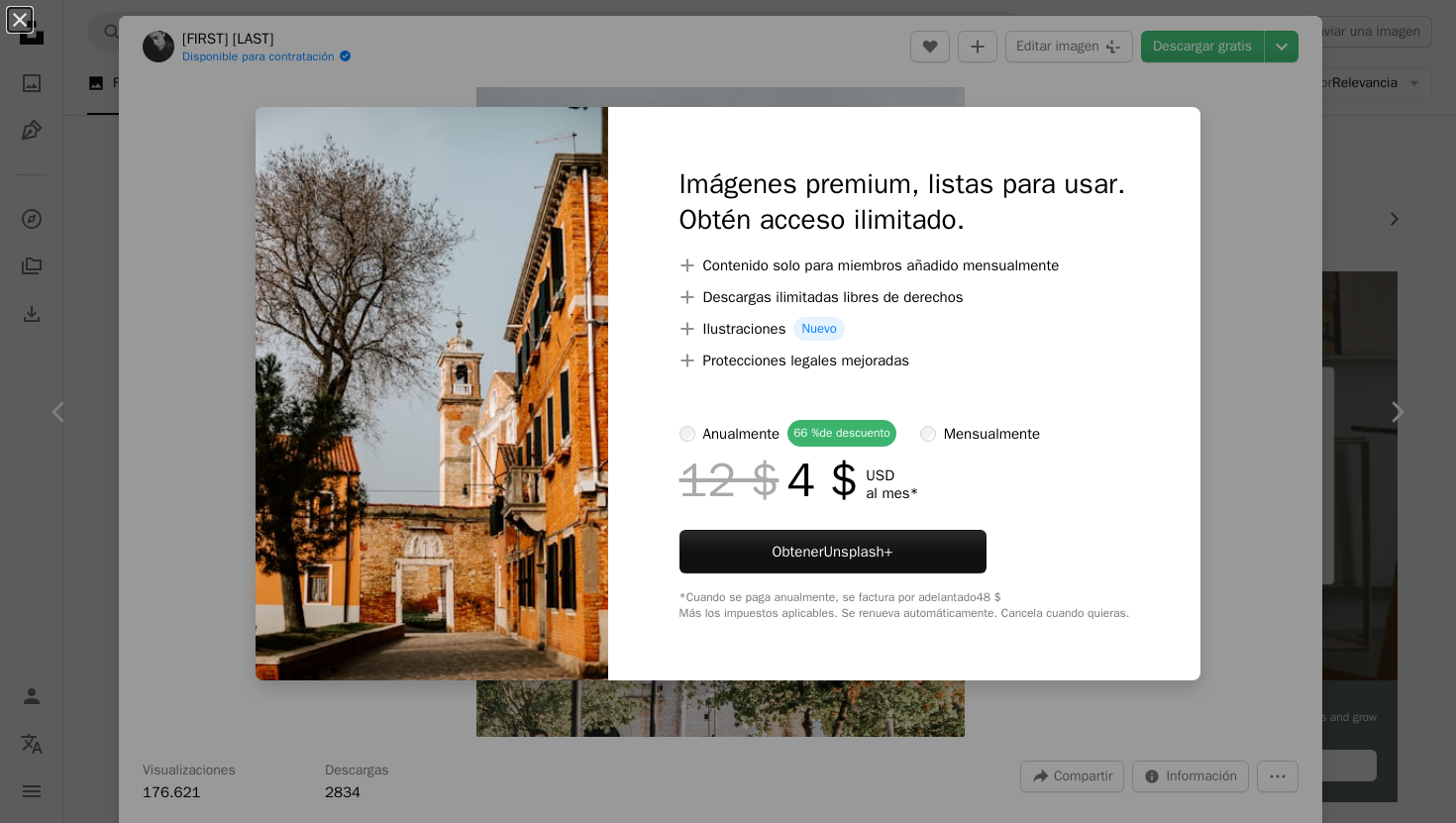 scroll, scrollTop: 1376, scrollLeft: 0, axis: vertical 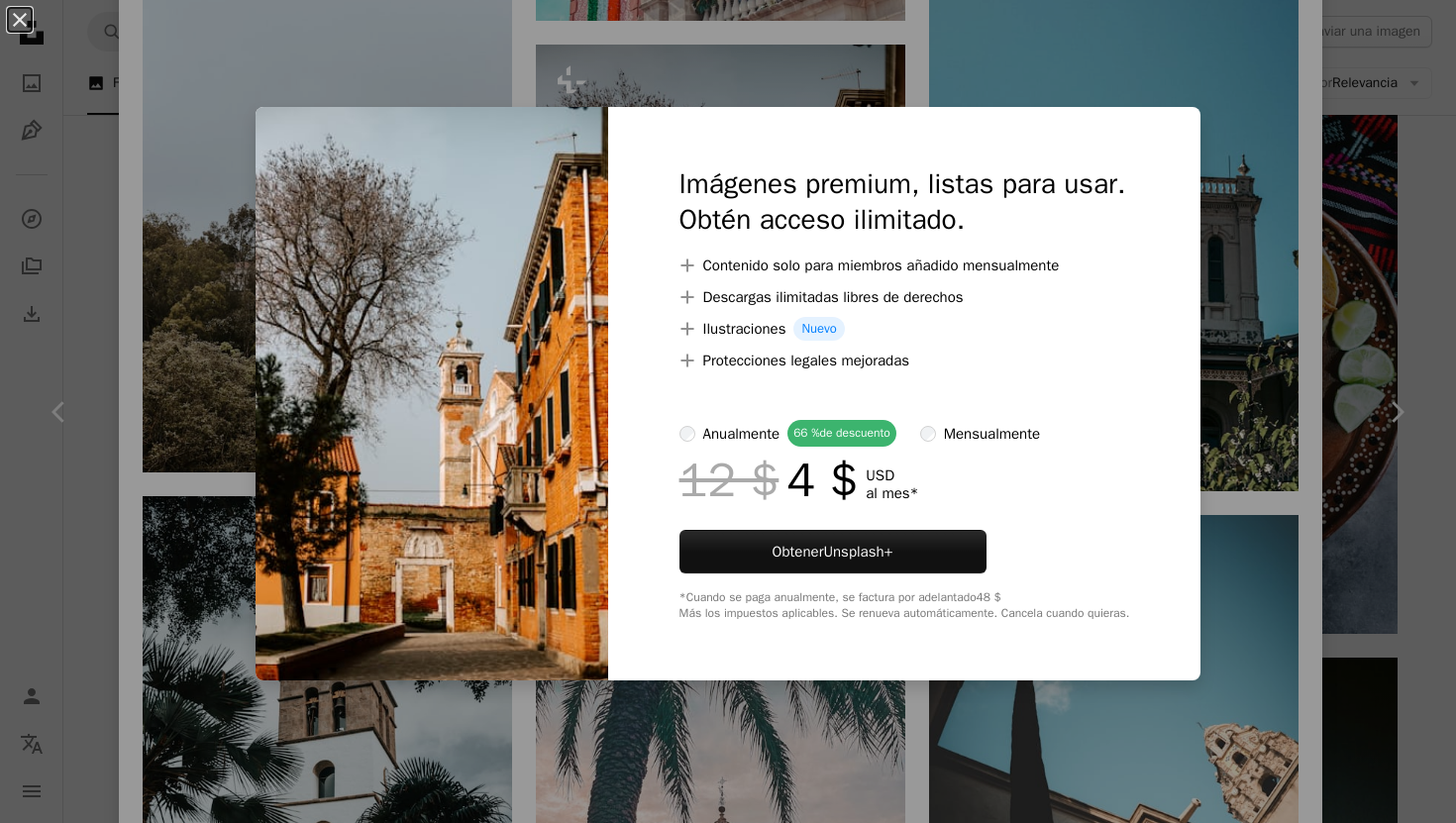 click on "An X shape Imágenes premium, listas para usar. Obtén acceso ilimitado. A plus sign Contenido solo para miembros añadido mensualmente A plus sign Descargas ilimitadas libres de derechos A plus sign Ilustraciones  Nuevo A plus sign Protecciones legales mejoradas anualmente 66 %  de descuento mensualmente 12 $   4 $ USD al mes * Obtener  Unsplash+ *Cuando se paga anualmente, se factura por adelantado  48 $ Más los impuestos aplicables. Se renueva automáticamente. Cancela cuando quieras." at bounding box center (728, 411) 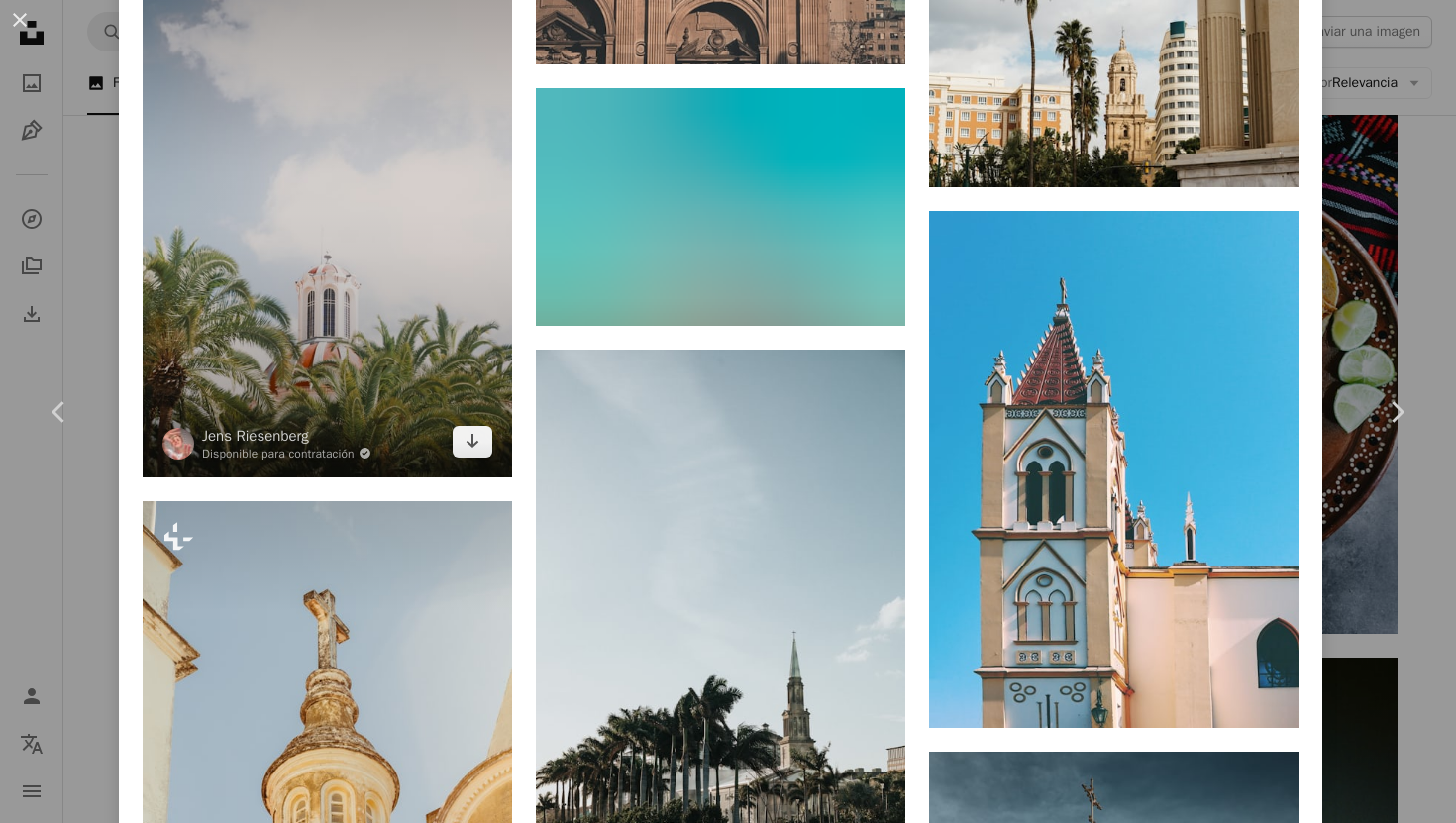 scroll, scrollTop: 4990, scrollLeft: 0, axis: vertical 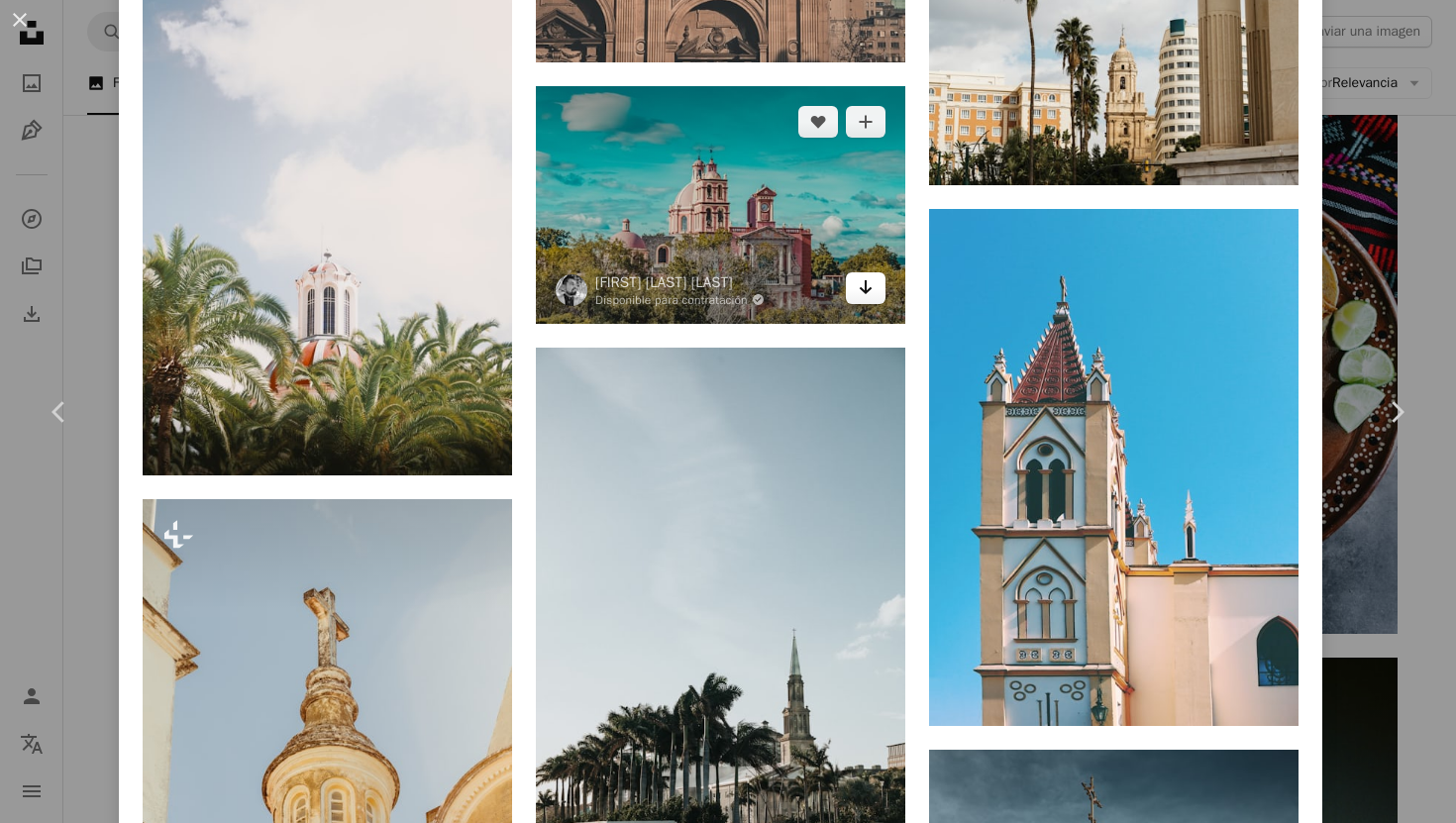 click on "Arrow pointing down" 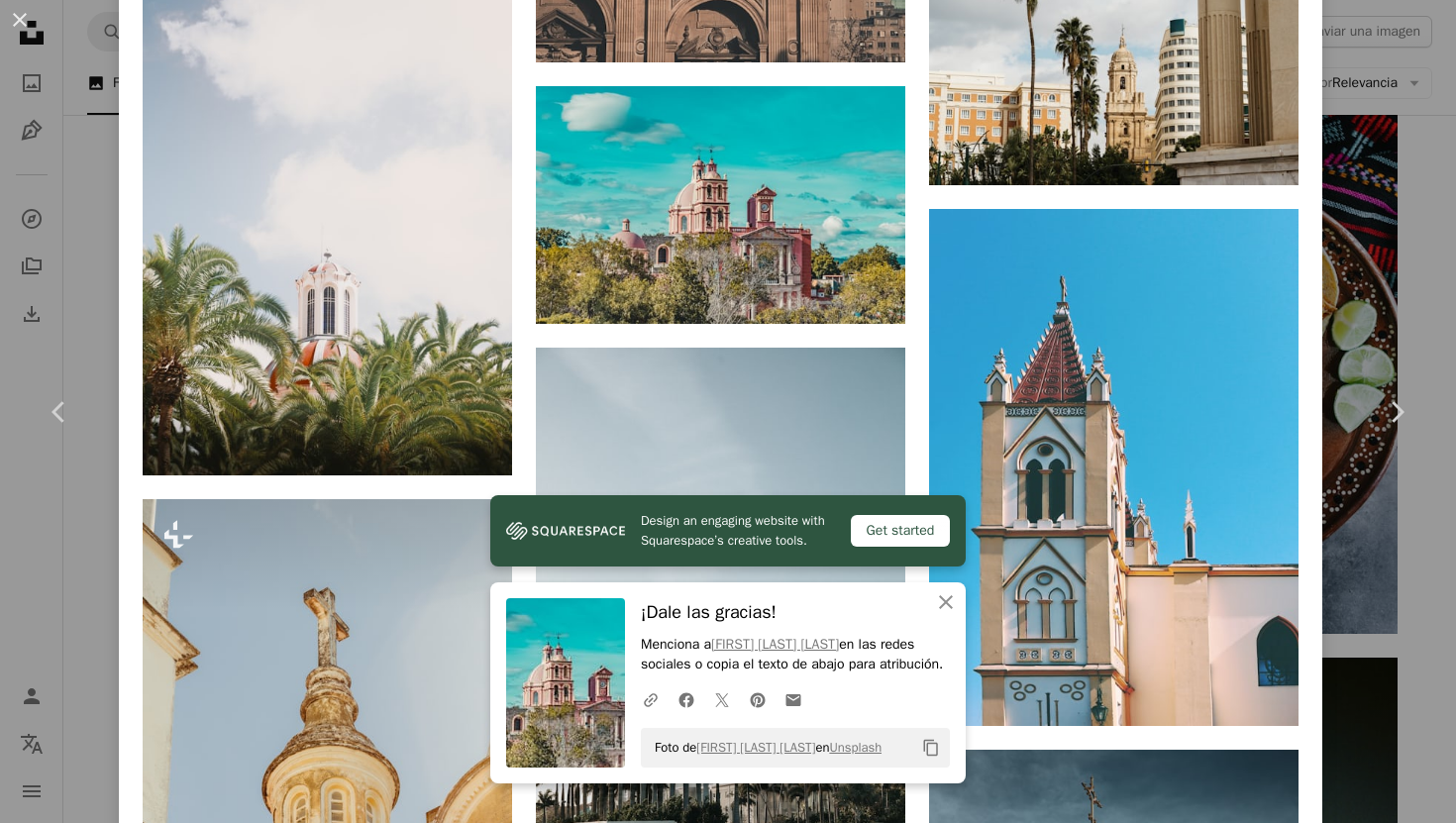 click on "A heart A plus sign David Acosta Arrow pointing down A heart A plus sign Smailyn Salazar Disponible para contratación A checkmark inside of a circle Arrow pointing down A heart A plus sign Jonathan Tesmaye Salvador Disponible para contratación A checkmark inside of a circle Arrow pointing down Plus sign for Unsplash+ A heart A plus sign Kateryna Hliznitsova Para Unsplash+ A lock Descargar A heart A plus sign Max Arrow pointing down A heart A plus sign heiler maciel Arrow pointing down A heart A plus sign Jonathan Tesmaye Salvador Disponible para contratación A checkmark inside of a circle Arrow pointing down A heart A plus sign Nathan Dumlao Disponible para contratación A checkmark inside of a circle Arrow pointing down A heart A plus sign roger kuzna Arrow pointing down A heart A plus sign Ale Cisneros Disponible para contratación A checkmark inside of a circle Arrow pointing down Plus sign for Unsplash+ A heart A plus sign Davey Gravy Para Unsplash+ A lock Descargar A heart A plus sign A heart" at bounding box center (720, 253) 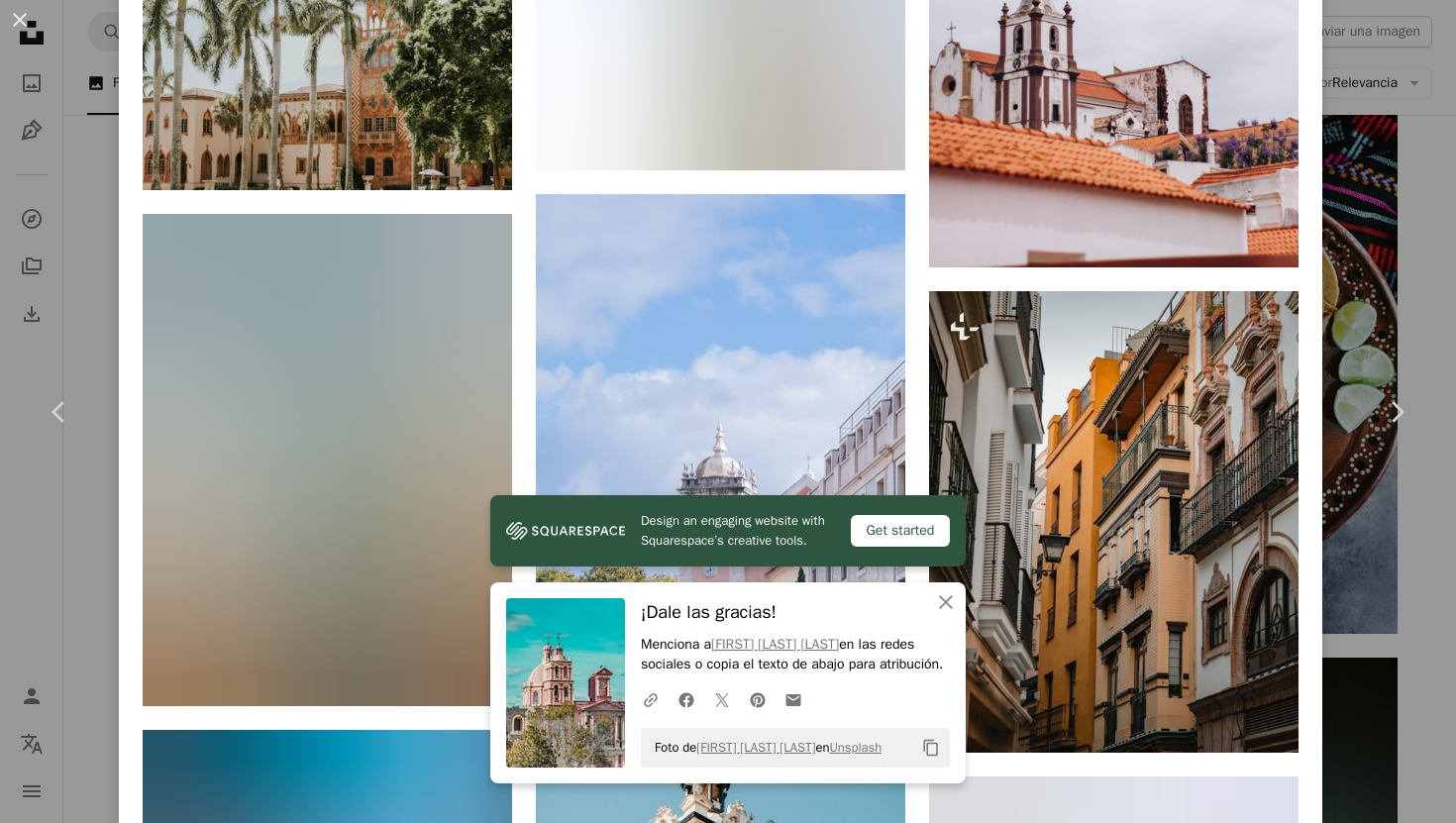 scroll, scrollTop: 9344, scrollLeft: 0, axis: vertical 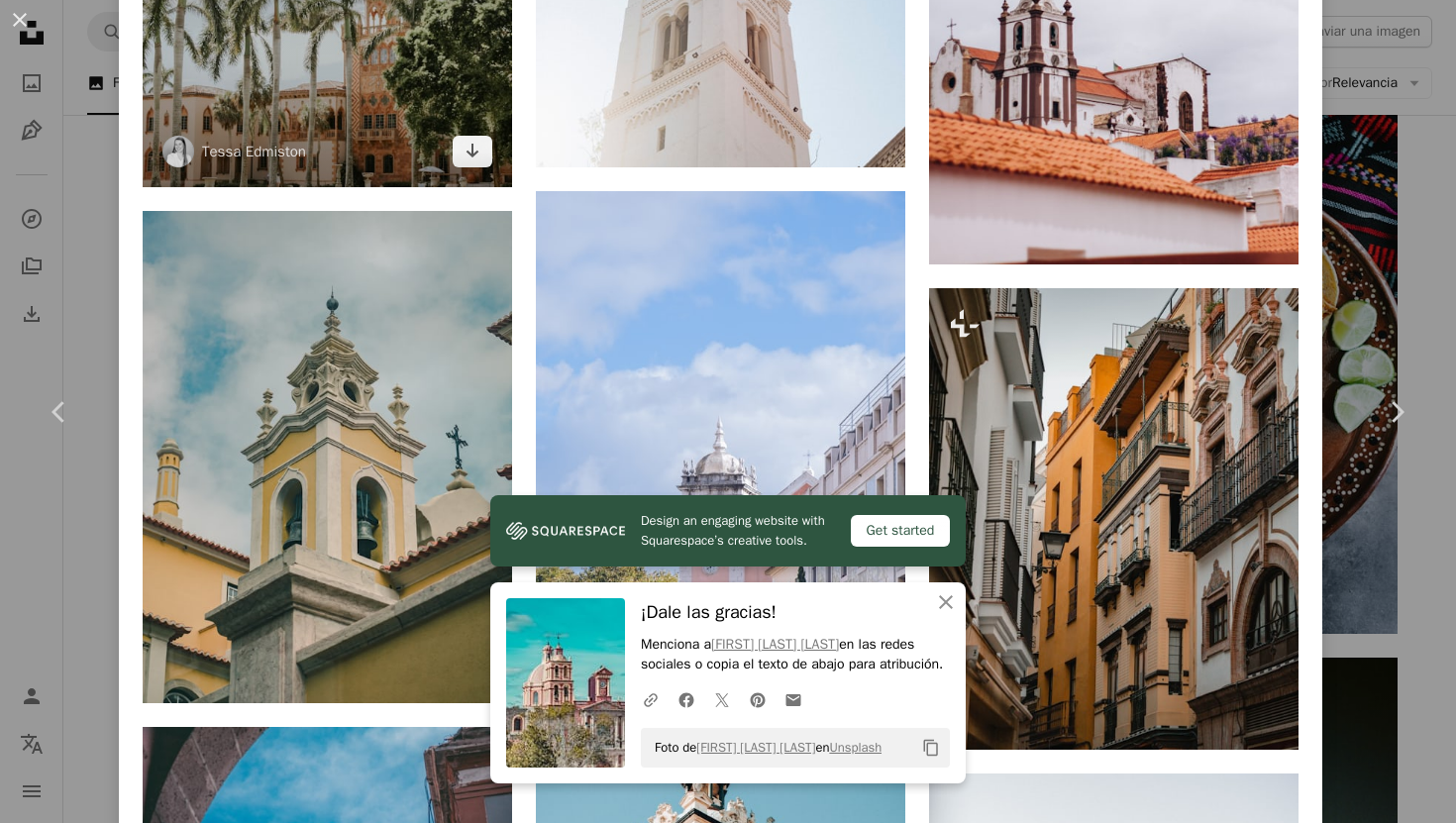 click at bounding box center [327, 51] 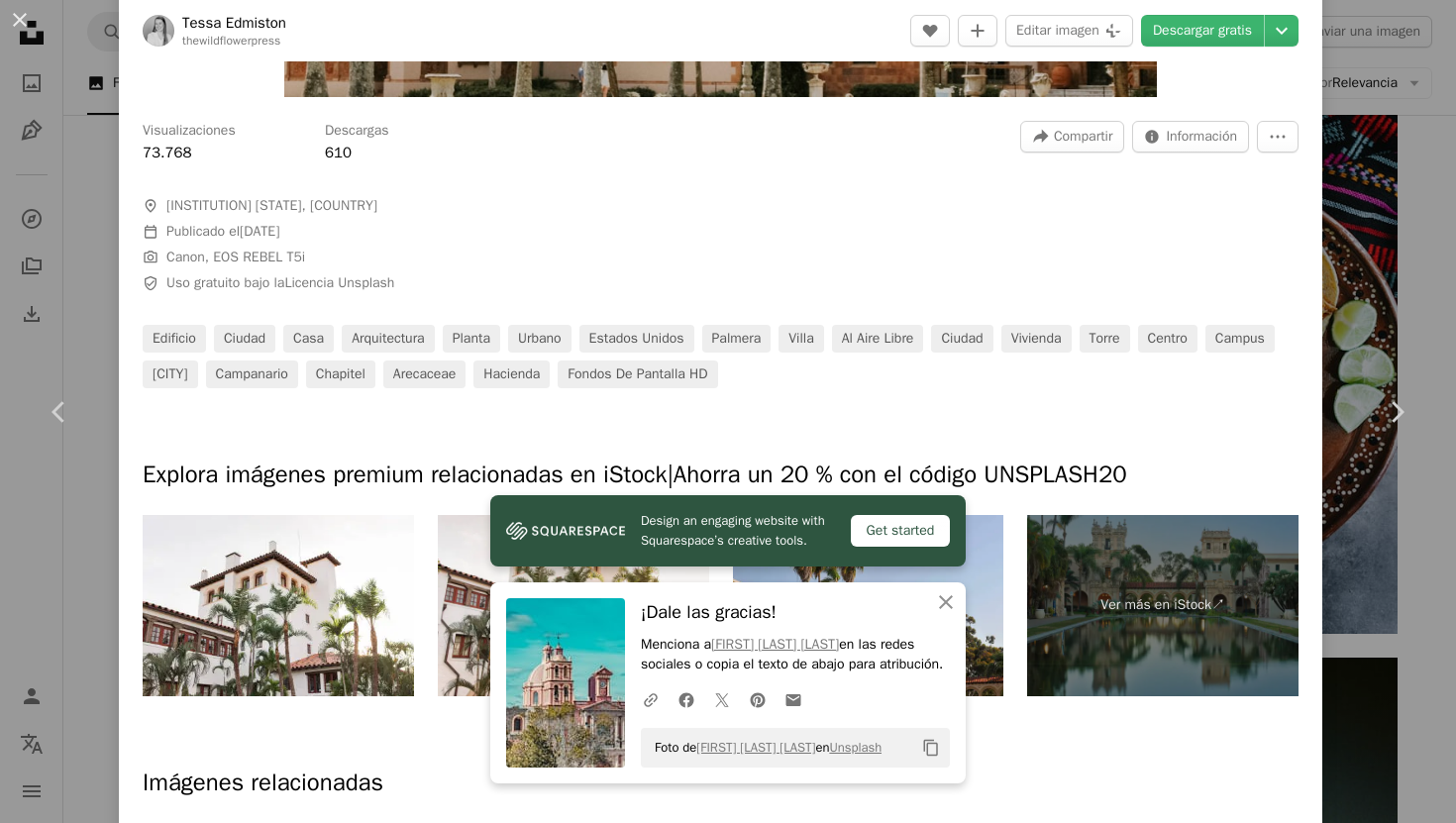 scroll, scrollTop: 644, scrollLeft: 0, axis: vertical 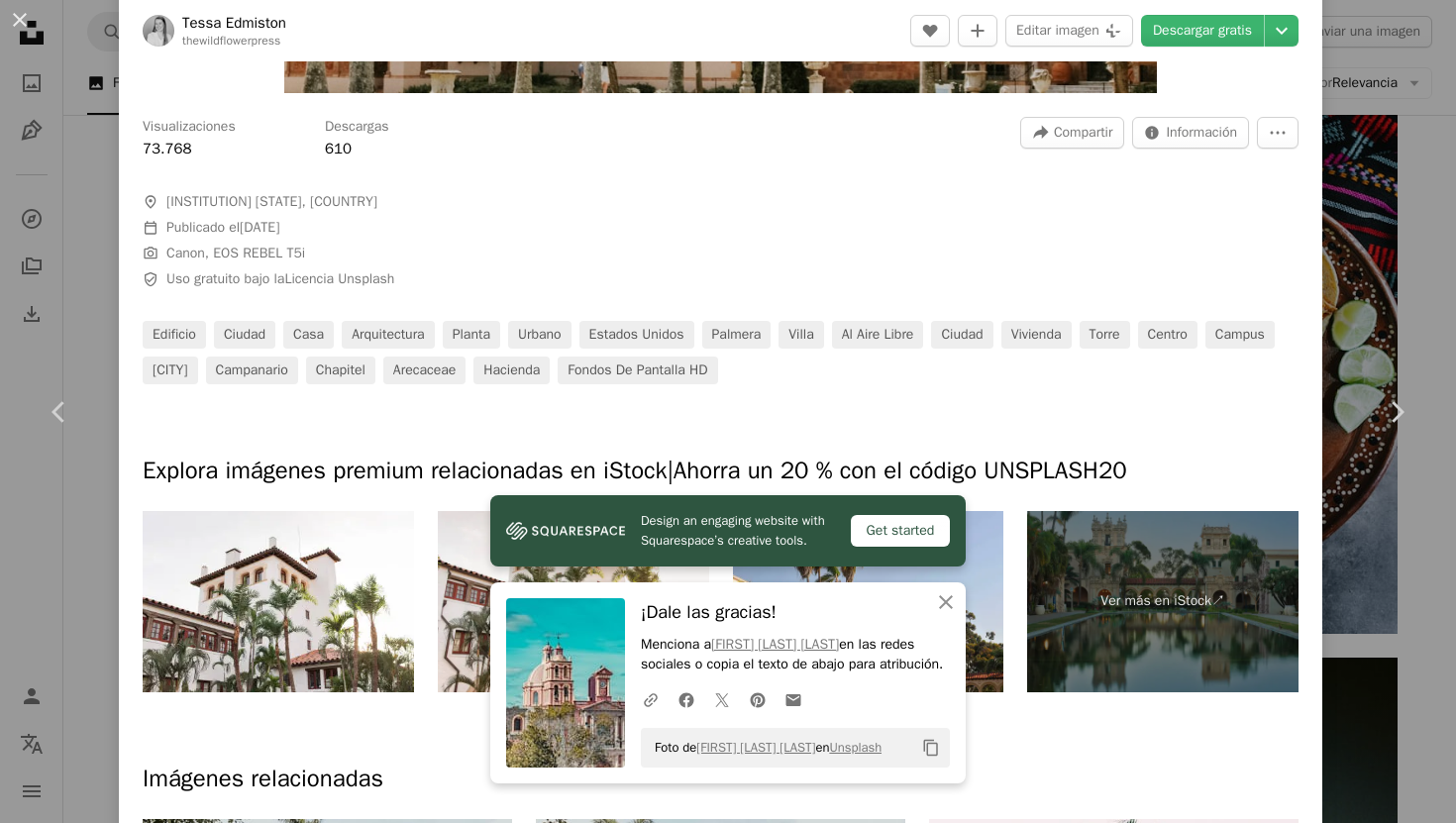 click on "An X shape Chevron left Chevron right Design an engaging website with Squarespace’s creative tools. Get started An X shape Cerrar ¡Dale las gracias! Menciona a  [FIRST] [LAST]  en las redes sociales o copia el texto de abajo para atribución. A URL sharing icon (chains) Facebook icon X (formerly Twitter) icon Pinterest icon An envelope Foto de  [FIRST] [LAST]  en  Unsplash
Copy content [FIRST] [LAST] thewildflowerpress A heart A plus sign Editar imagen   Plus sign for Unsplash+ Descargar gratis Chevron down Zoom in Visualizaciones 73.768 Descargas 610 A forward-right arrow Compartir Info icon Información More Actions A map marker [CITY] [STATE], [COUNTRY] Calendar outlined Publicado el  [DATE] Camera Canon, EOS REBEL T5i Safety Uso gratuito bajo la  Licencia Unsplash edificio ciudad Casa arquitectura planta urbano Estados Unidos palmera villa al aire libre ciudad vivienda torre centro campus Sarasota campanario chapitel Arecaceae hacienda  |   ↗" at bounding box center [728, 411] 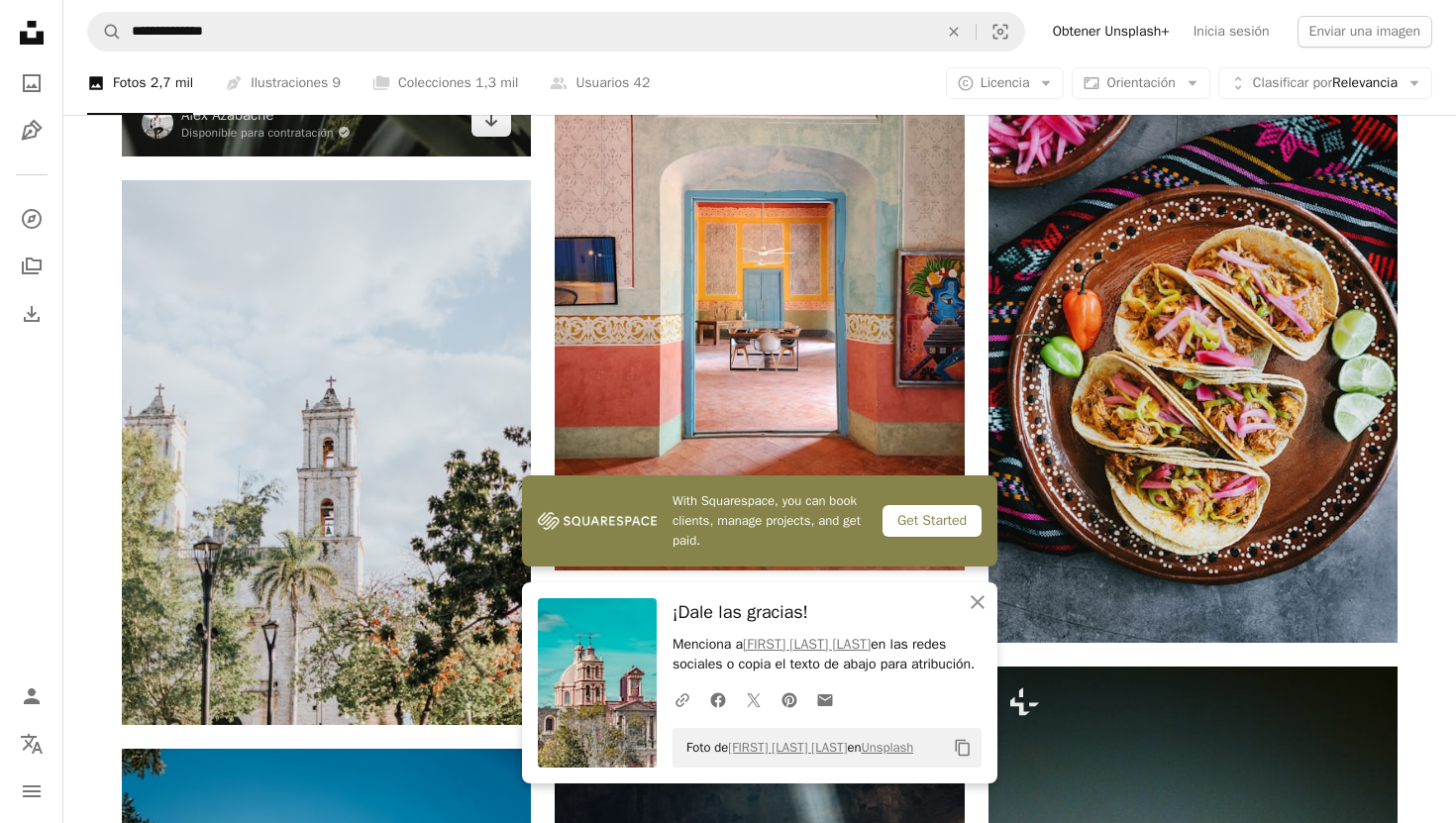 scroll, scrollTop: 1581, scrollLeft: 0, axis: vertical 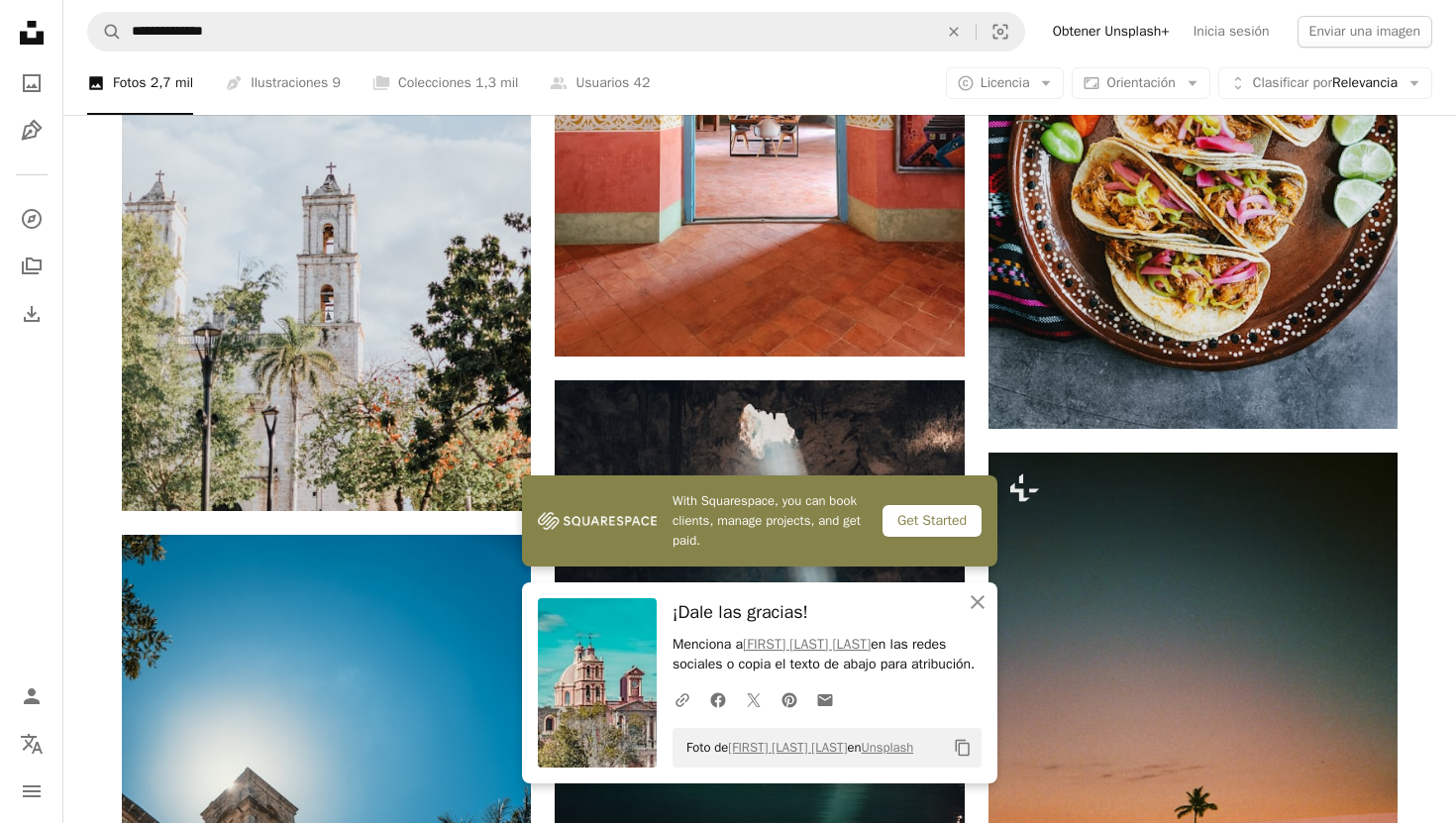 click at bounding box center (597, 682) 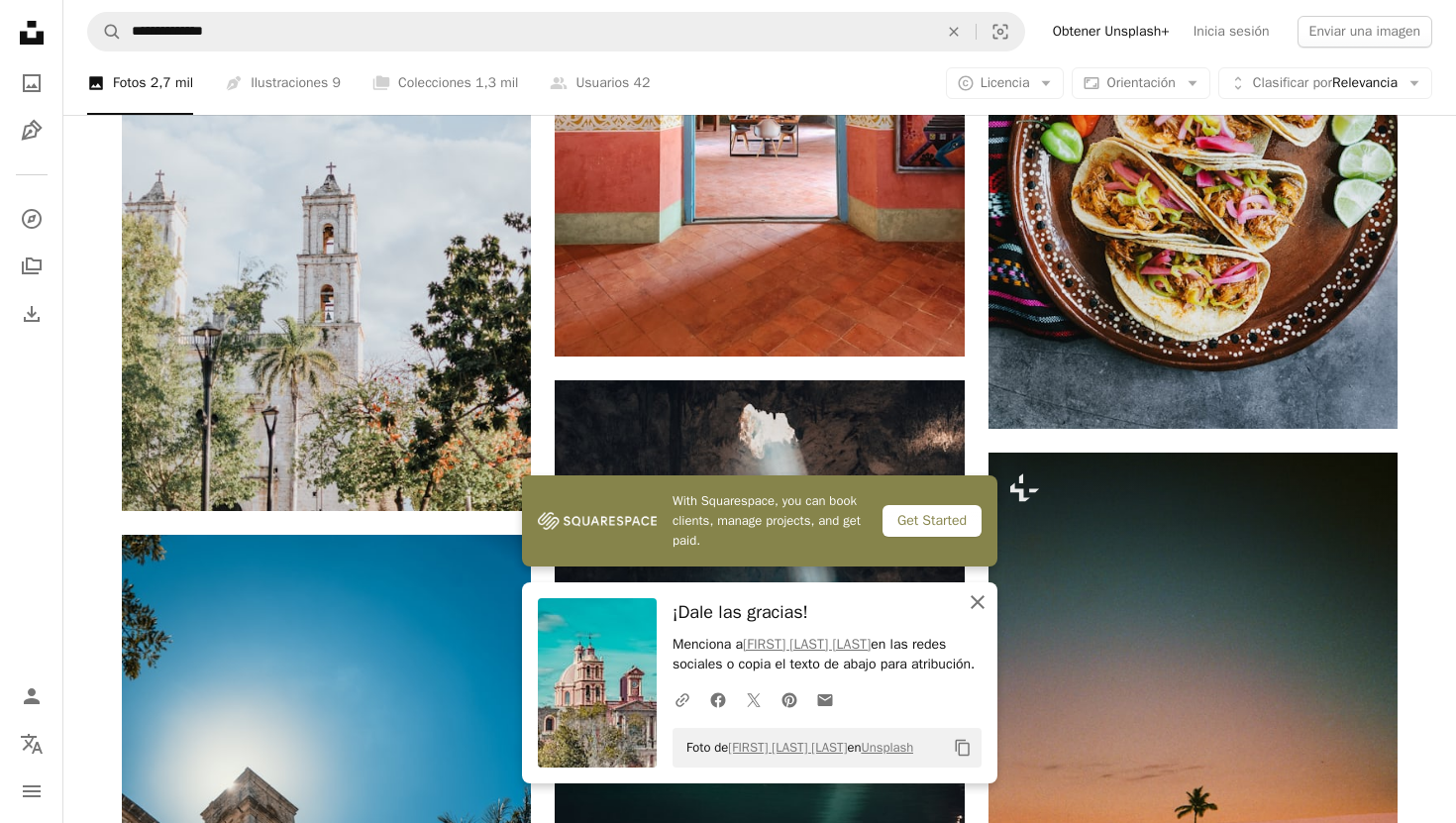 click on "An X shape" 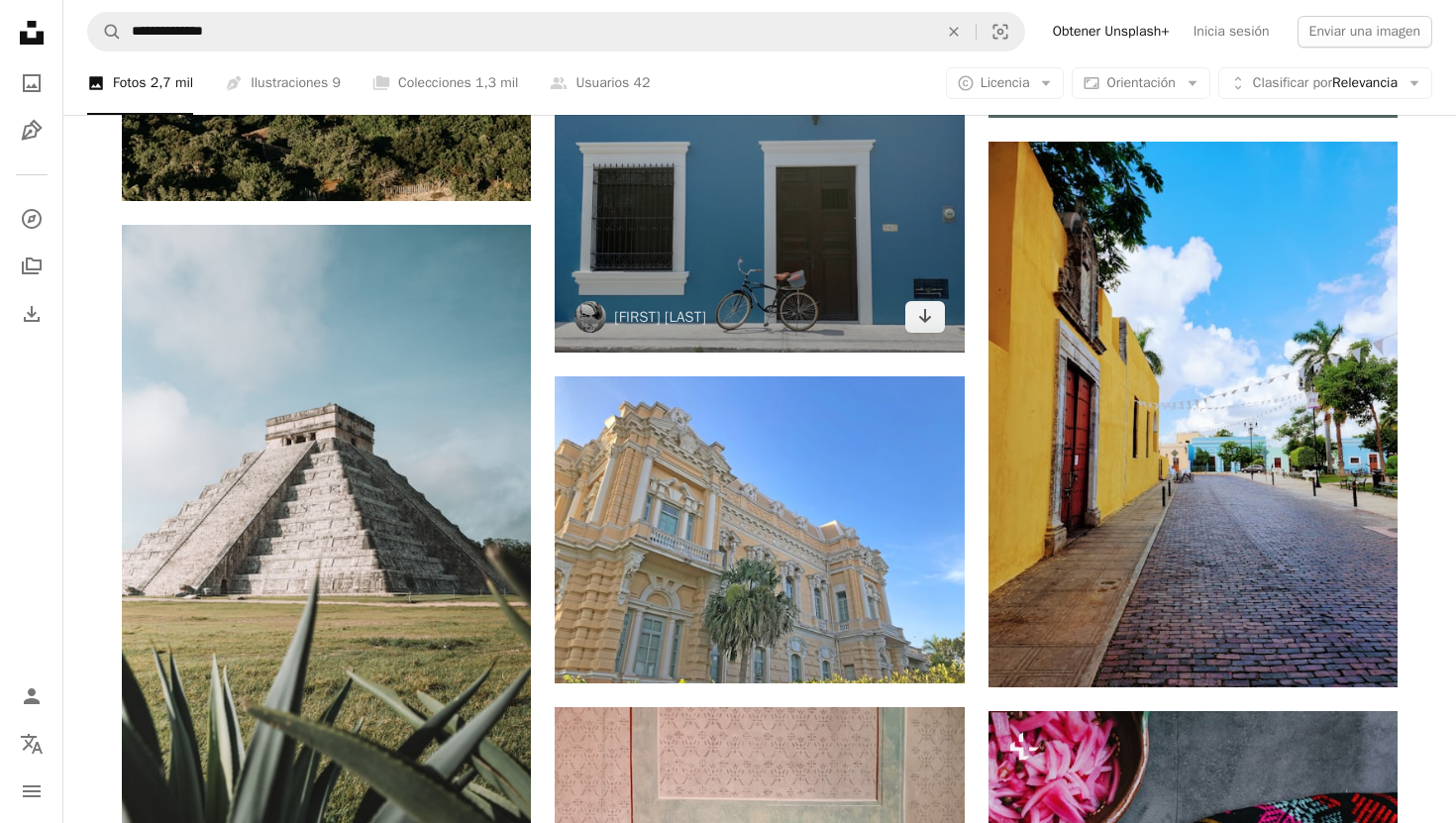 scroll, scrollTop: 863, scrollLeft: 0, axis: vertical 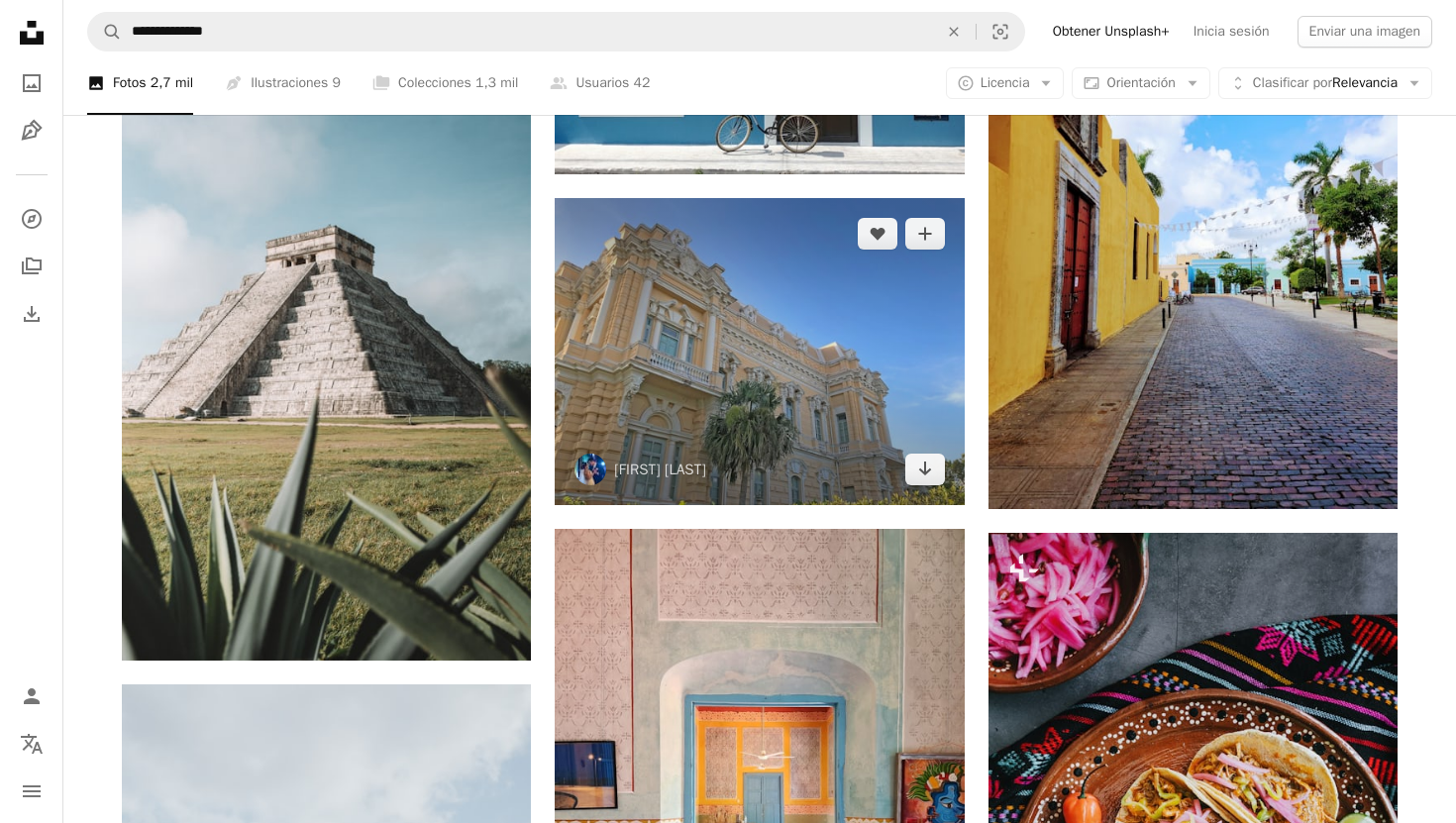 click at bounding box center [759, 352] 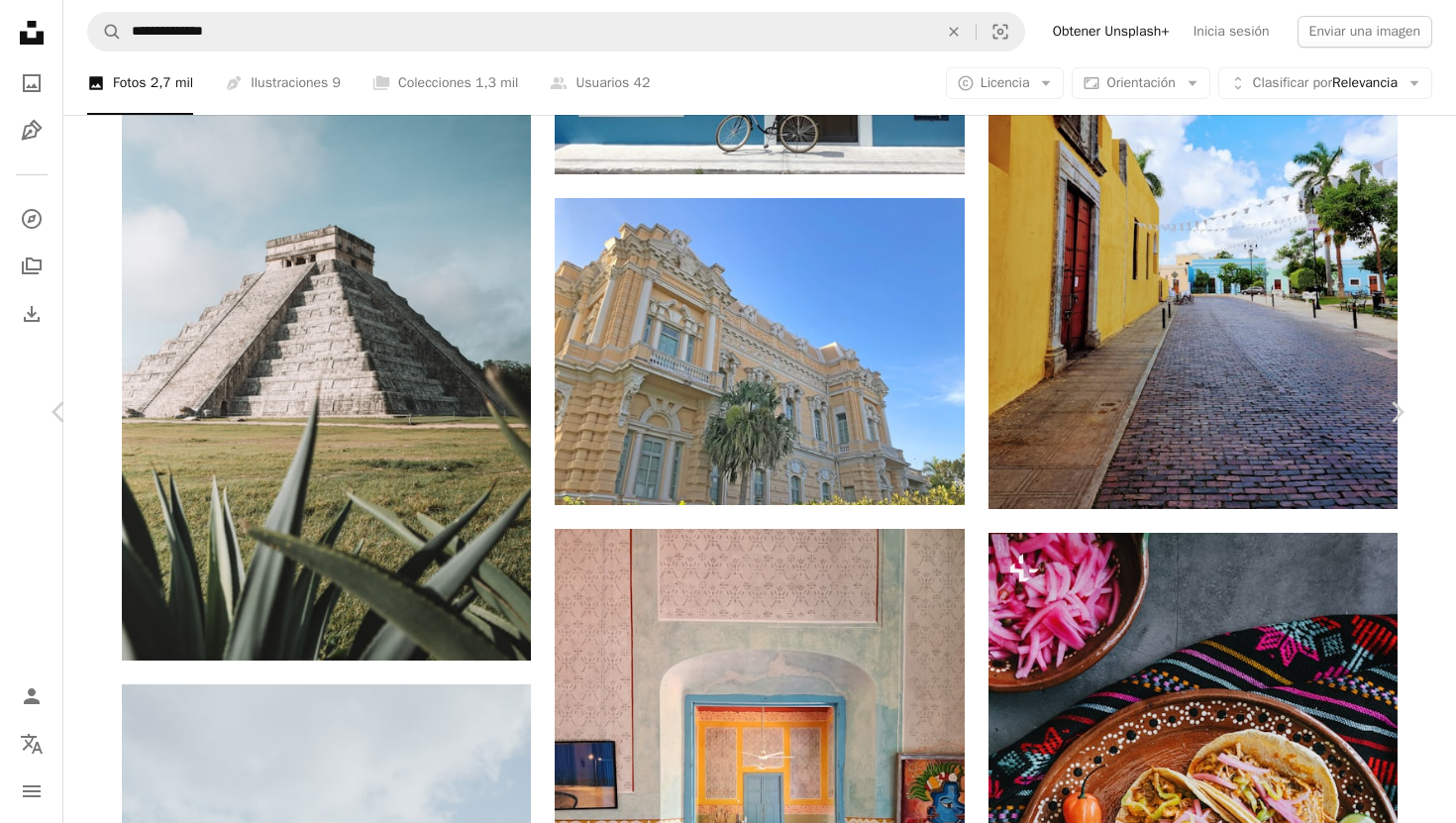 scroll, scrollTop: 1475, scrollLeft: 0, axis: vertical 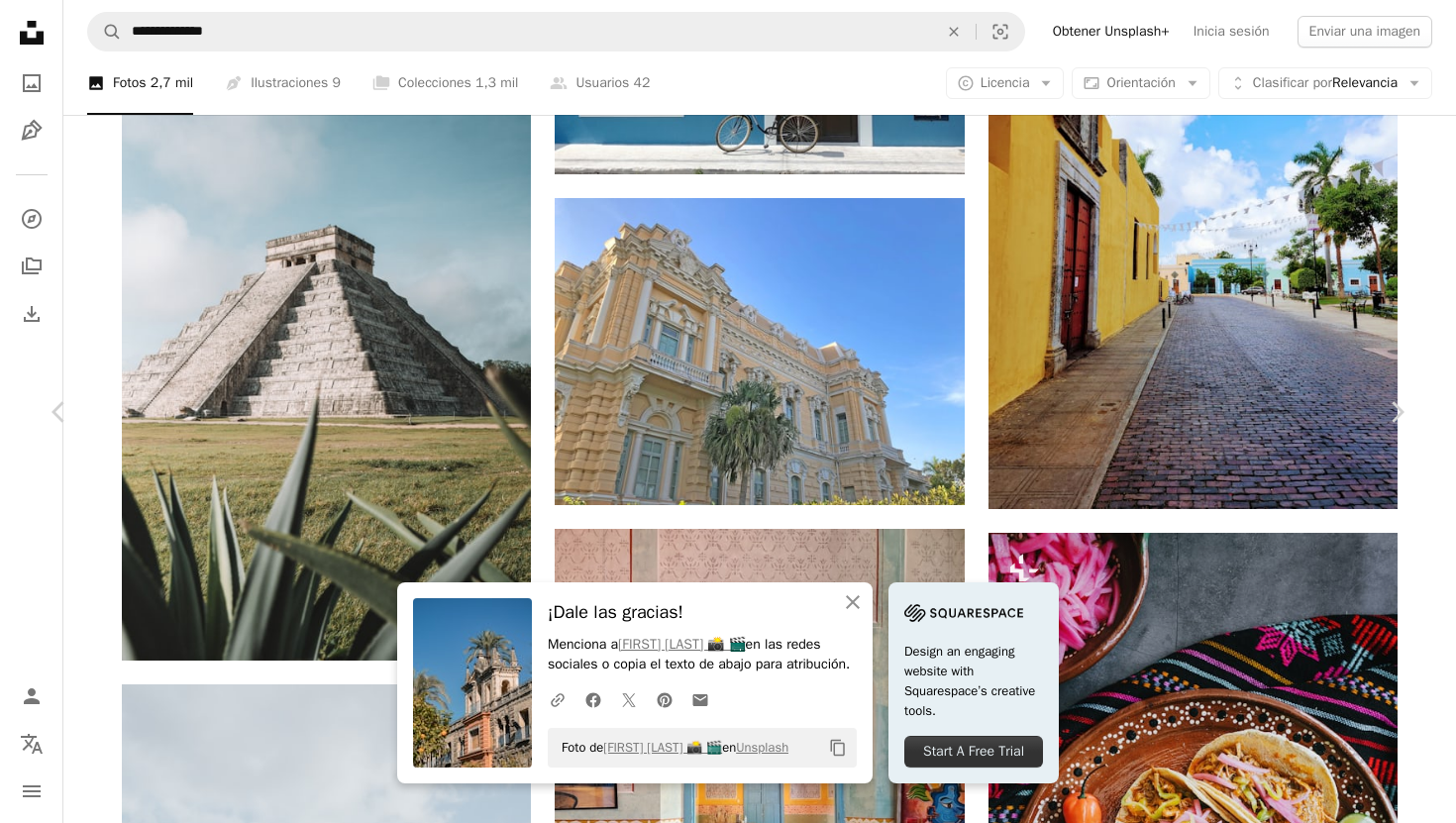 click on "Zoom in" at bounding box center [720, 11679] 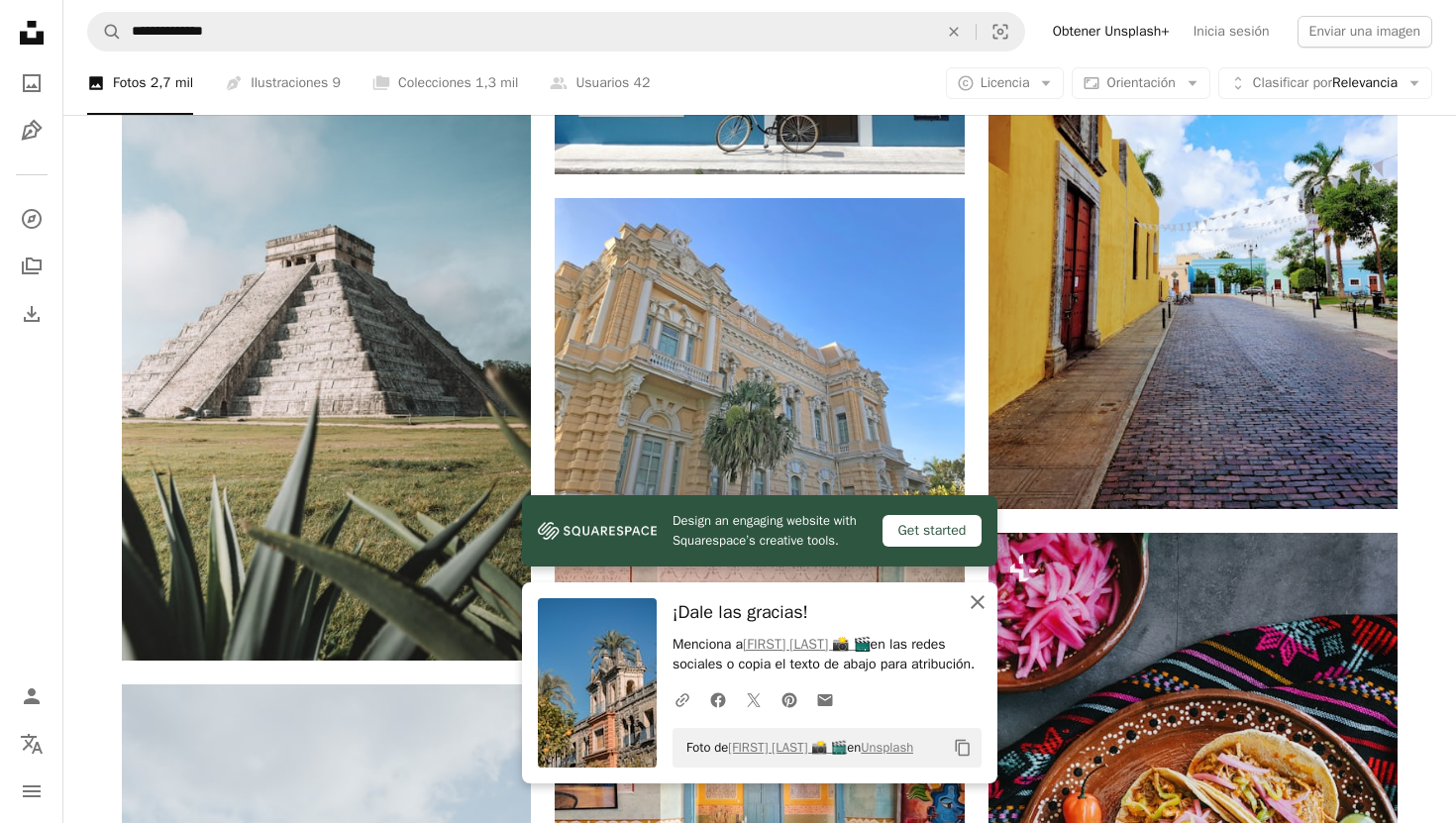 click on "An X shape" 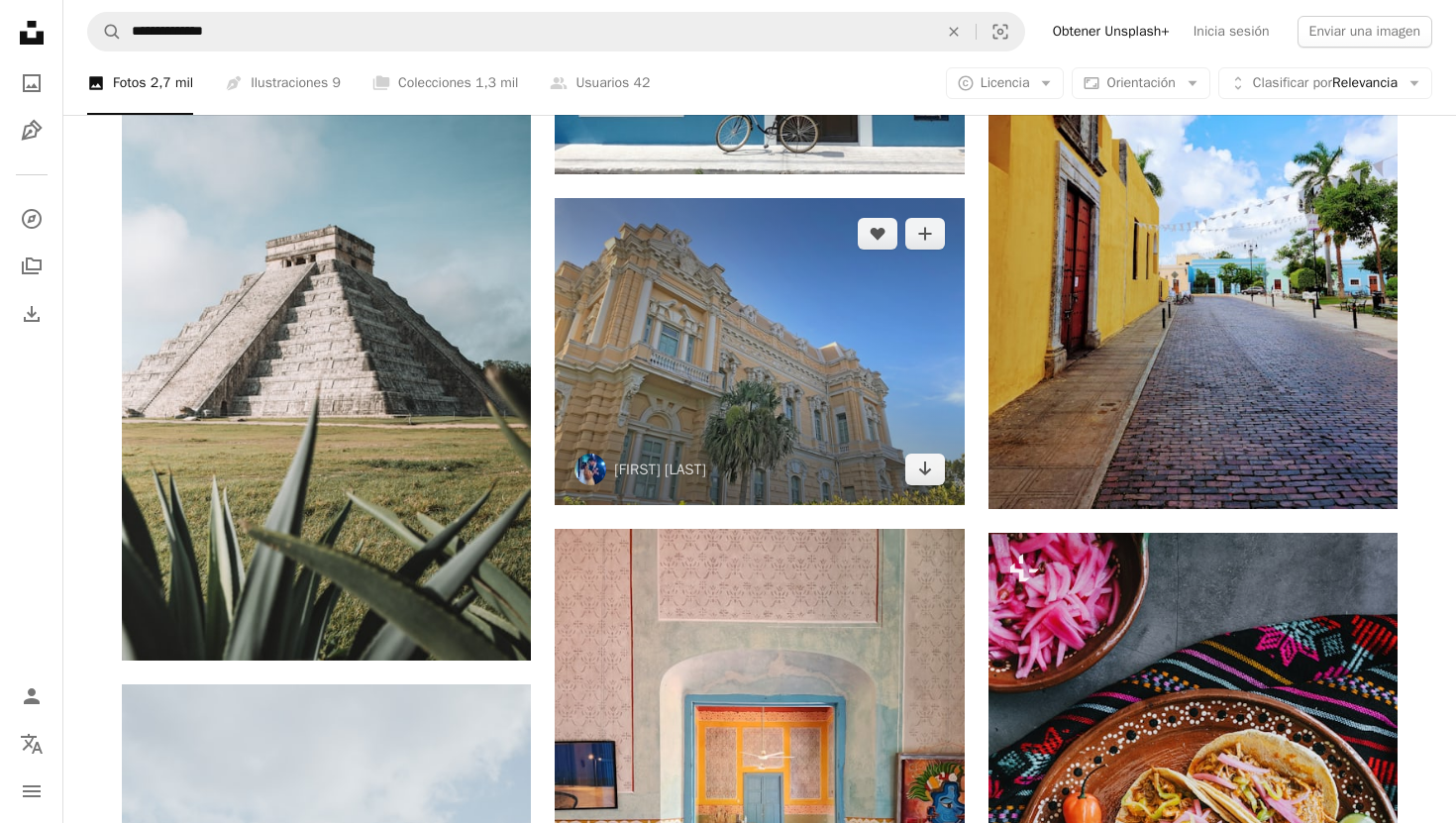 click at bounding box center (759, 352) 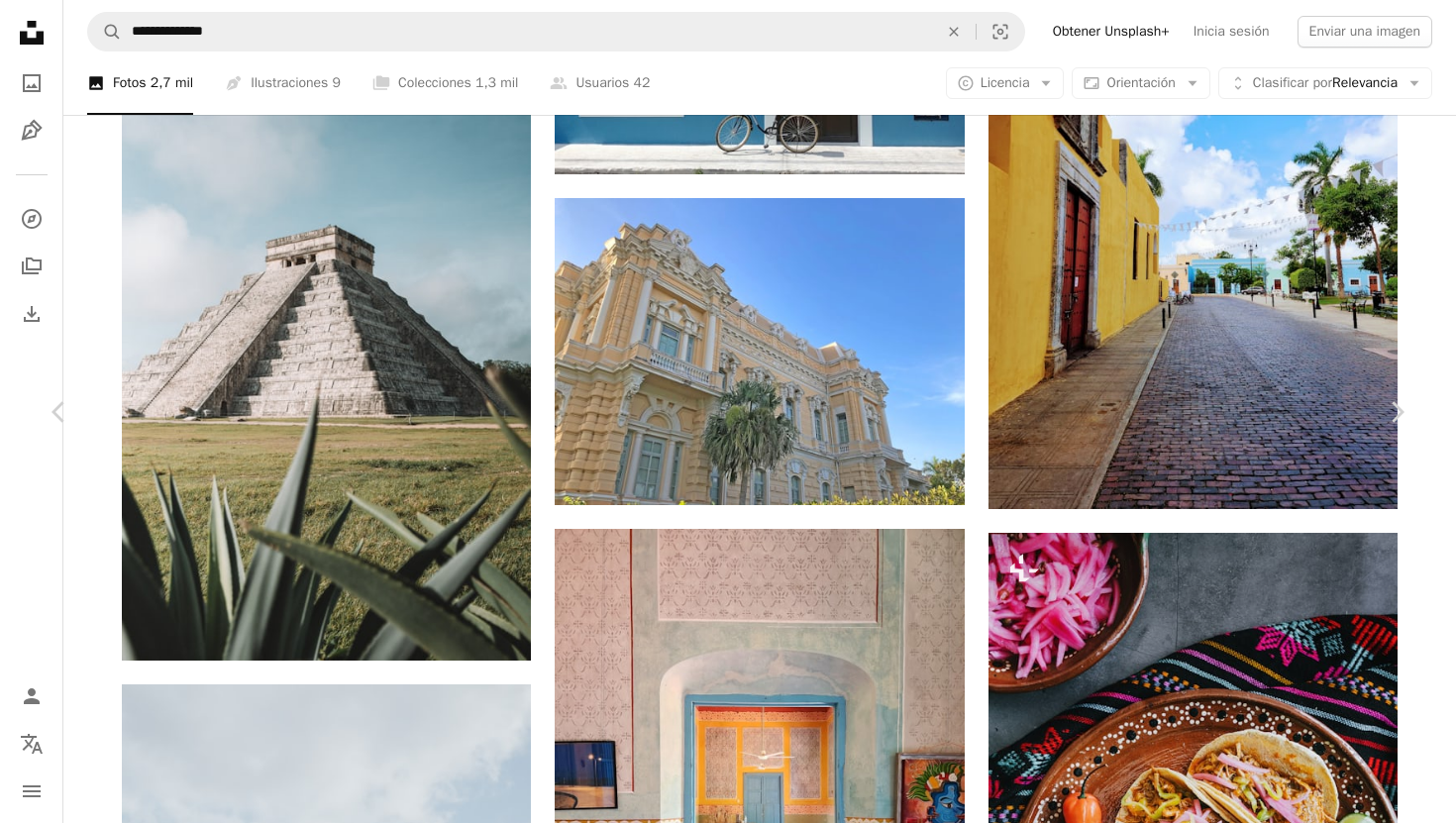 scroll, scrollTop: 483, scrollLeft: 0, axis: vertical 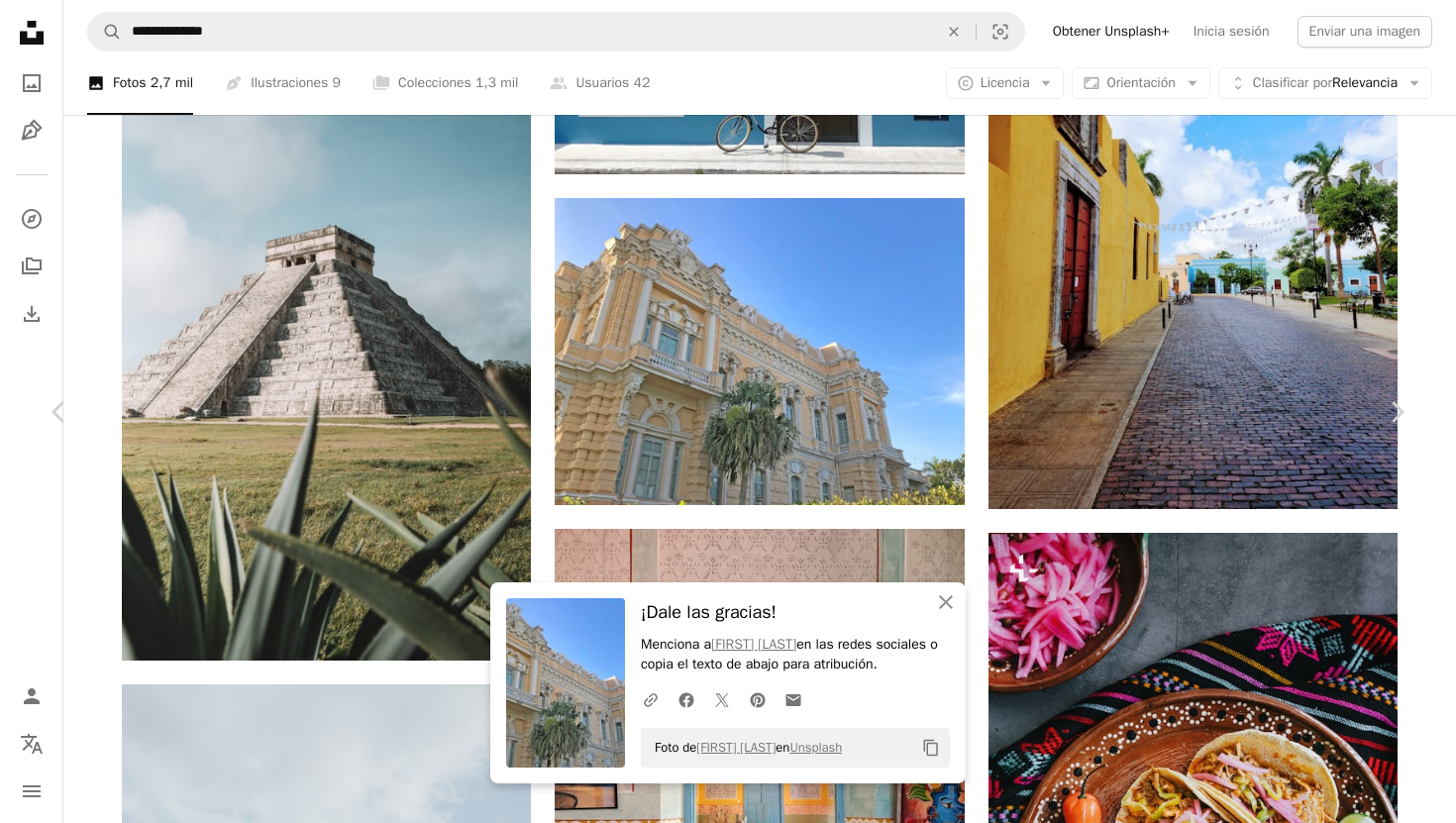 click on "An X shape" at bounding box center (20, 20) 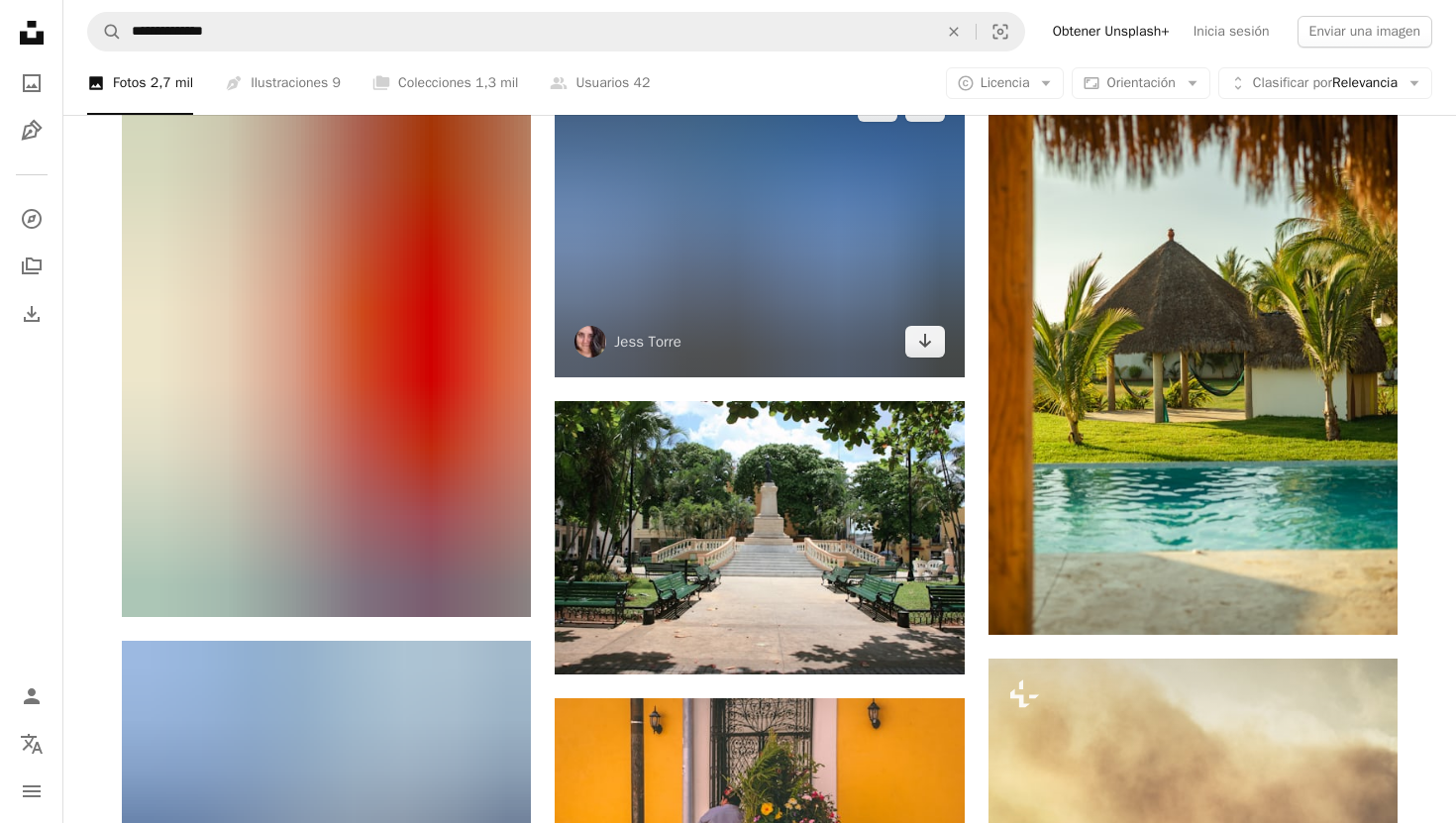 scroll, scrollTop: 8650, scrollLeft: 0, axis: vertical 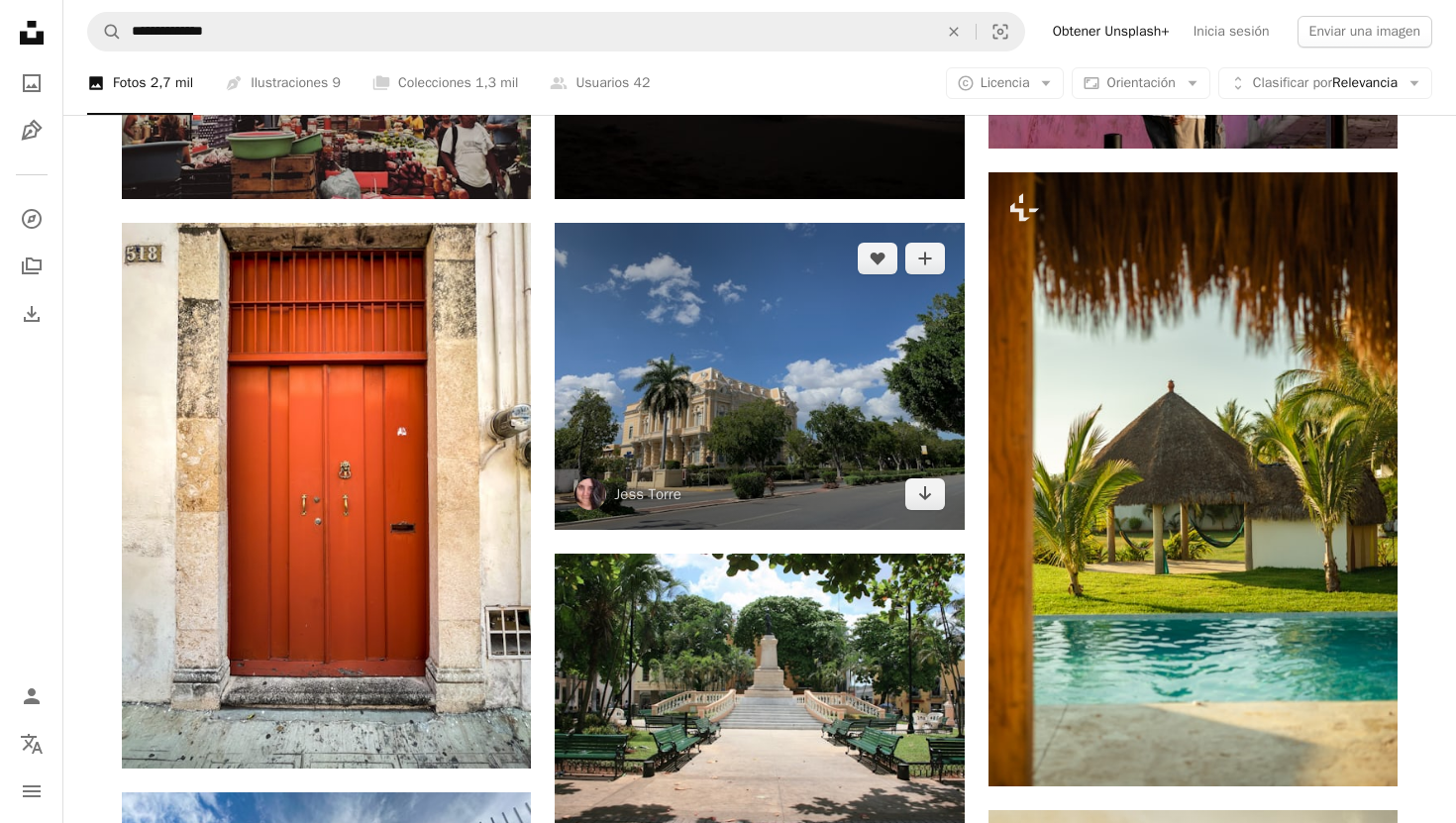 click at bounding box center [759, 376] 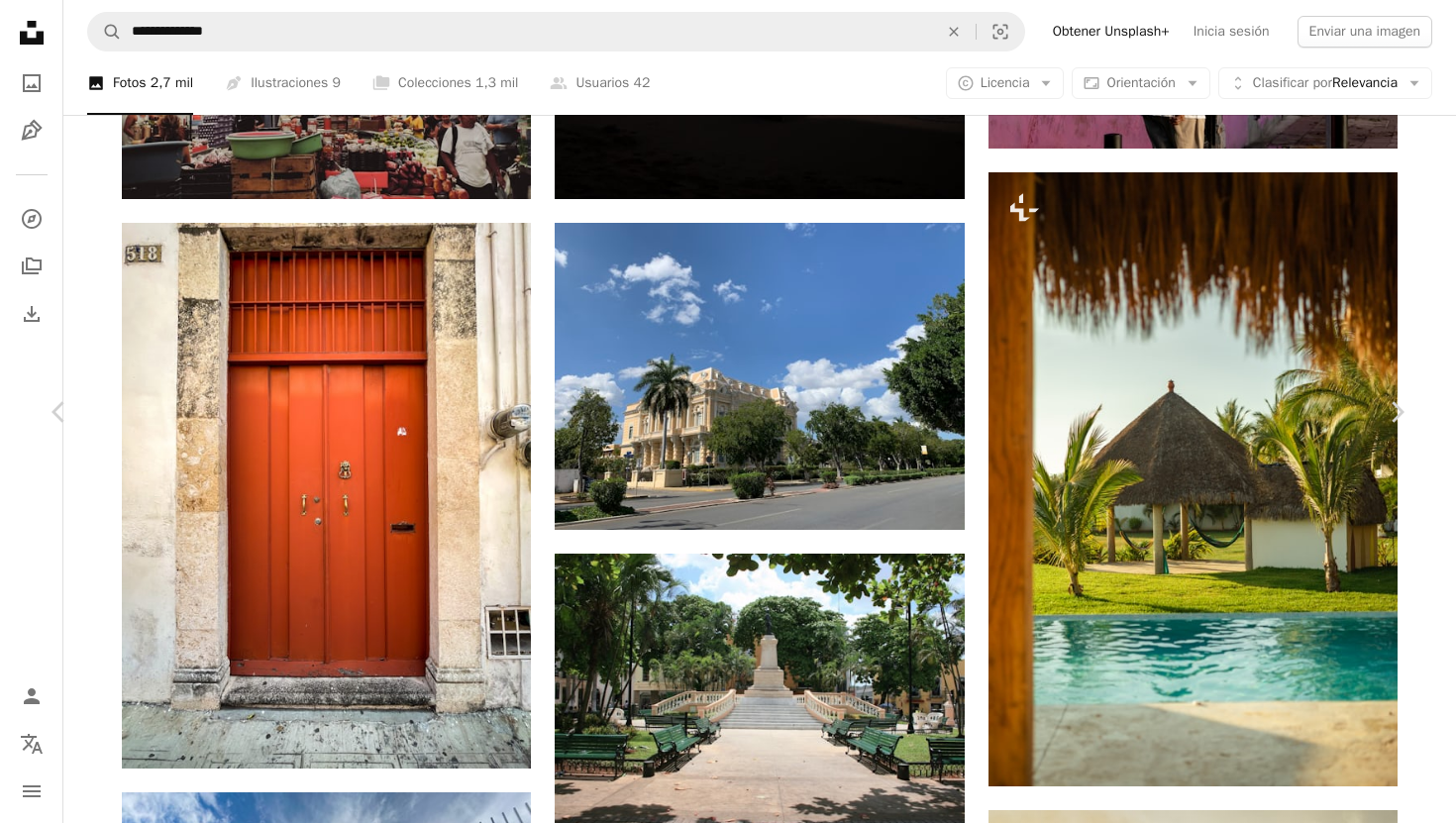 scroll, scrollTop: 461, scrollLeft: 0, axis: vertical 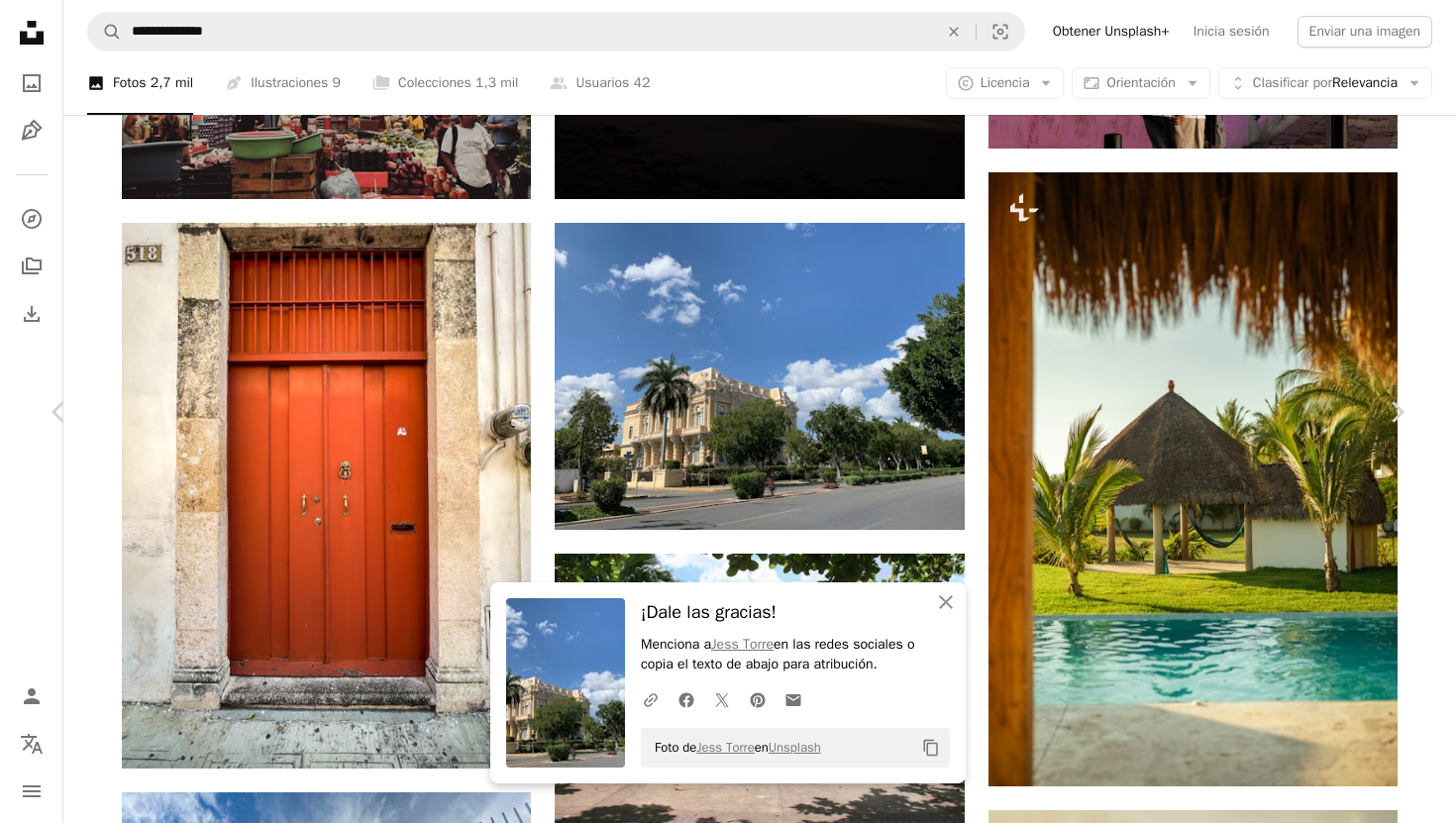 click on "An X shape" at bounding box center (20, 20) 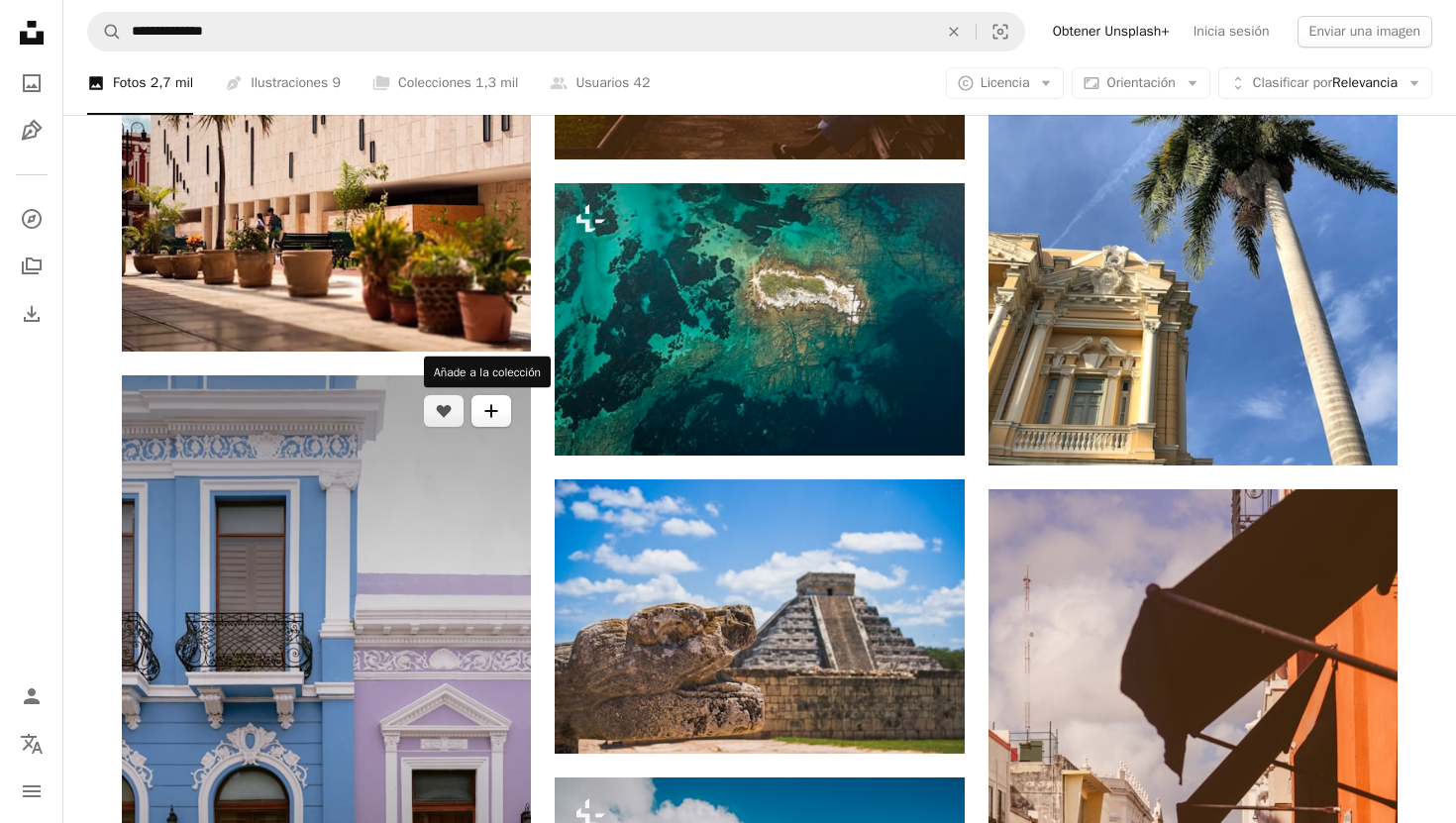 scroll, scrollTop: 4985, scrollLeft: 0, axis: vertical 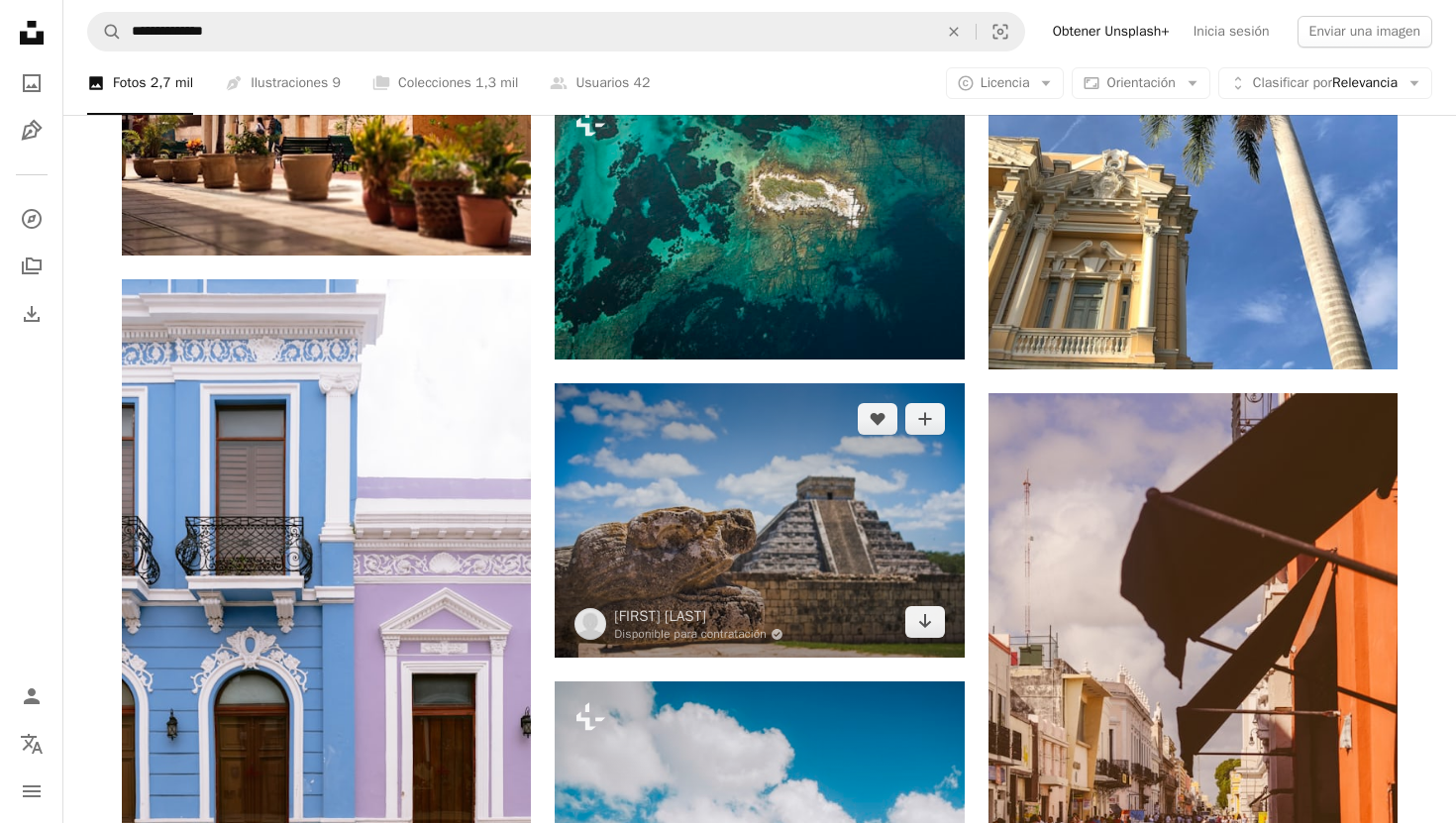 click at bounding box center (759, 520) 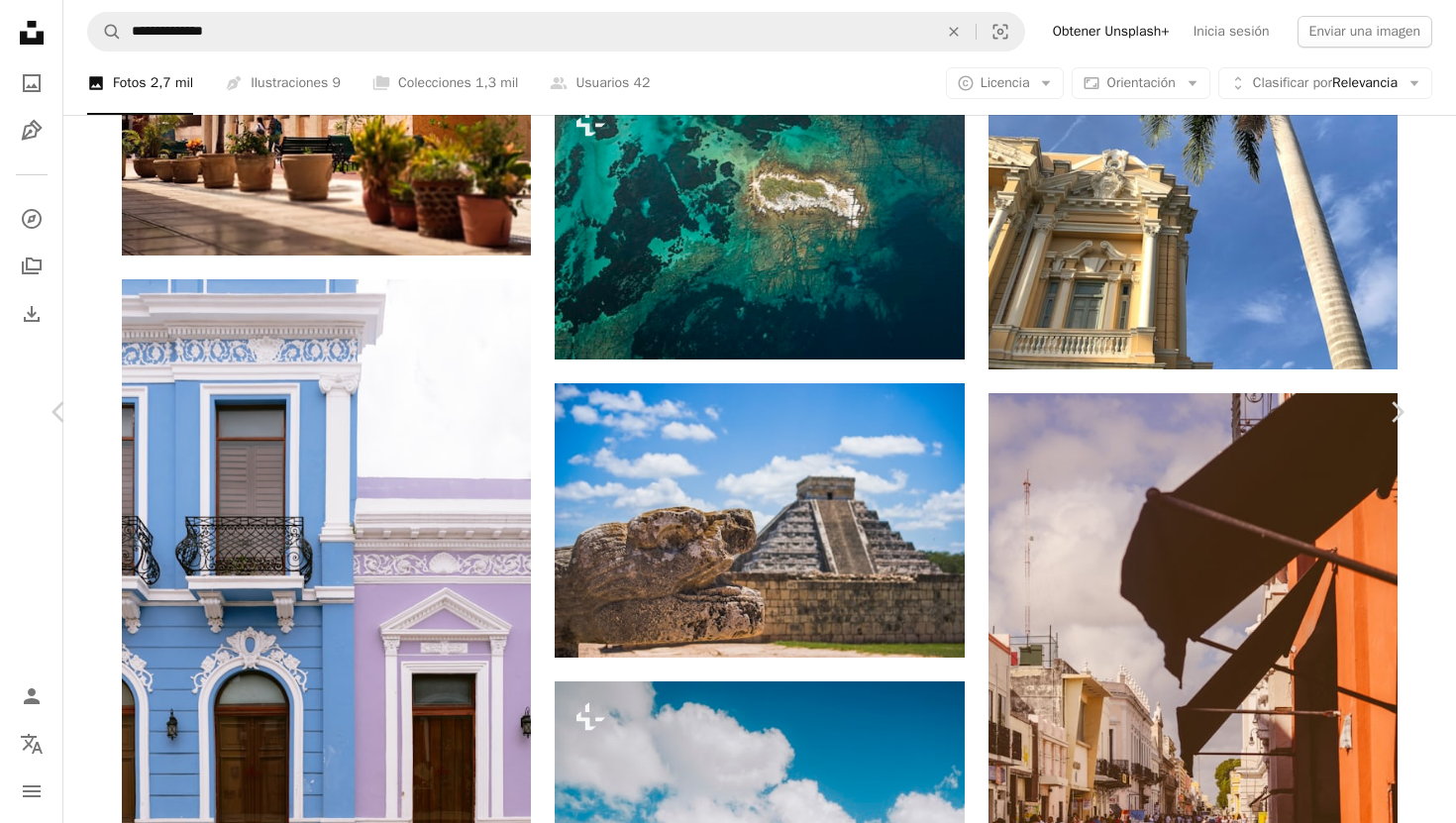 scroll, scrollTop: 225, scrollLeft: 0, axis: vertical 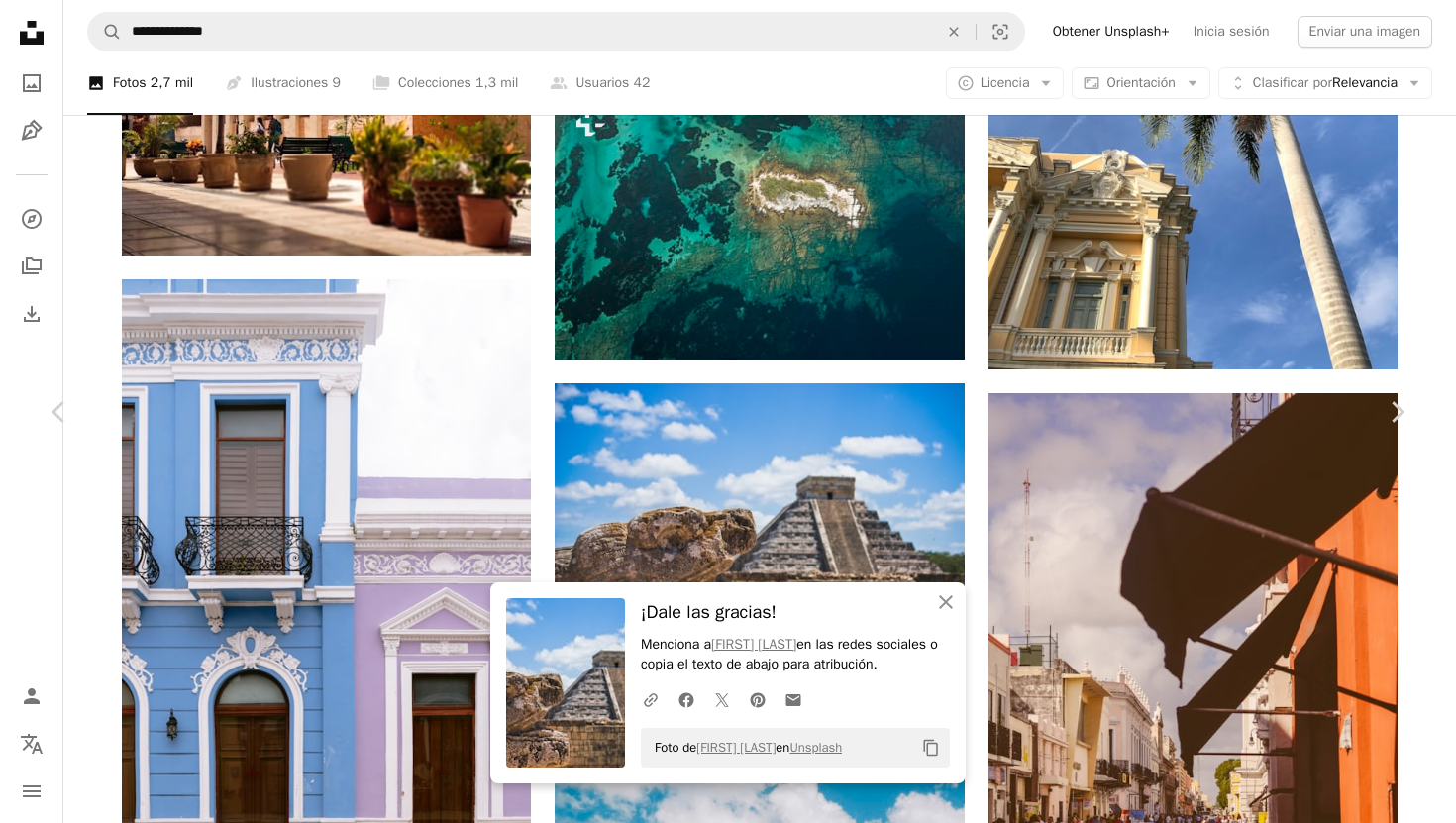 click on "Licencia Unsplash" at bounding box center (339, 7843) 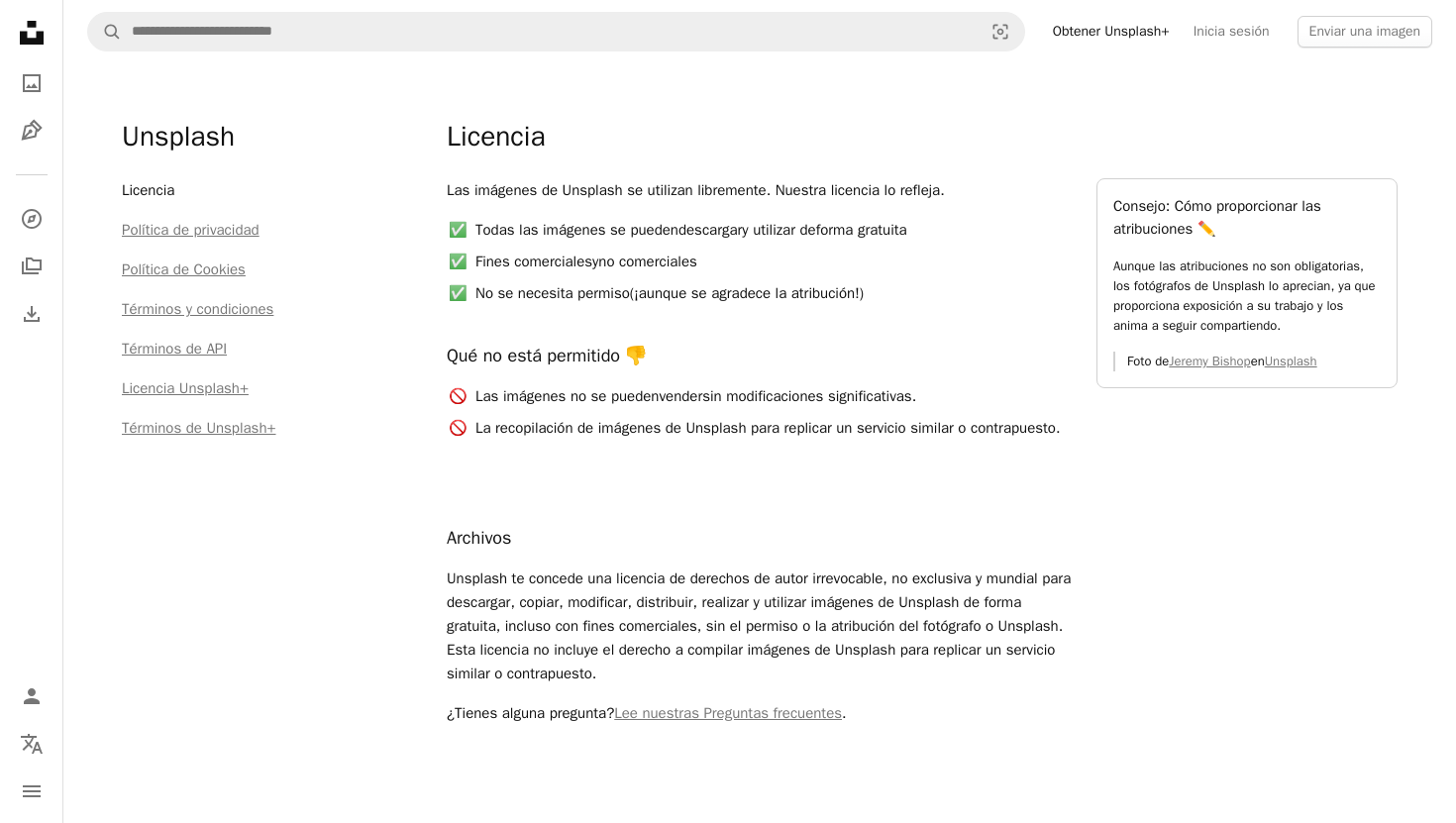scroll, scrollTop: 57, scrollLeft: 0, axis: vertical 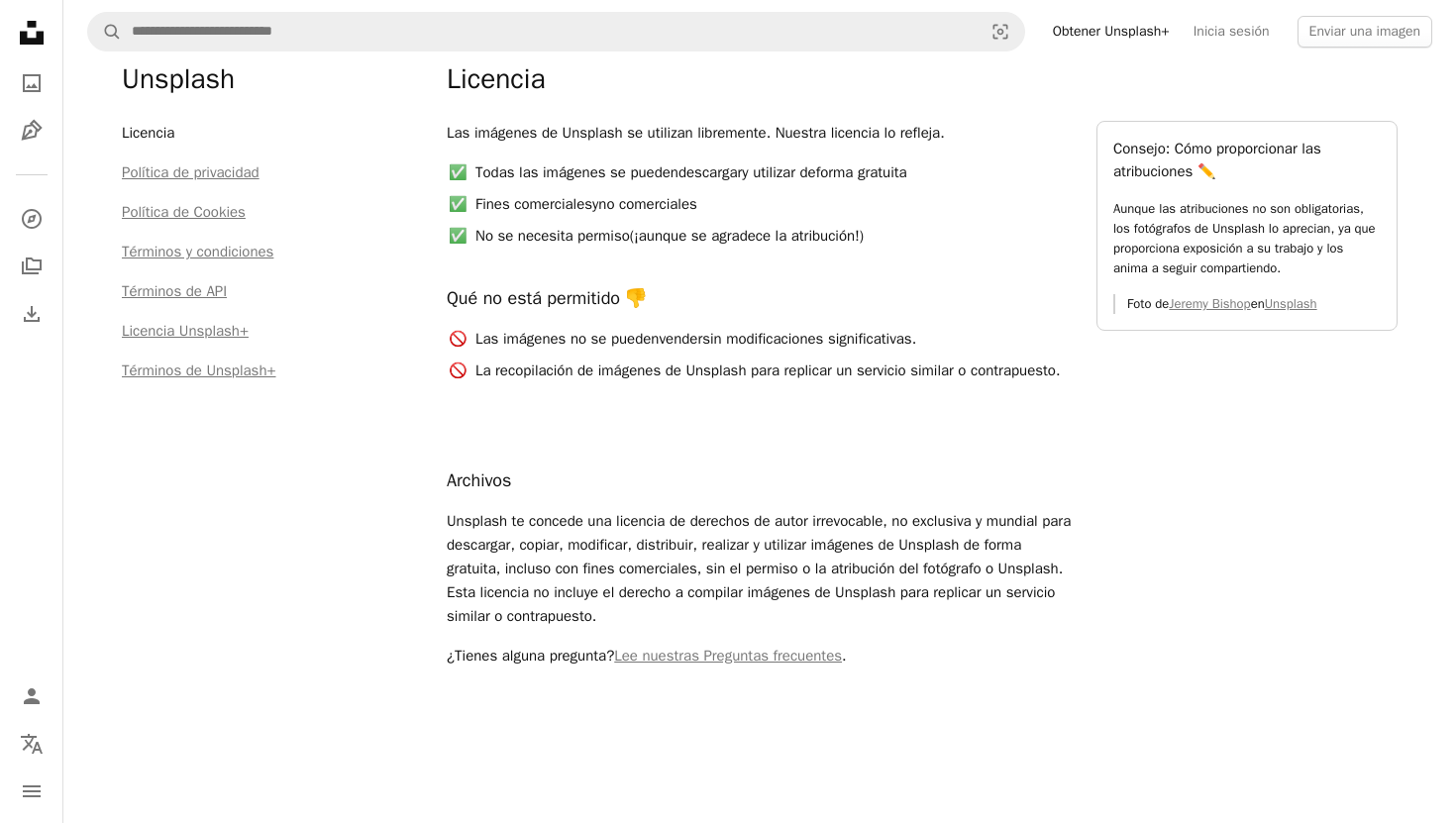 drag, startPoint x: 516, startPoint y: 617, endPoint x: 704, endPoint y: 638, distance: 189.169 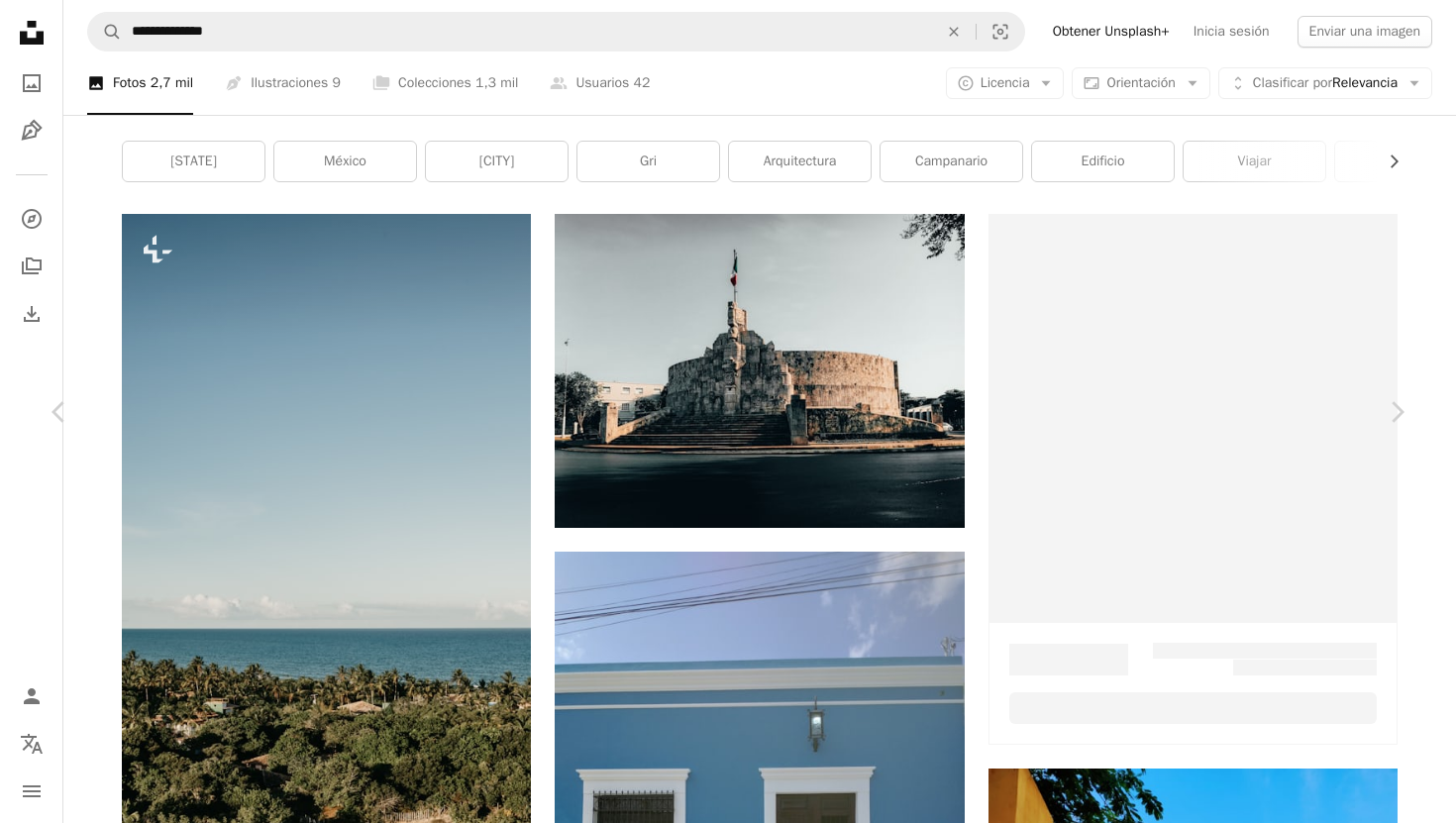 scroll, scrollTop: 4985, scrollLeft: 0, axis: vertical 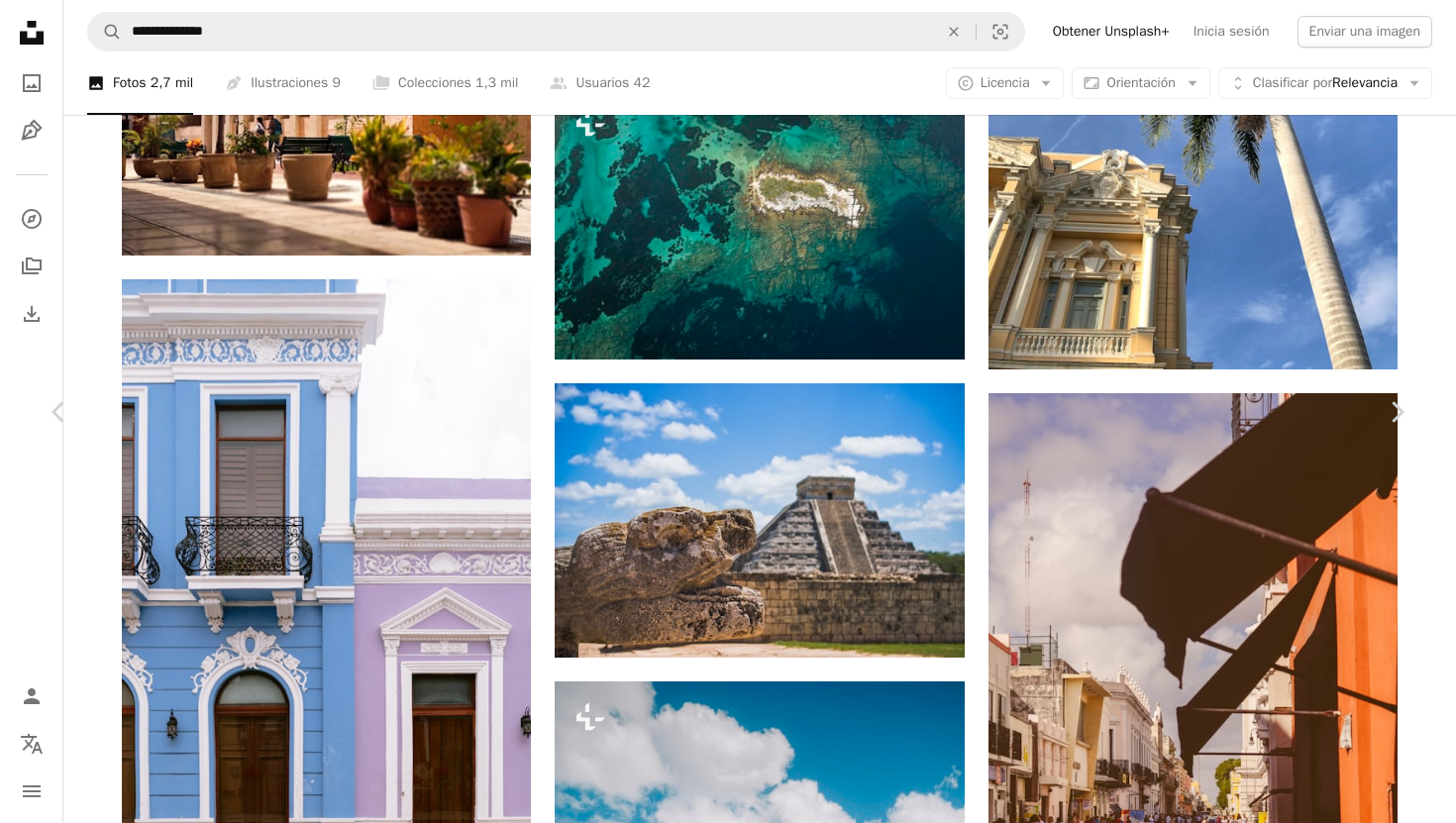 click on "An X shape Chevron left Chevron right [FIRST] [LAST] Disponible para contratación A checkmark inside of a circle A heart A plus sign Editar imagen   Plus sign for Unsplash+ Descargar gratis Chevron down Zoom in Visualizaciones 9.529.064 Descargas 68.503 A forward-right arrow Compartir Info icon Información More Actions A map marker [CITY], [CITY], [COUNTRY] Calendar outlined Publicado el  [DATE] Camera PENTAX Corporation, PENTAX K10D Safety Uso gratuito bajo la  Licencia Unsplash nubes México historia piedra sol pirámide viejo estructura Antiguo restos América del Sur tumba ruina maya histórico Maya Yucatán Unesco América Central edificio Imágenes gratuitas Explora imágenes premium relacionadas en iStock  |  Ahorra un 20 % con el código UNSPLASH20 Ver más en iStock  ↗ Imágenes relacionadas A heart A plus sign [FIRST] [LAST] Disponible para contratación A checkmark inside of a circle Arrow pointing down A heart A plus sign [FIRST] [LAST] Arrow pointing down A heart A plus sign" at bounding box center (728, 7557) 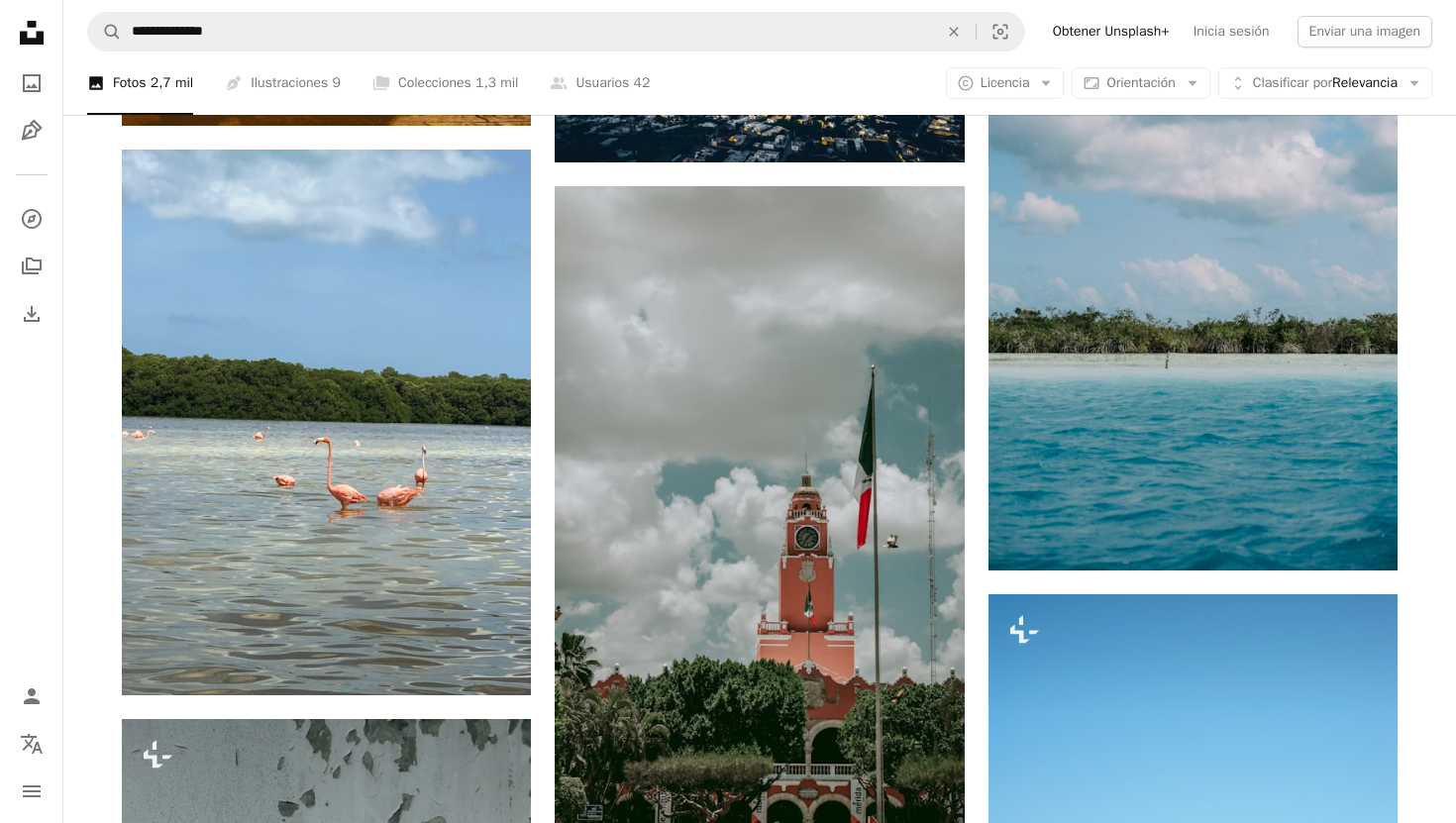 scroll, scrollTop: 3688, scrollLeft: 0, axis: vertical 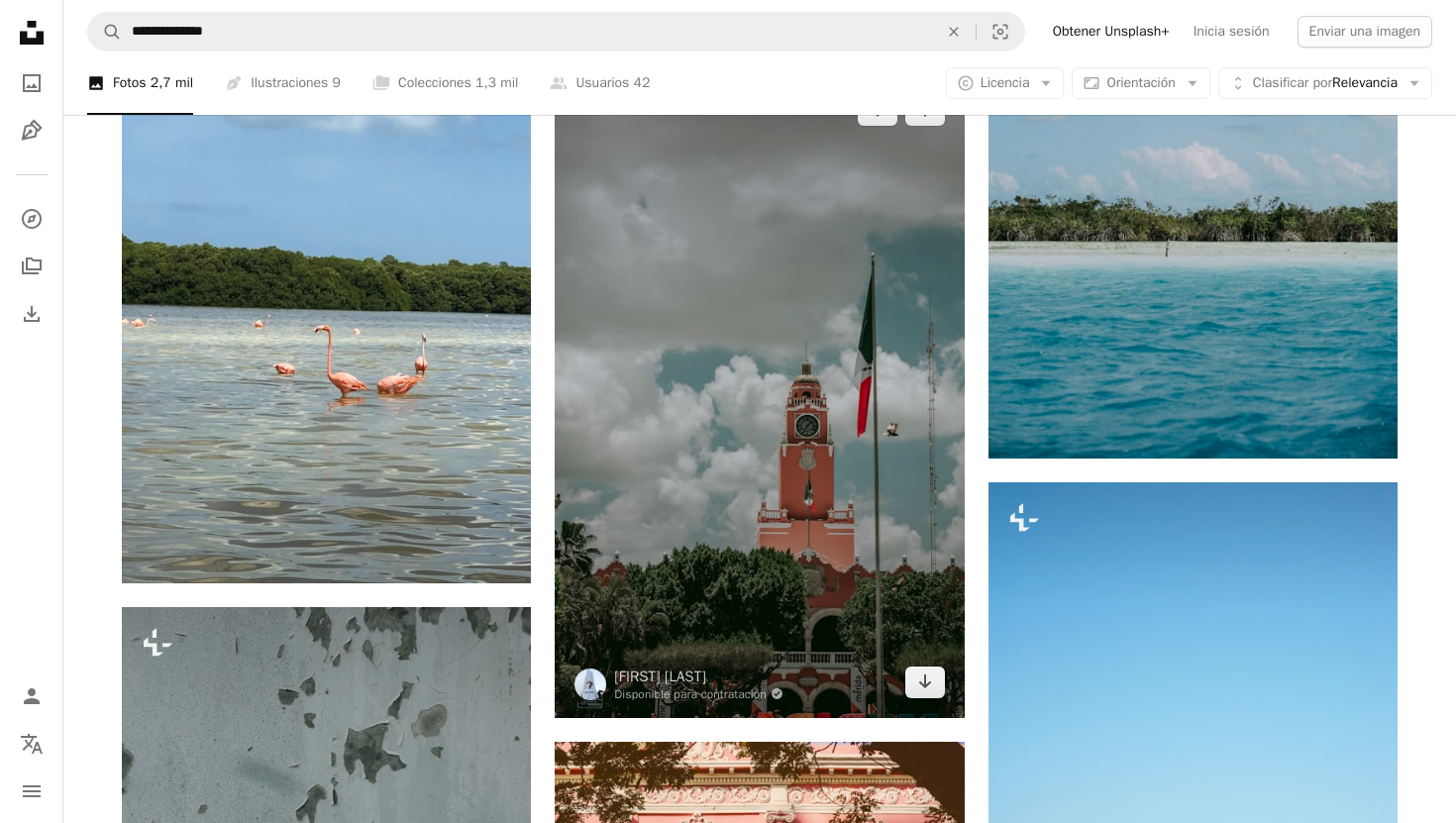 click at bounding box center [759, 396] 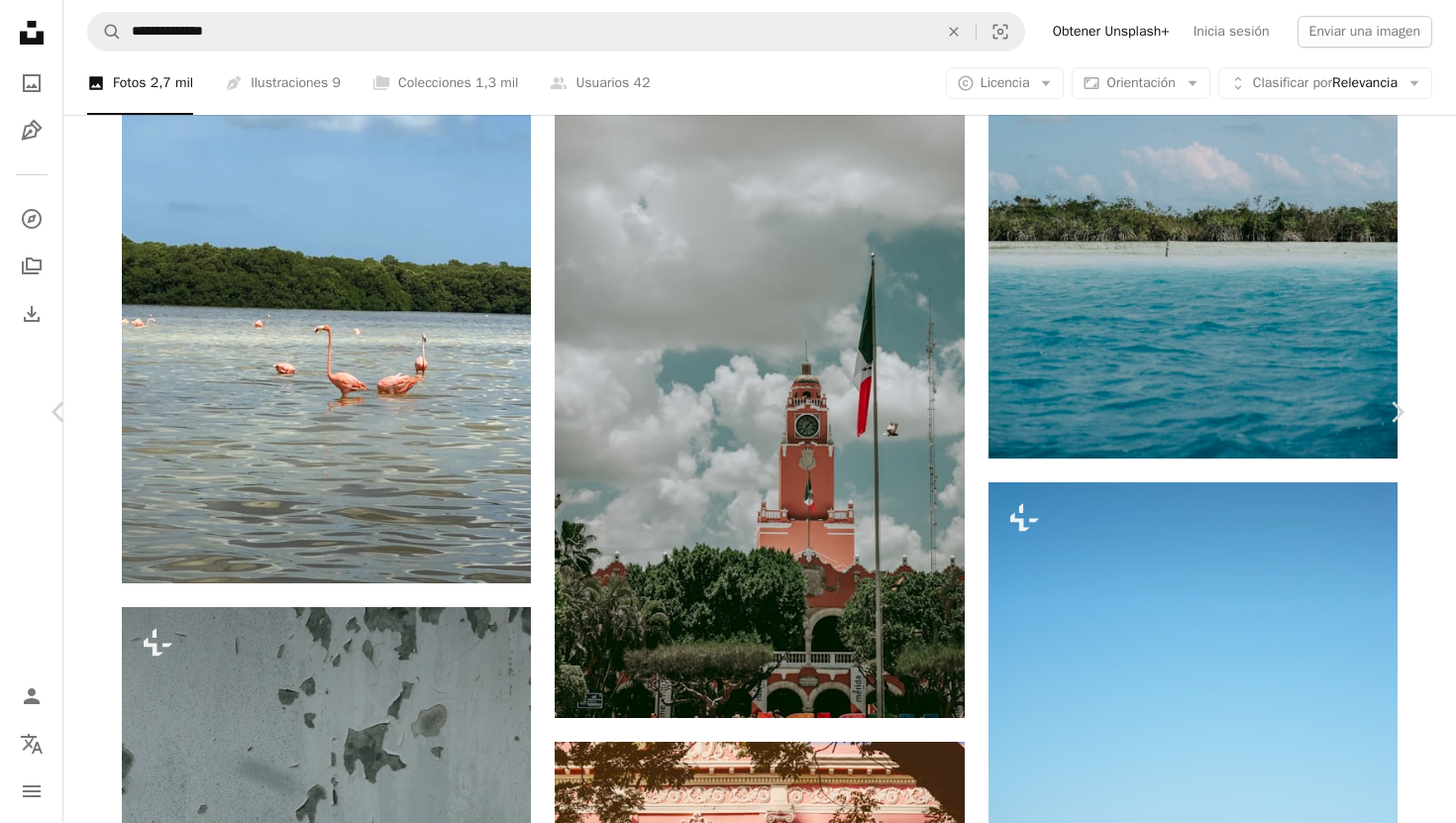 scroll, scrollTop: 0, scrollLeft: 0, axis: both 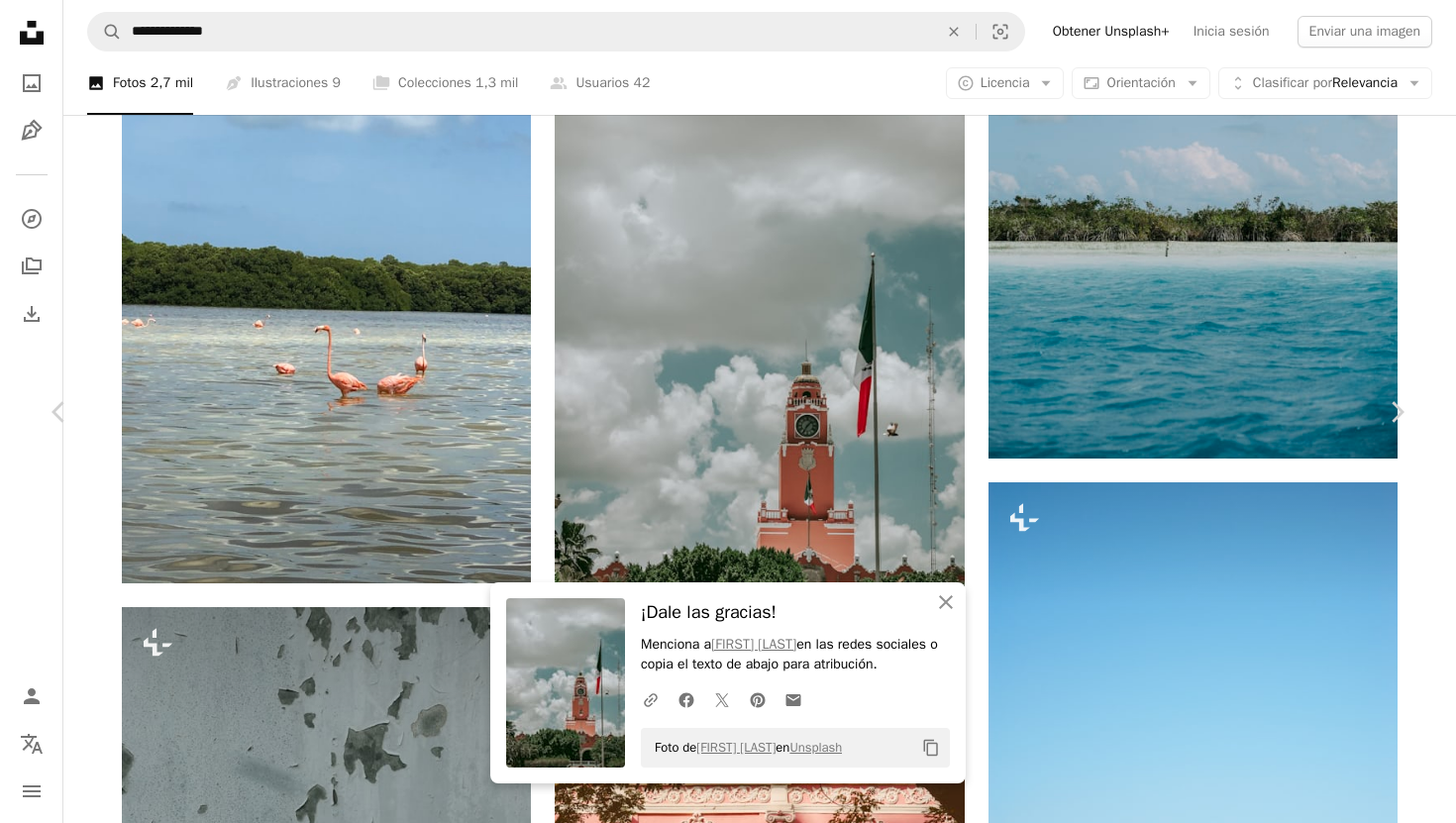 click on "Menciona a  [FIRST] [LAST]  en las redes sociales o copia el texto de abajo para atribución. Foto de  [FIRST] [LAST]  en  Unsplash
Copy content [FIRST] [LAST]  Disponible para contratación" at bounding box center (728, 8853) 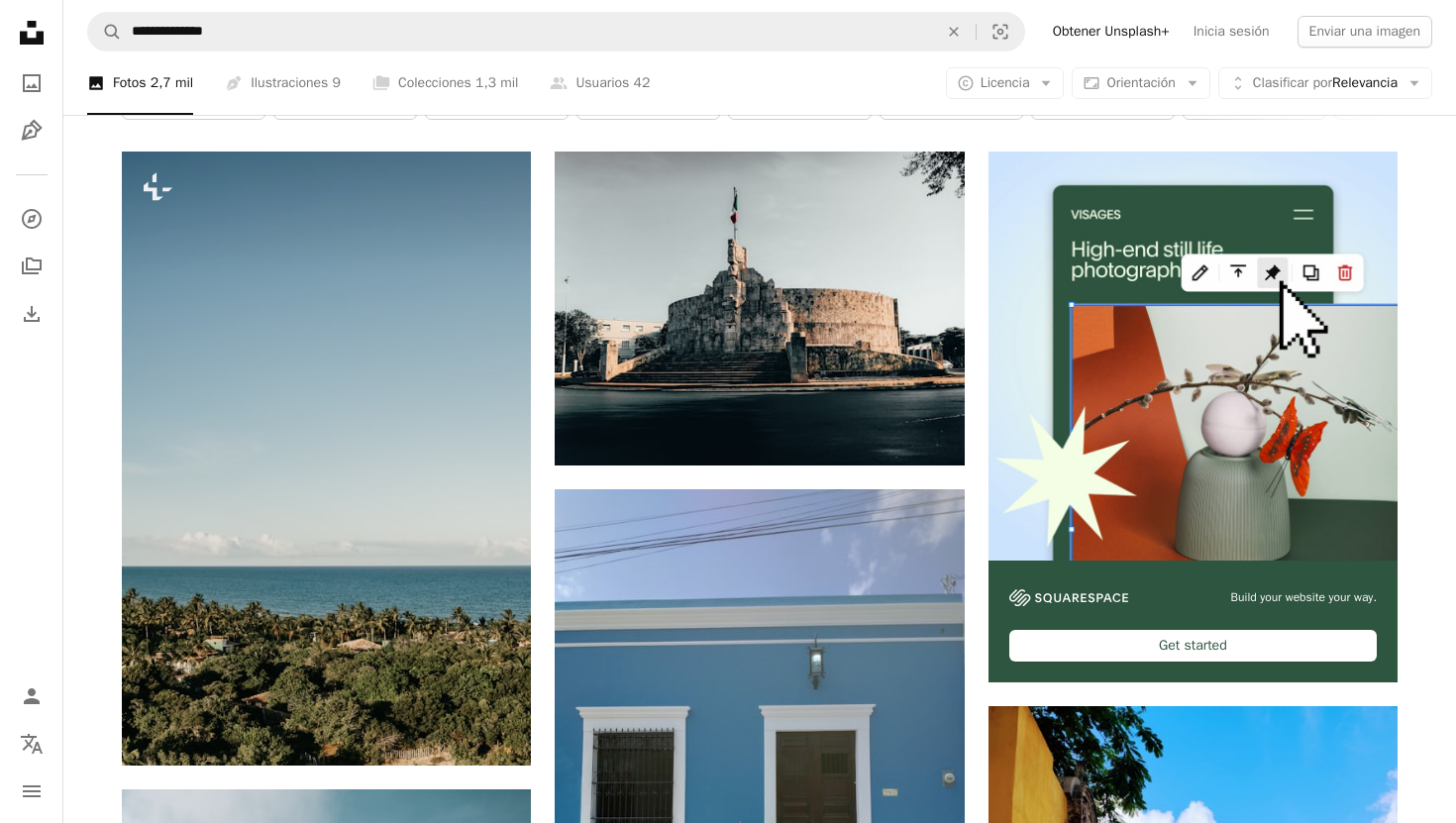scroll, scrollTop: 0, scrollLeft: 0, axis: both 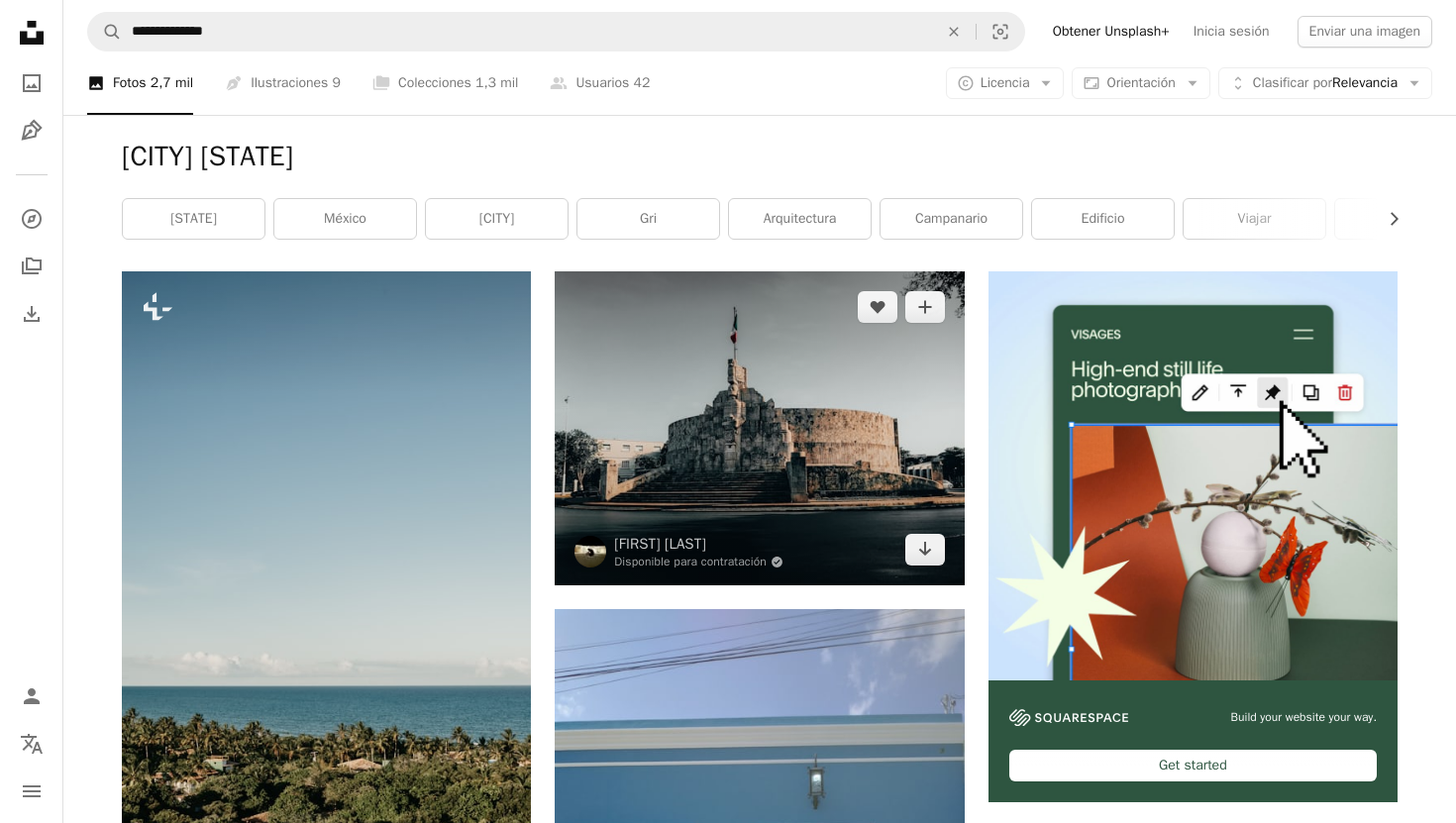 click at bounding box center (759, 428) 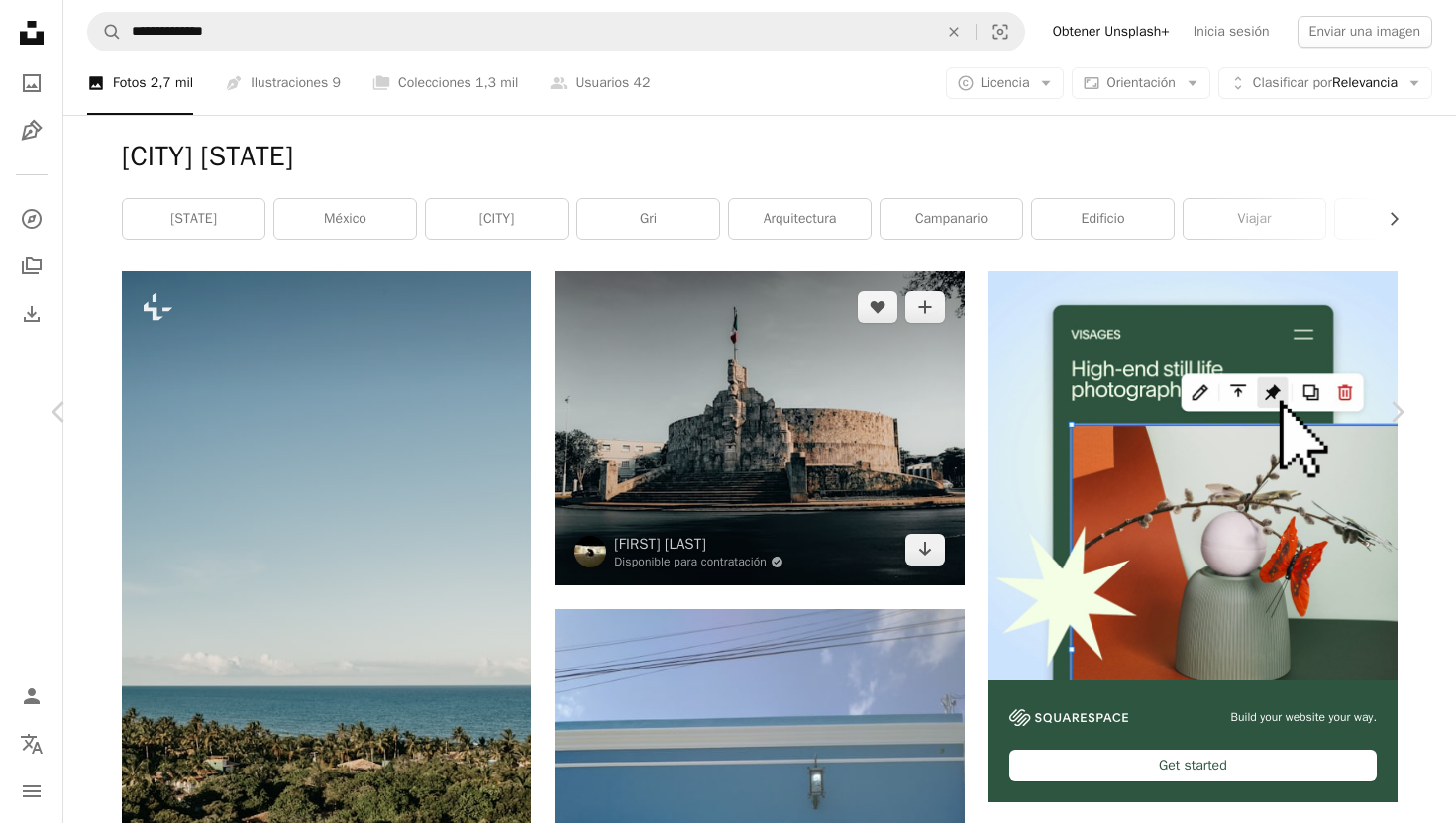 scroll, scrollTop: 0, scrollLeft: 0, axis: both 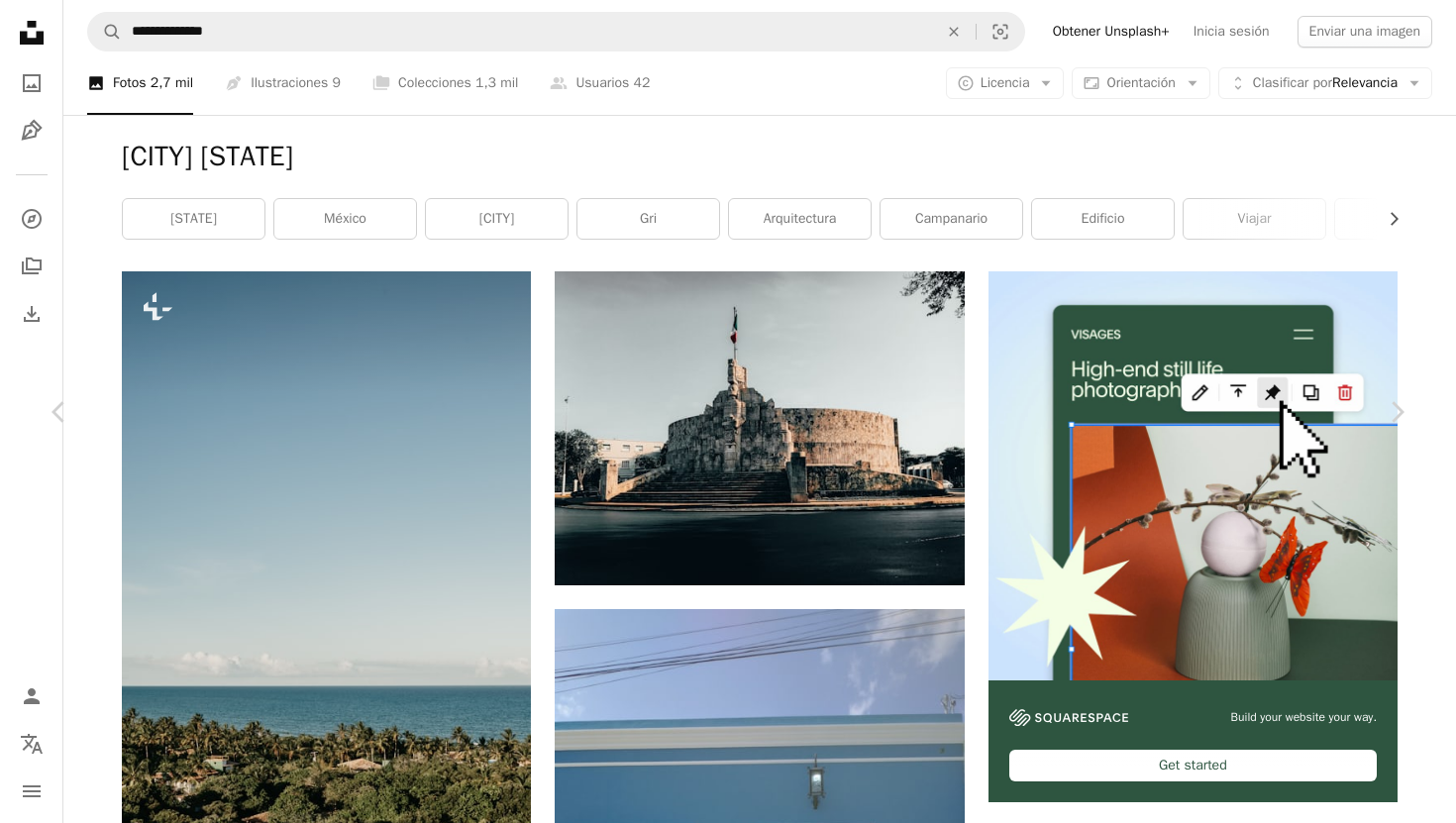 click on "An X shape Chevron left Chevron right [FIRST] [LAST] Disponible para contratación A checkmark inside of a circle A heart A plus sign Editar imagen   Plus sign for Unsplash+ Descargar gratis Chevron down Zoom in Visualizaciones 291.288 Descargas 7490 A forward-right arrow Compartir Info icon Información More Actions Calendar outlined Publicado el  [DATE] Camera Apple, iPhone 6s Safety Uso gratuito bajo la  Licencia Unsplash oscuro México bandera gris monumento [CITY] edificio arquitectura gris castillo torre asfalto Fortaleza asfalto campanario chapitel Imágenes gratuitas Explora imágenes premium relacionadas en iStock  |  Ahorra un 20 % con el código UNSPLASH20 Ver más en iStock  ↗ Imágenes relacionadas A heart A plus sign [FIRST] [LAST] Disponible para contratación A checkmark inside of a circle Arrow pointing down A heart A plus sign [FIRST] [LAST] Disponible para contratación A checkmark inside of a circle Arrow pointing down A heart A plus sign [FIRST] [LAST] Para" at bounding box center [728, 12541] 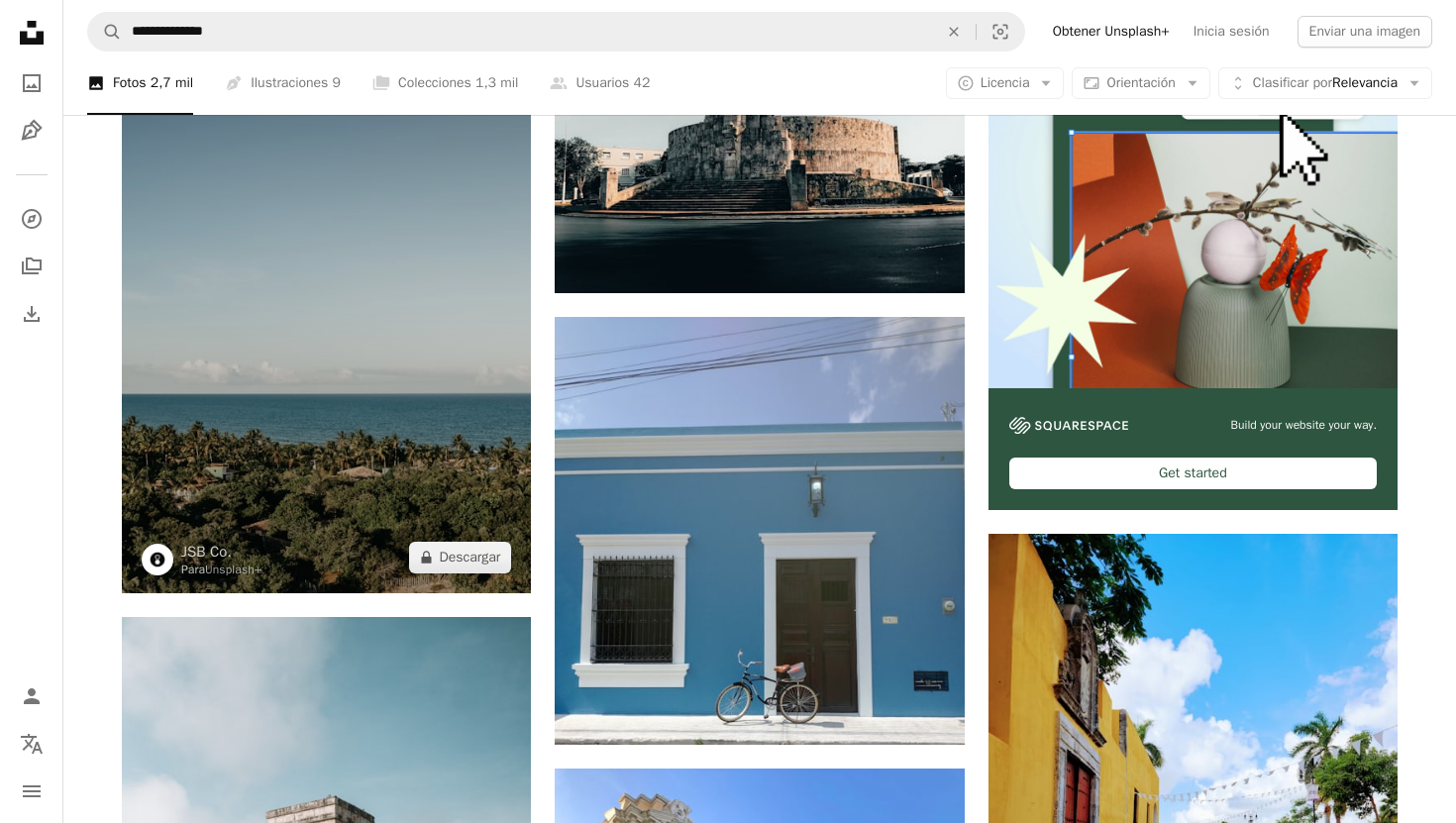 scroll, scrollTop: 310, scrollLeft: 0, axis: vertical 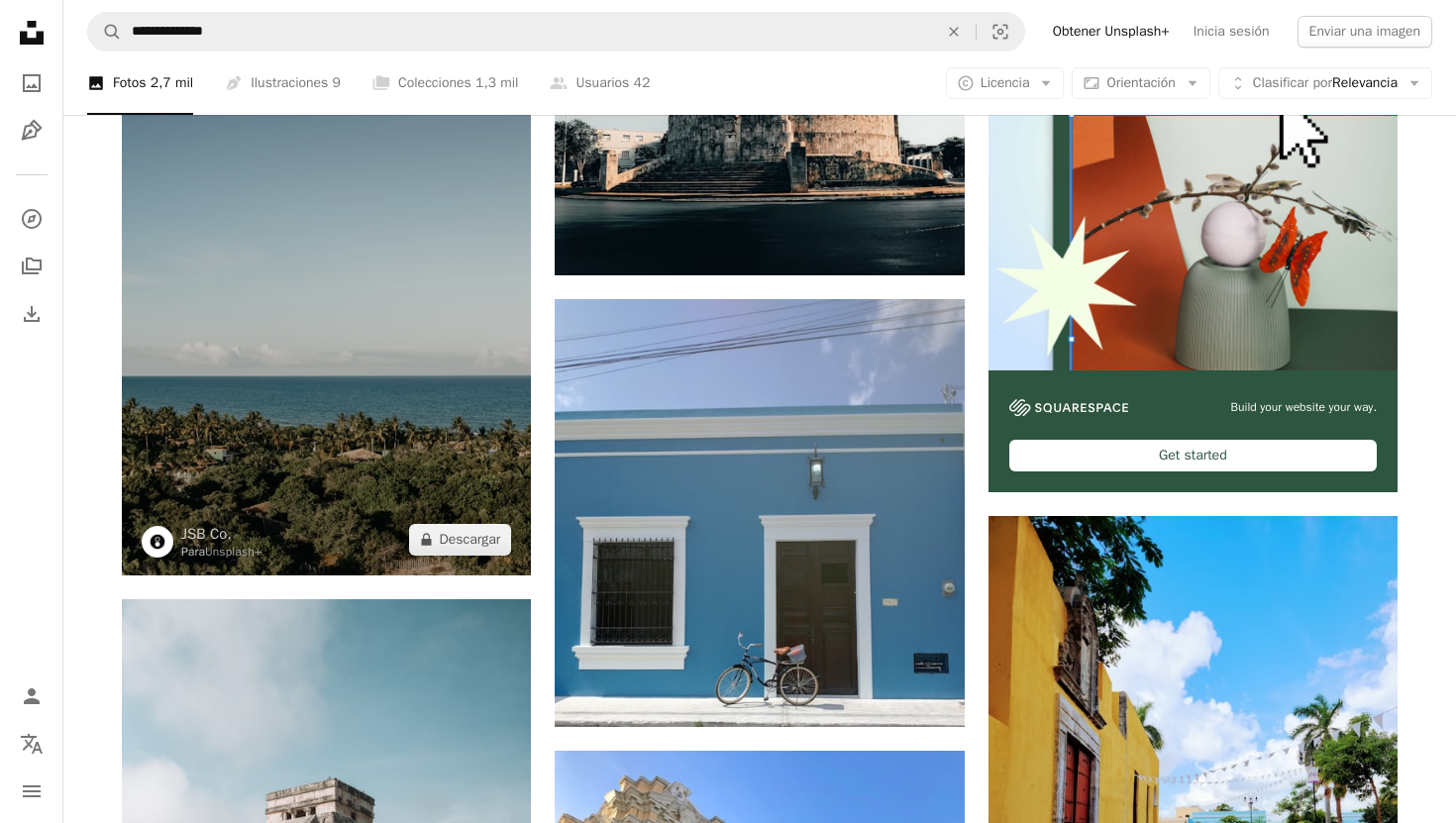 click at bounding box center [326, 268] 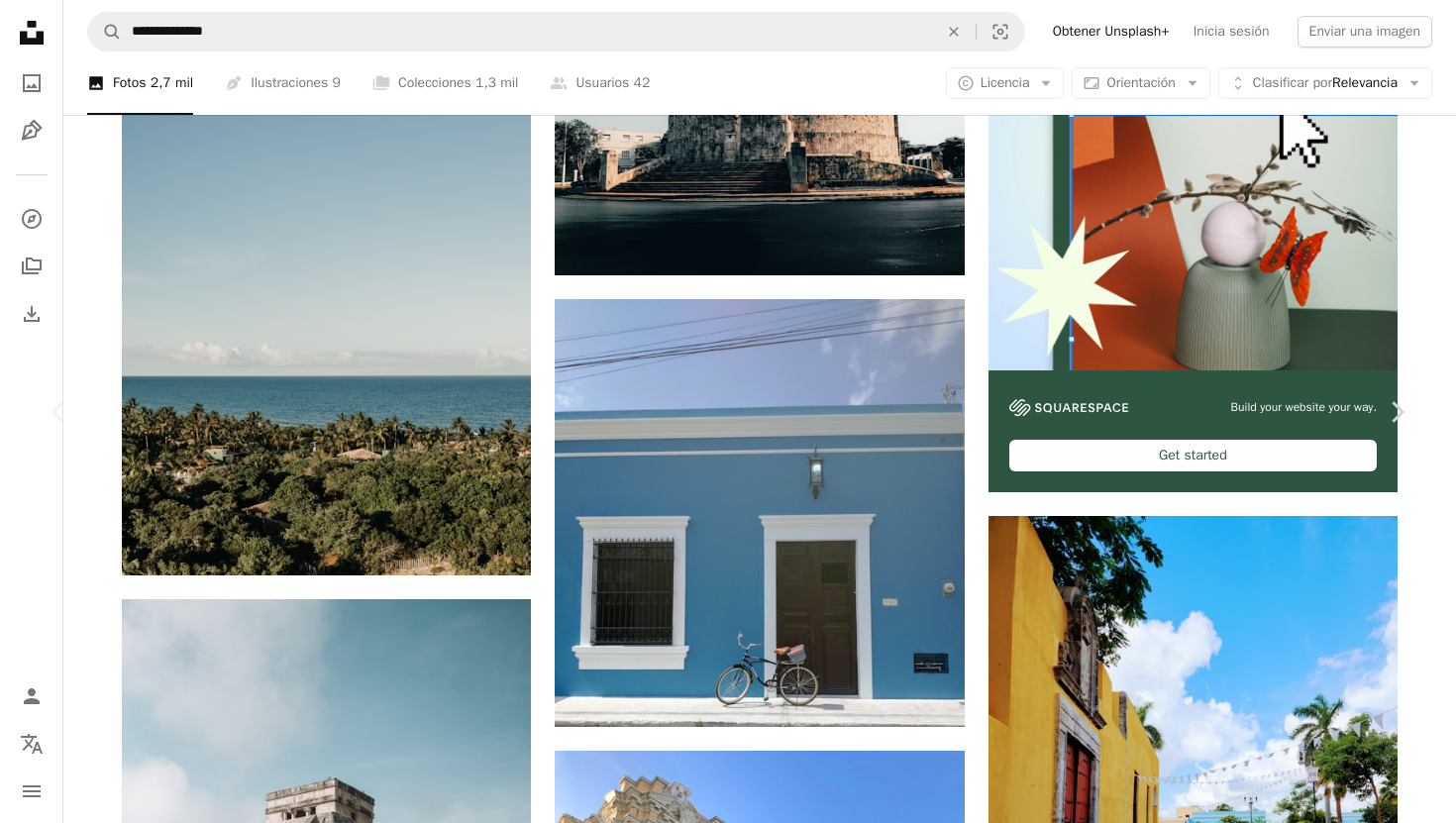 scroll, scrollTop: 653, scrollLeft: 0, axis: vertical 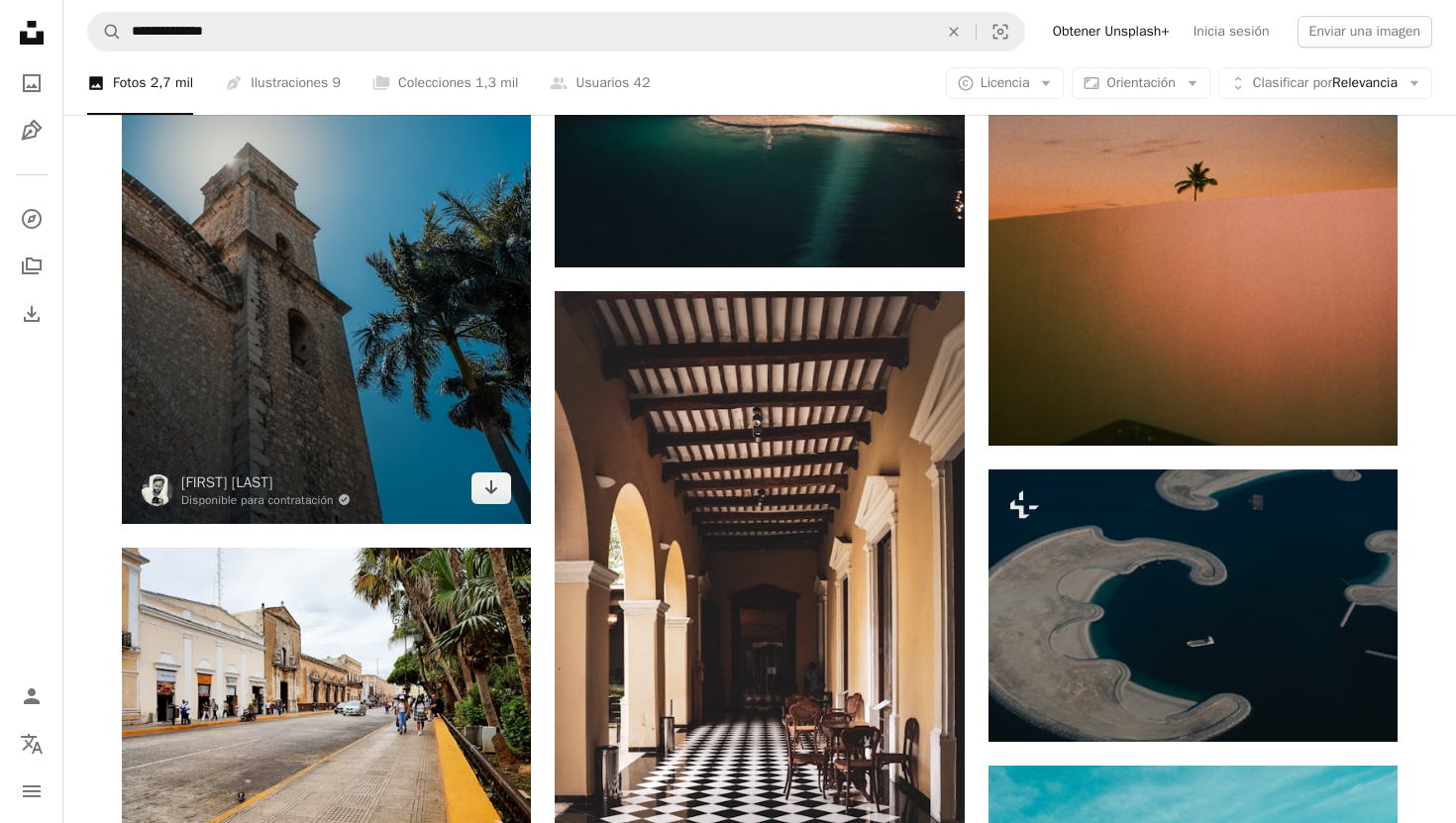 click at bounding box center [326, 217] 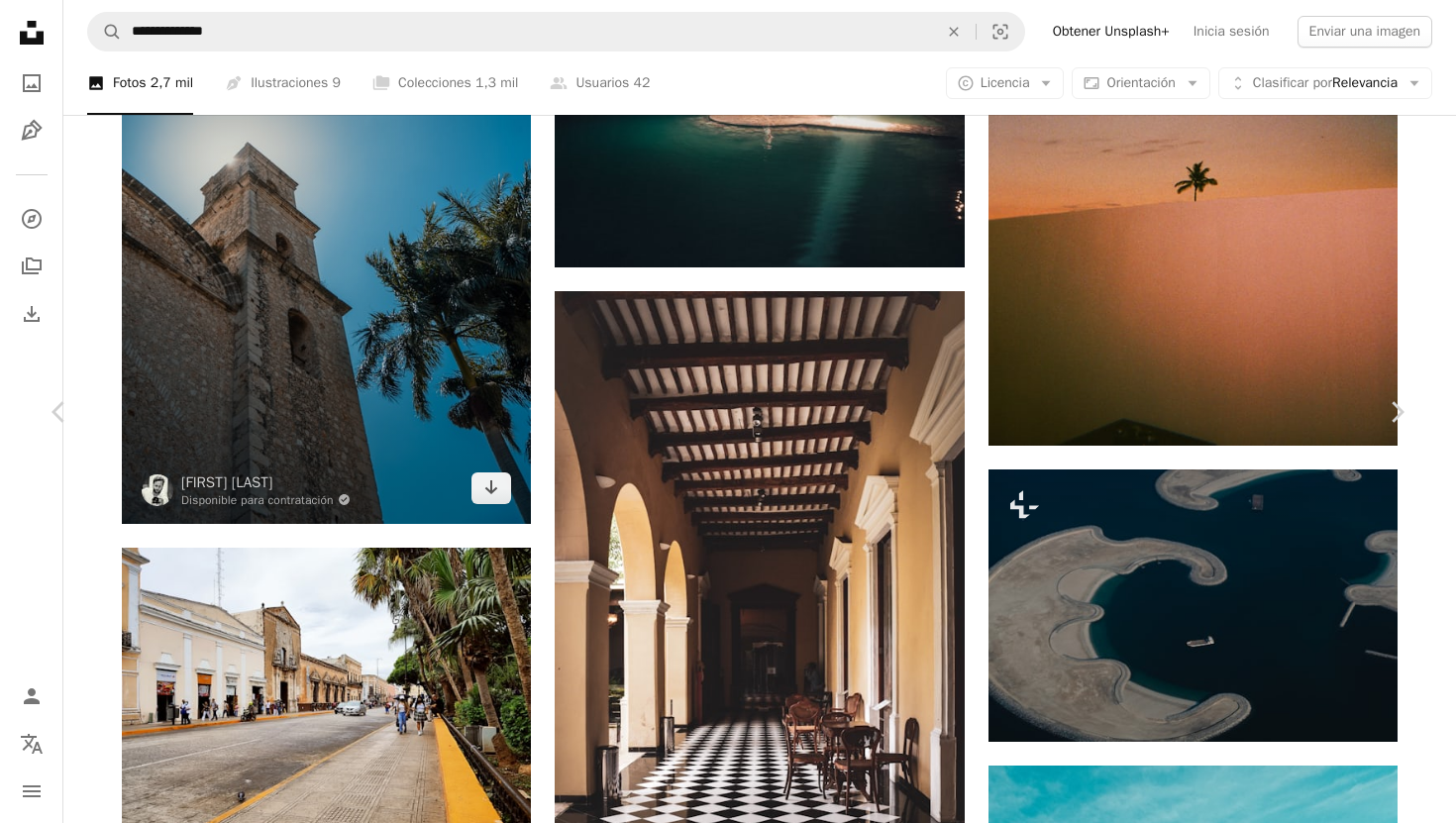 scroll, scrollTop: 406, scrollLeft: 0, axis: vertical 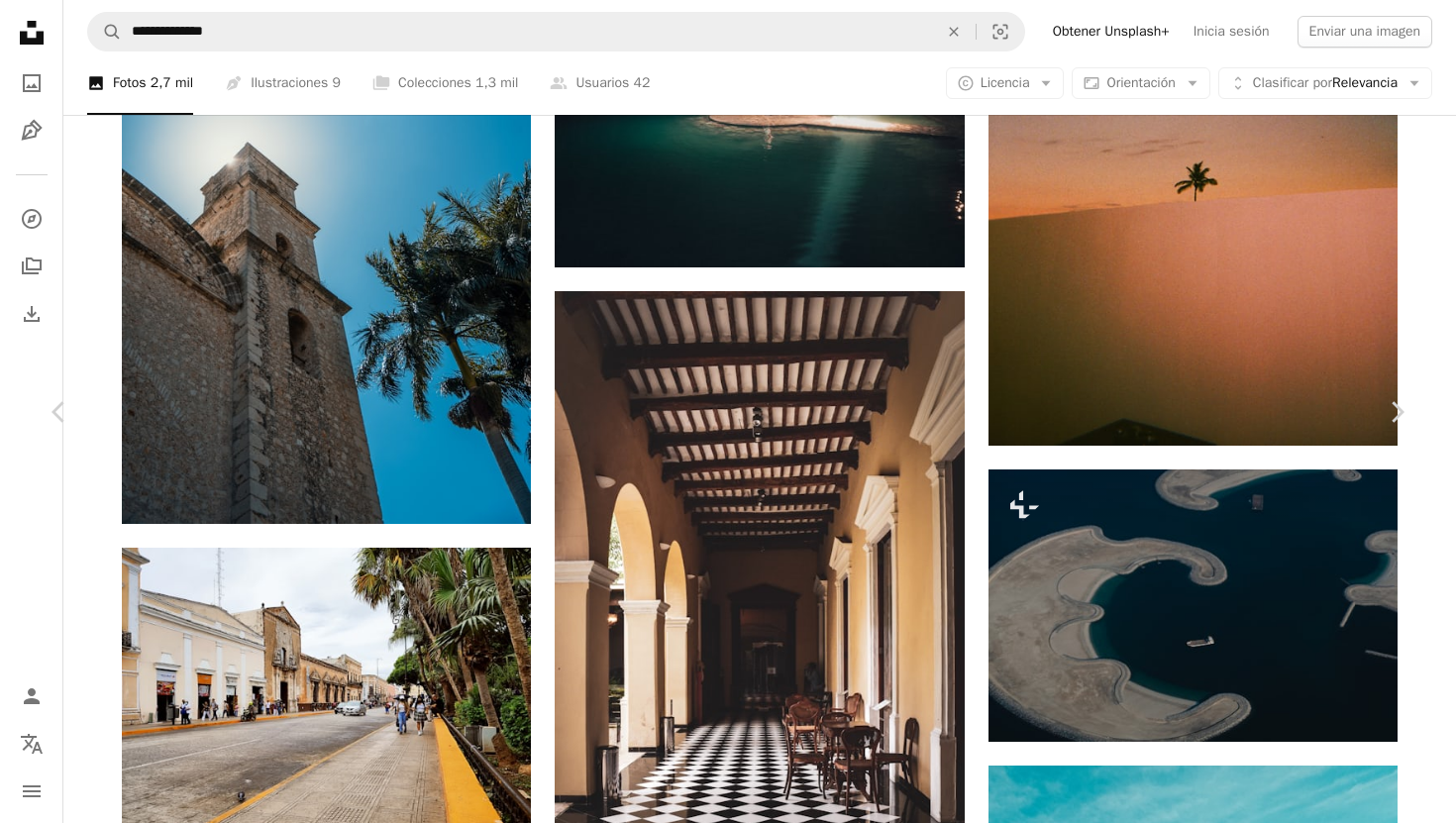 click on "An X shape Chevron left Chevron right Ruben Hanssen Disponible para contratación A checkmark inside of a circle A heart A plus sign Editar imagen Plus sign for Unsplash+ Descargar gratis Chevron down Zoom in Visualizaciones 33.199 Descargas 410 A forward-right arrow Compartir Info icon Información More Actions A map marker [CITY], [STATE], [COUNTRY] Calendar outlined Publicado el [DATE] Camera SONY, ILCE-7M3 Safety Uso gratuito bajo la Licencia Unsplash viajar verano iglesia cielo azul México palmera Palmeras palma Yucatán edificio azul arquitectura planta pared castillo torre cerceta Fortaleza campanario chapitel Fondos Explora imágenes premium relacionadas en iStock | Ahorra un 20 % con el código UNSPLASH20 Ver más en iStock ↗ Imágenes relacionadas A heart A plus sign mj Arrow pointing down A heart A plus sign Max Böhme Disponible para contratación A checkmark inside of a circle Arrow pointing down A heart A plus sign Raissa Brizeno Arrow pointing down Plus sign for Unsplash+" at bounding box center (728, 10336) 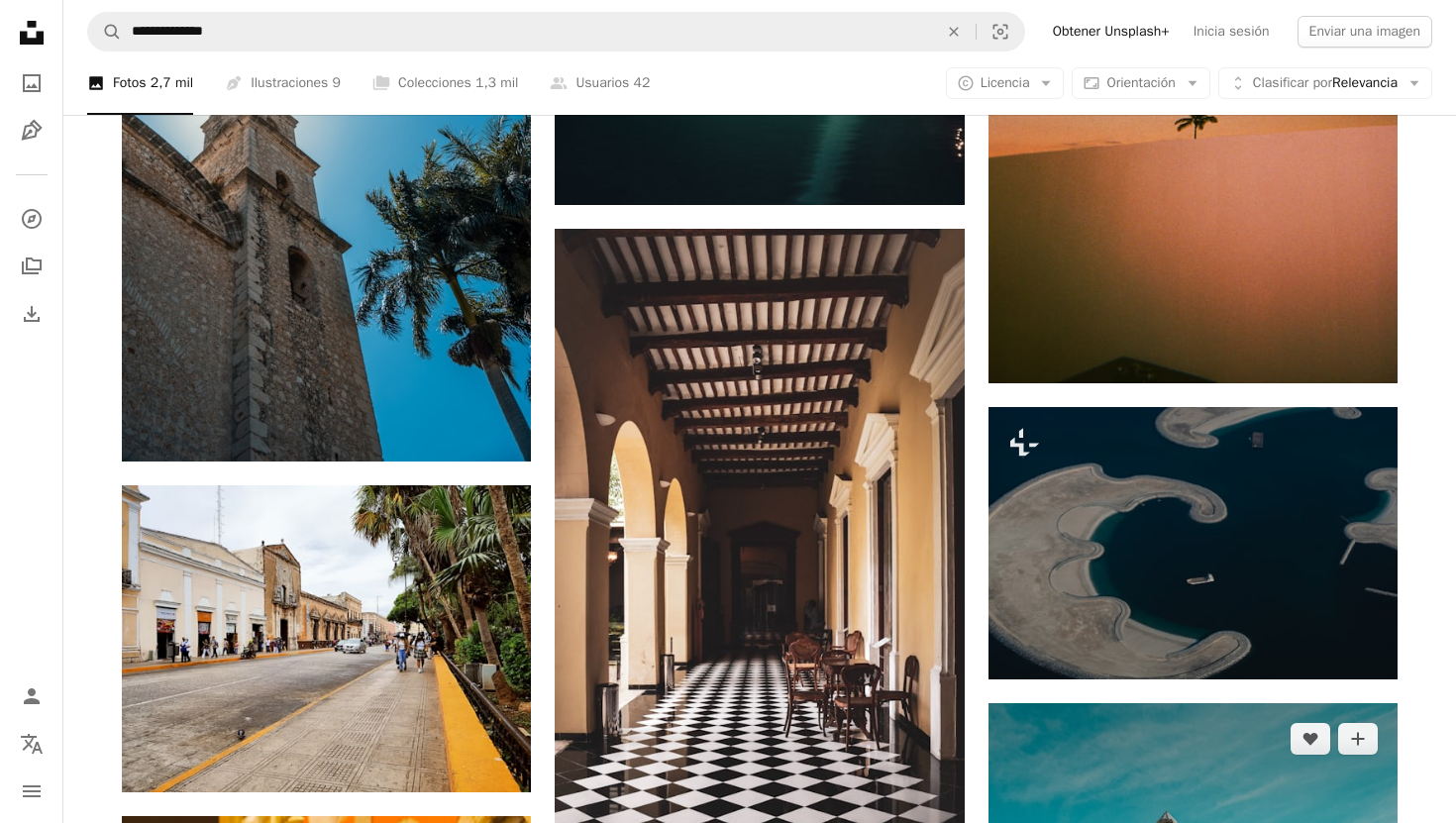 scroll, scrollTop: 2282, scrollLeft: 0, axis: vertical 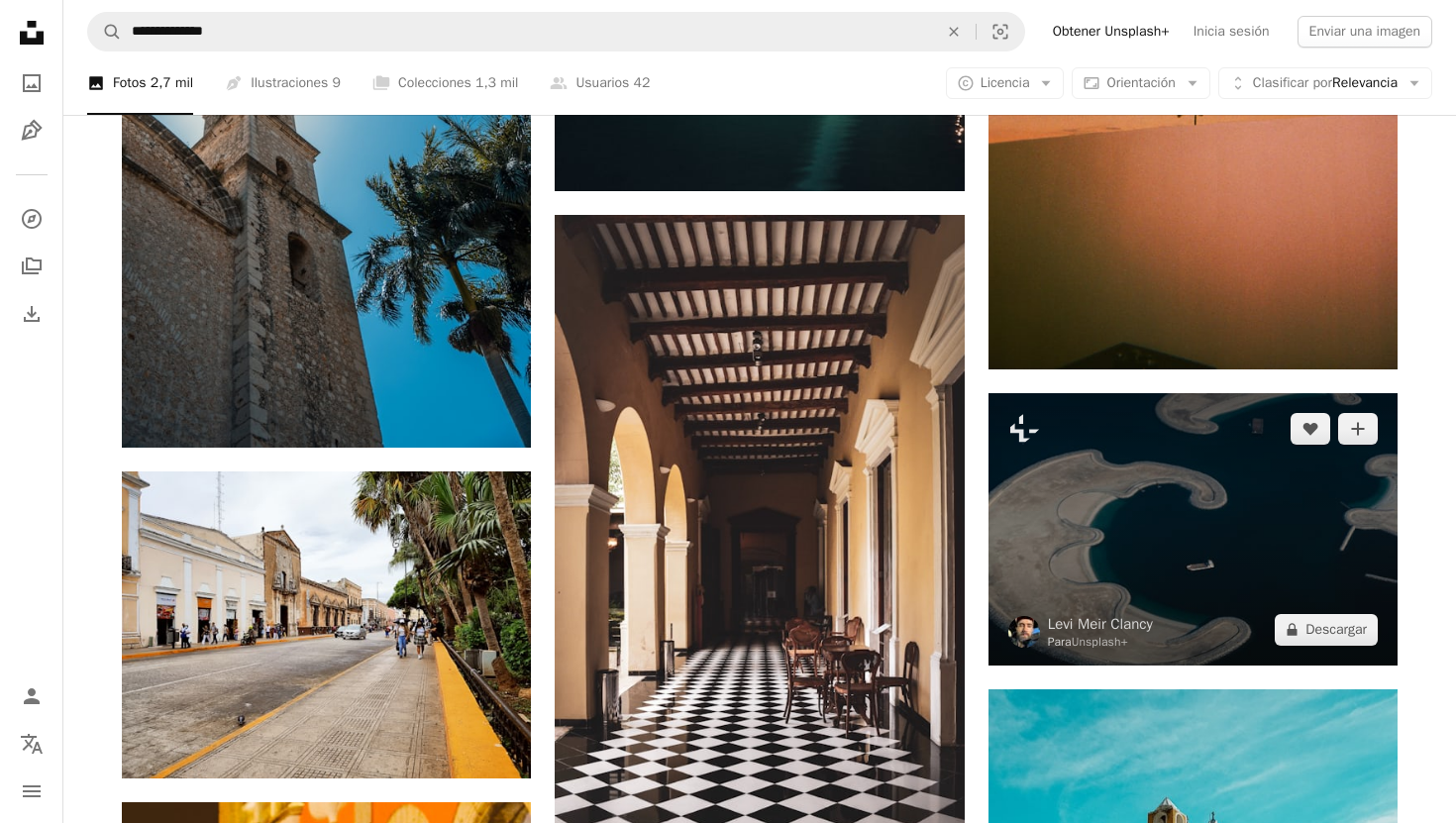 click at bounding box center (1193, 529) 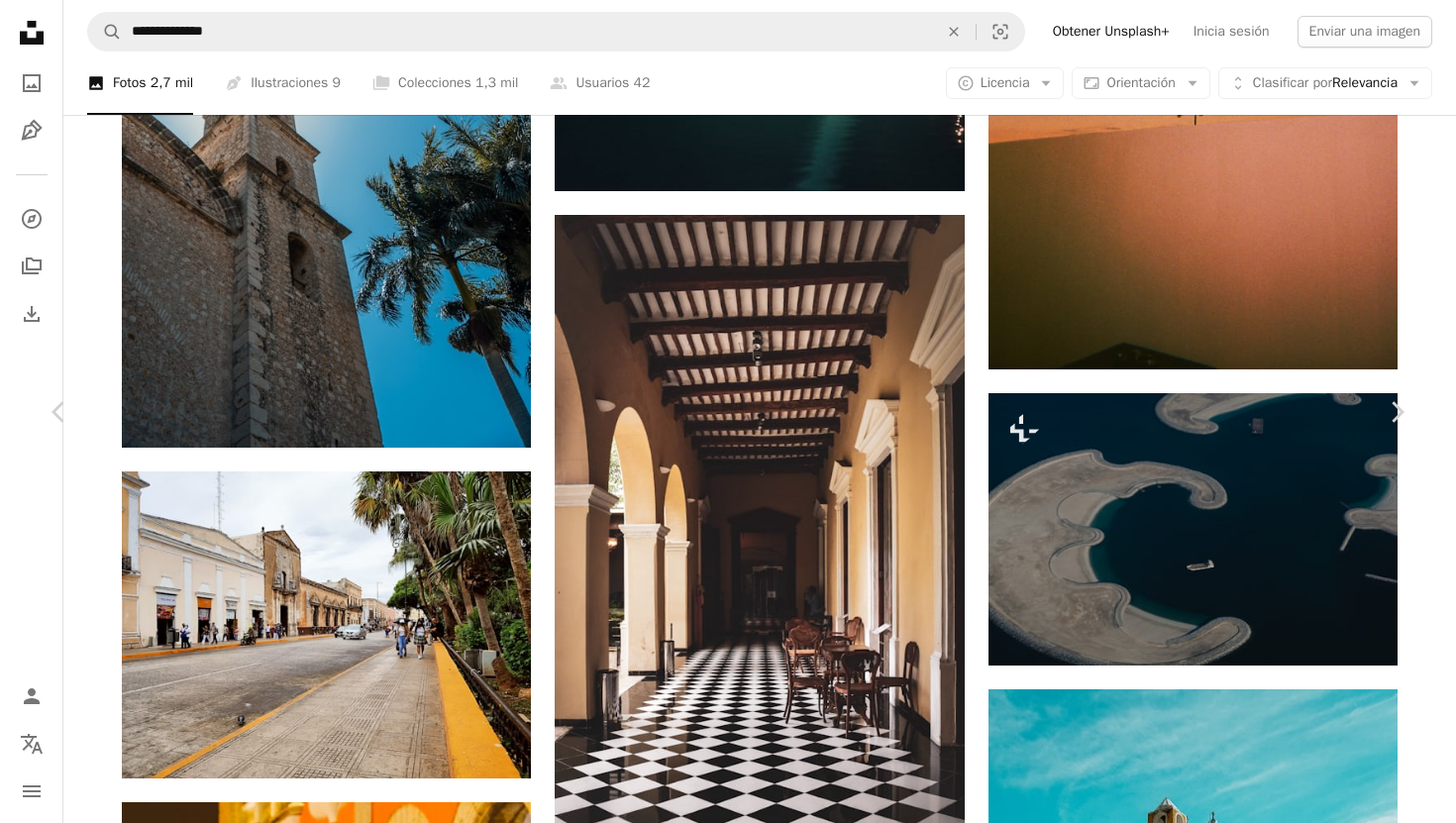 scroll, scrollTop: 434, scrollLeft: 0, axis: vertical 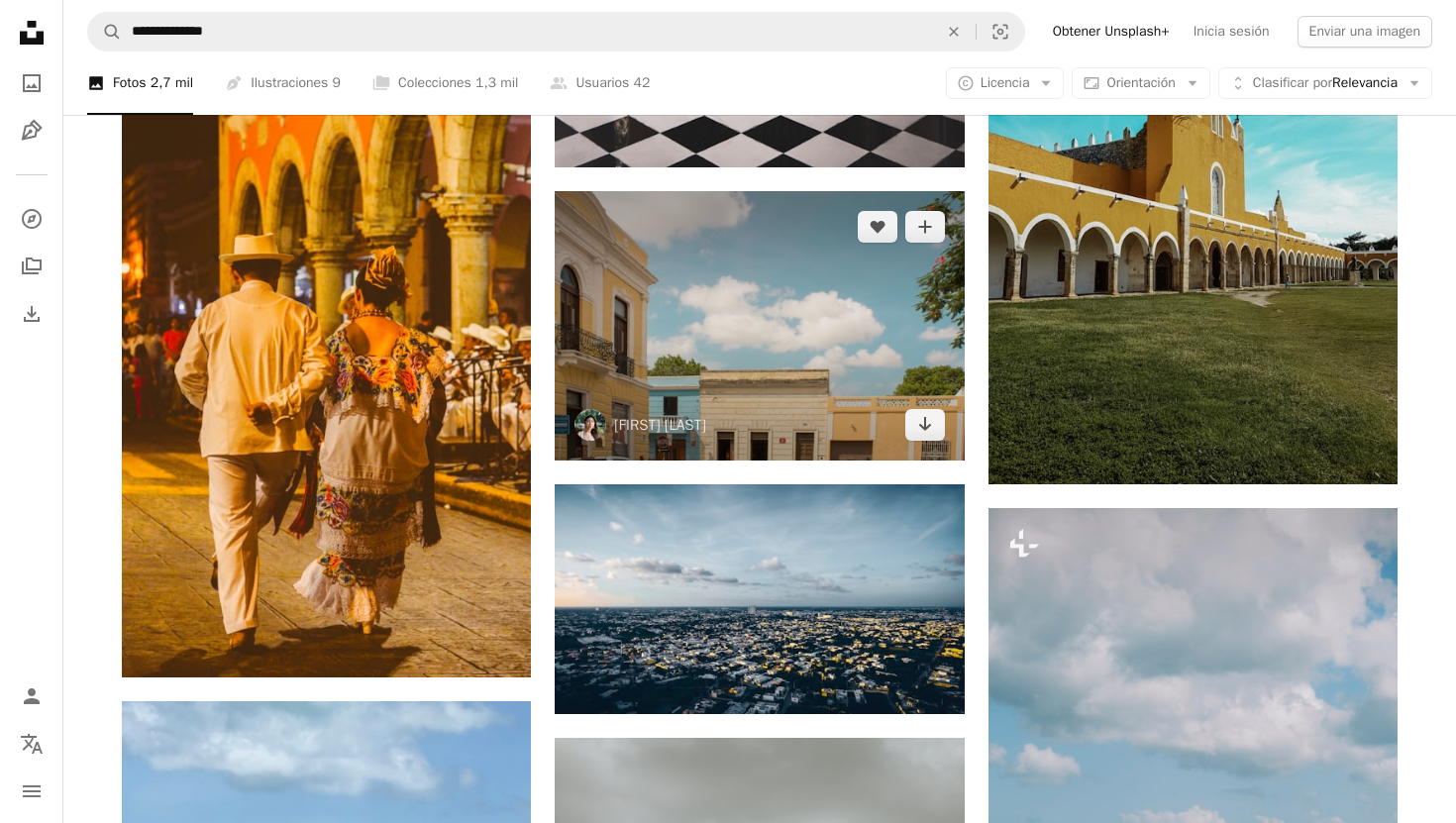 click at bounding box center (759, 326) 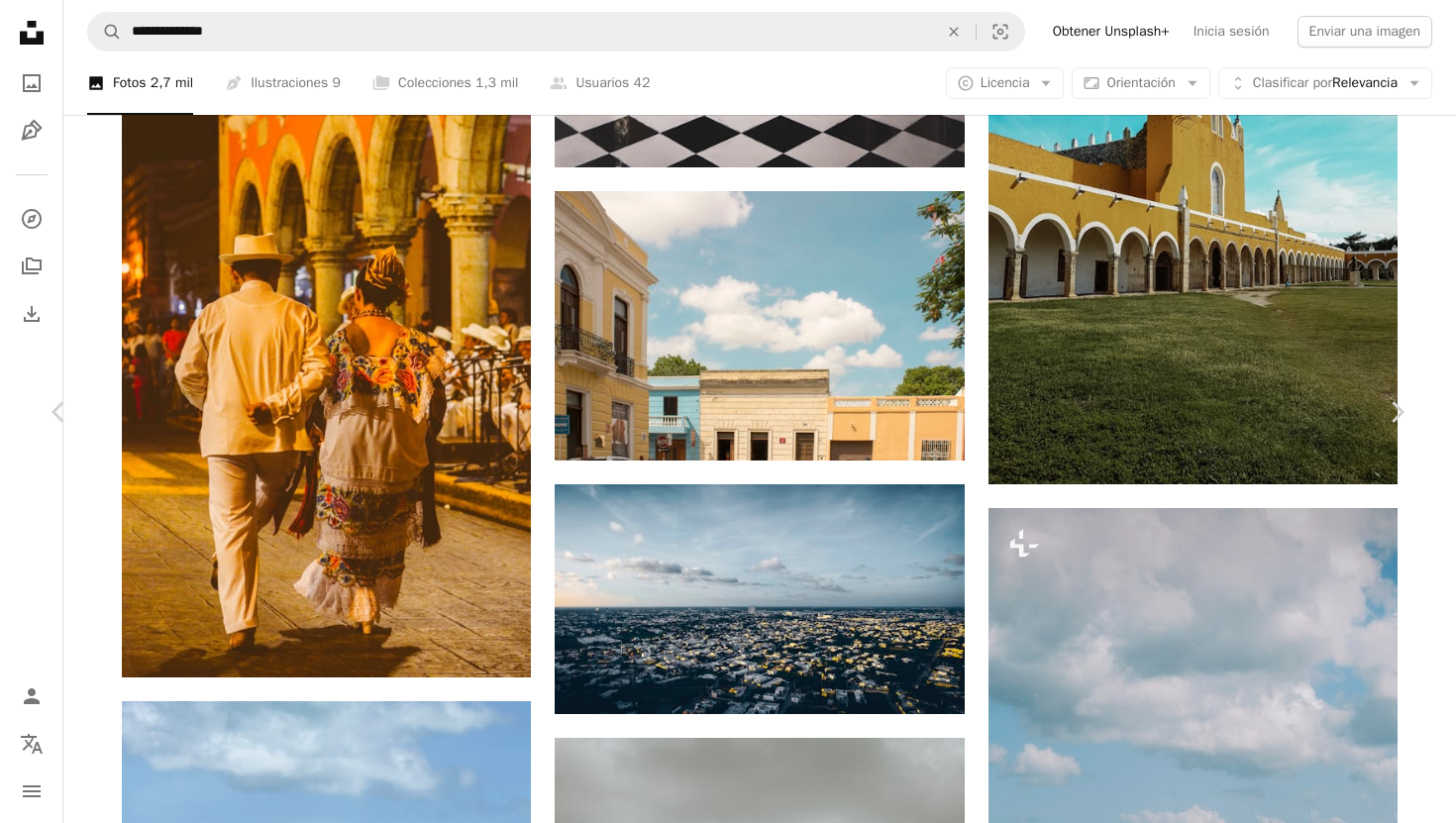 scroll, scrollTop: 0, scrollLeft: 0, axis: both 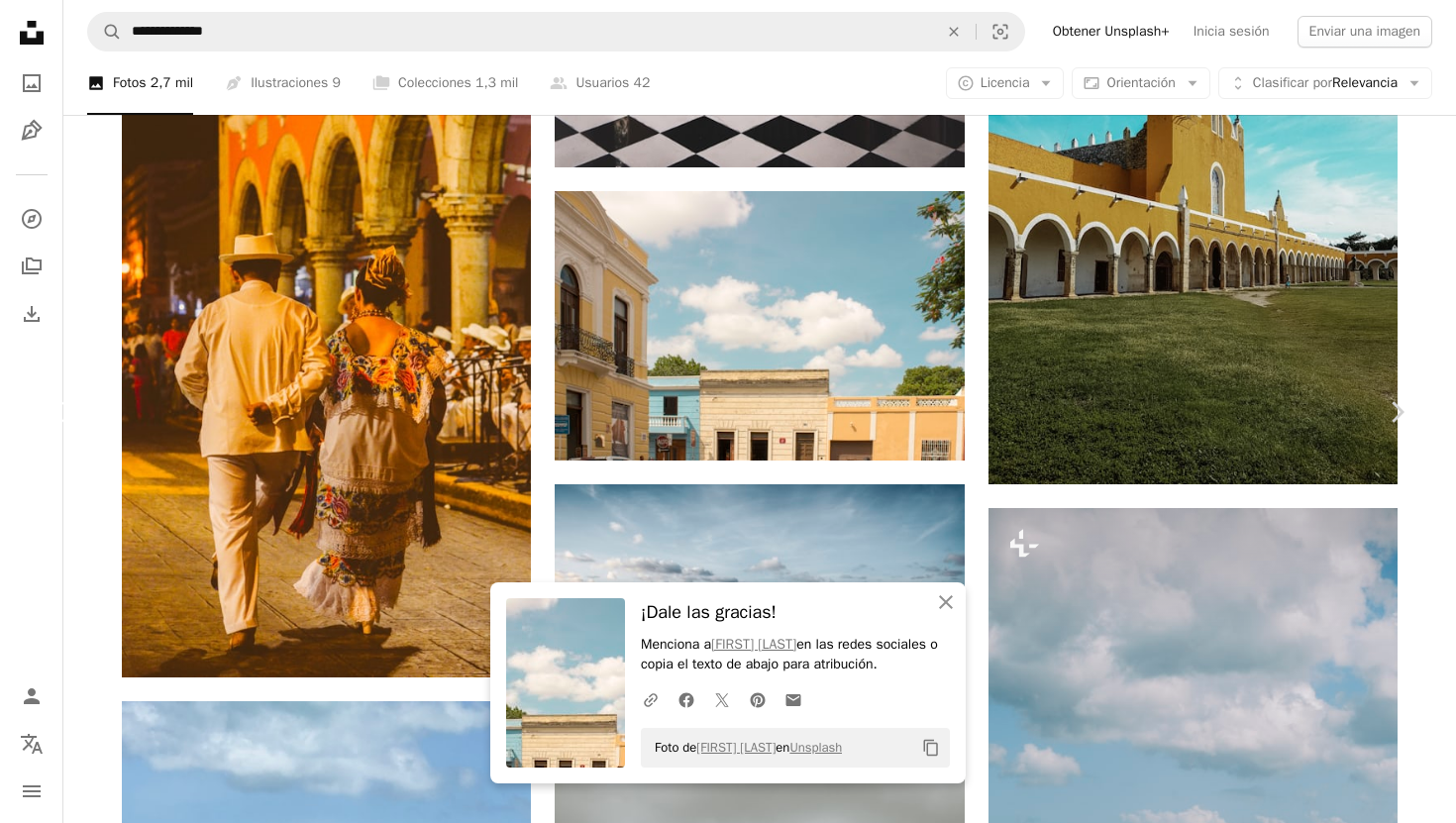 click on "Chevron left" at bounding box center (59, 412) 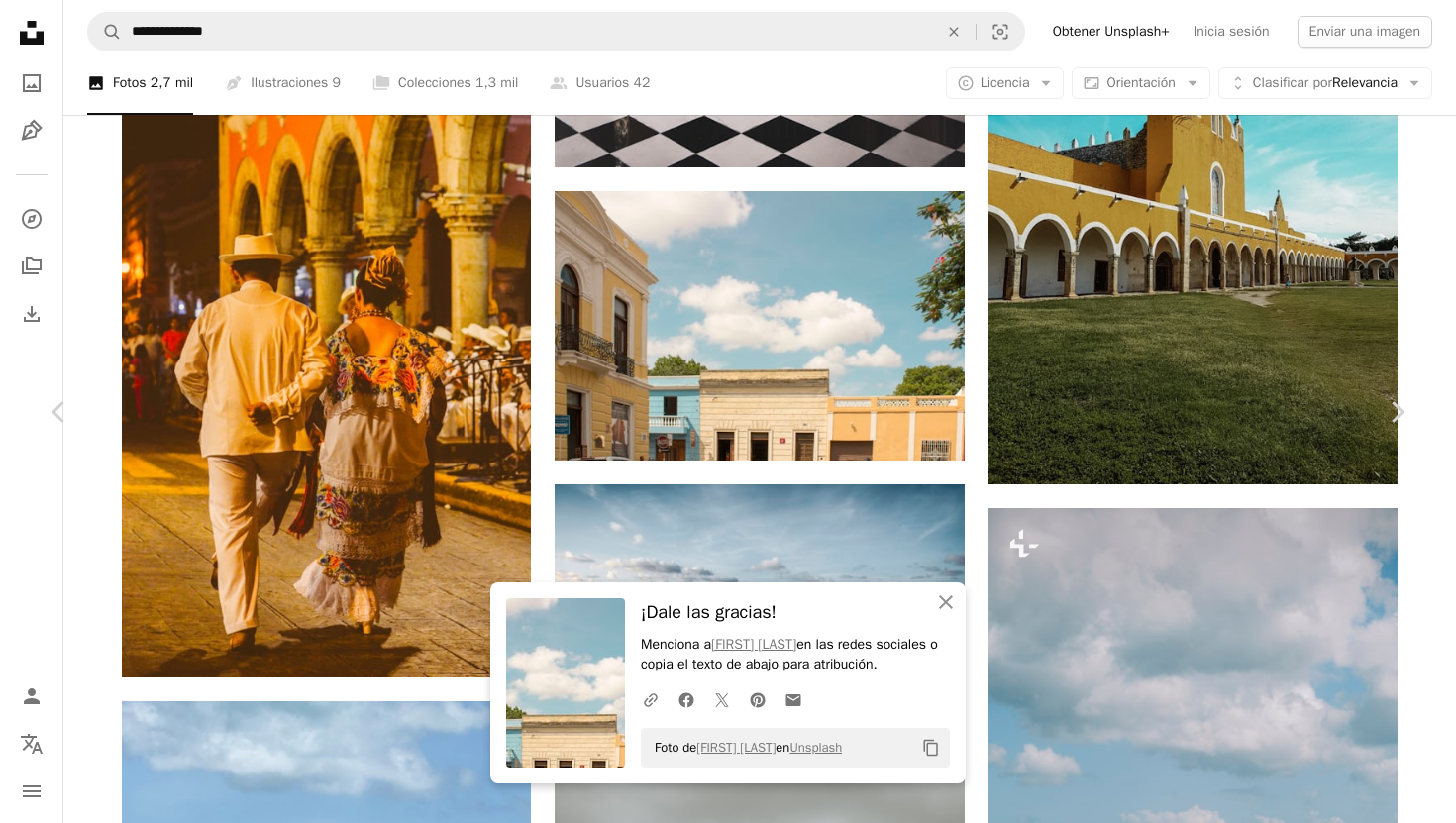 click on "An X shape Chevron left Chevron right An X shape Cerrar ¡Dale las gracias! Menciona a [PERSON] en las redes sociales o copia el texto de abajo para atribución. A URL sharing icon (chains) Facebook icon X (formerly Twitter) icon Pinterest icon An envelope Foto de [PERSON] en Unsplash Copy content Matt Hanns Schroeter Disponible para contratación A checkmark inside of a circle A heart A plus sign Editar imagen Plus sign for Unsplash+ Descargar gratis Chevron down Zoom in Visualizaciones 102.498 Descargas 1192 A forward-right arrow Compartir Info icon Información More Actions A map marker [CITY], [STATE], [COUNTRY] Calendar outlined Publicado el [DATE] Camera NIKON CORPORATION, NIKON D7000 Safety Uso gratuito bajo la Licencia Unsplash mujer ciudad hombre gente Noche calle urbano México vestido danza sombrero Bailarines Yucatán Mérida Vestimenta tradicional Danza tradicional flor arte edificio Humano Imágenes de dominio público | Ver más en iStock ↗" at bounding box center [728, 9516] 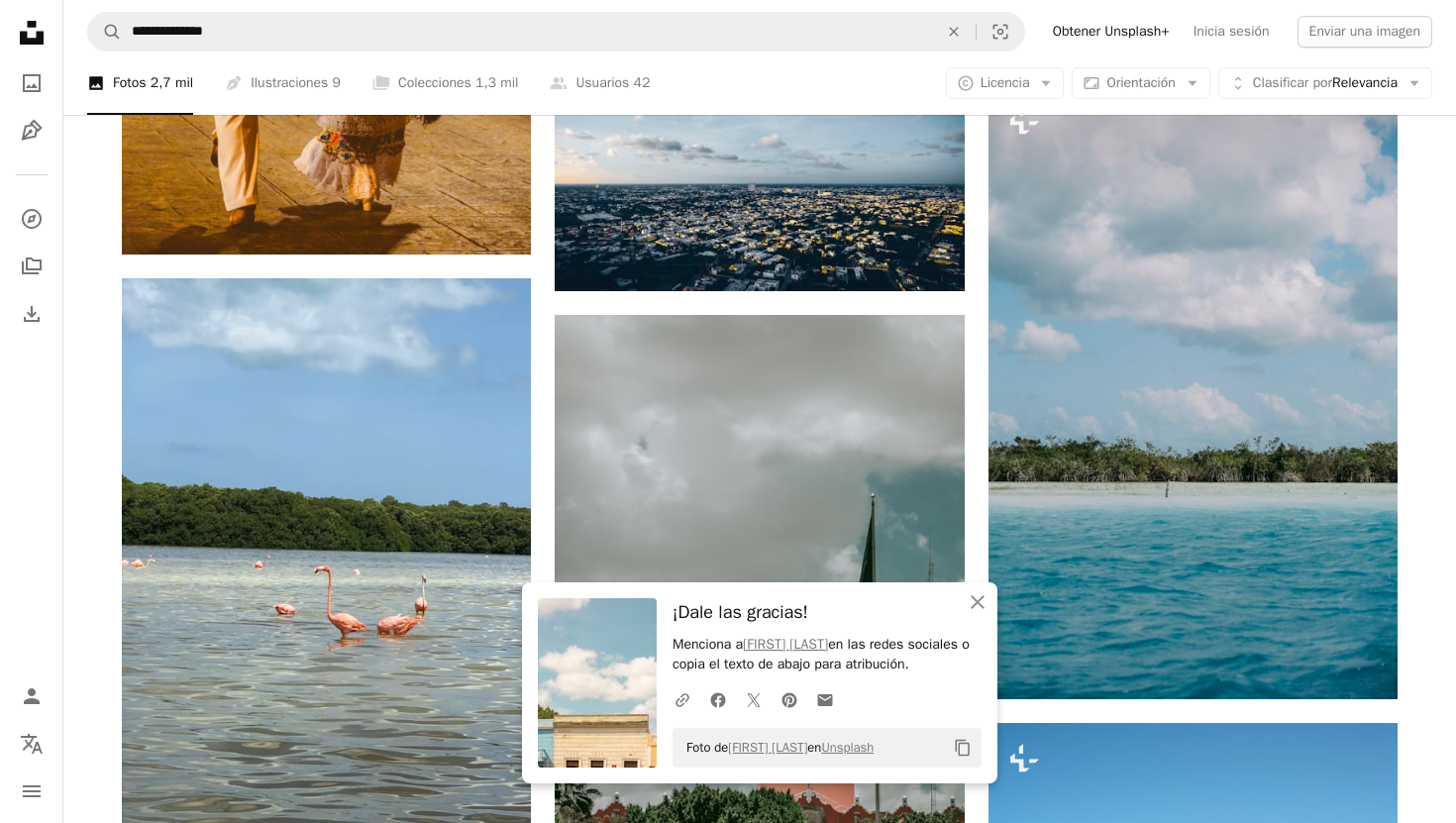 scroll, scrollTop: 3448, scrollLeft: 0, axis: vertical 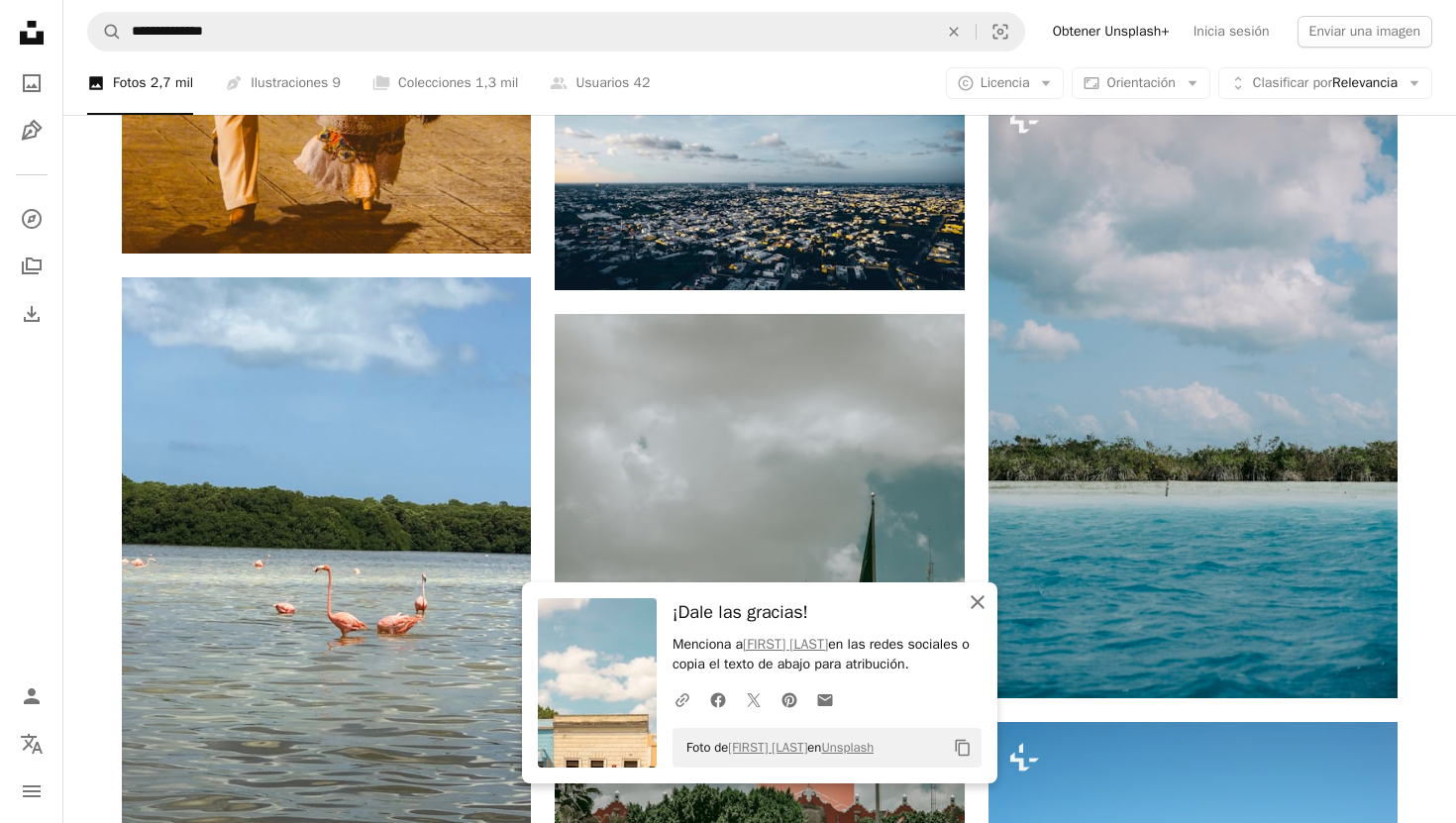 click on "An X shape" 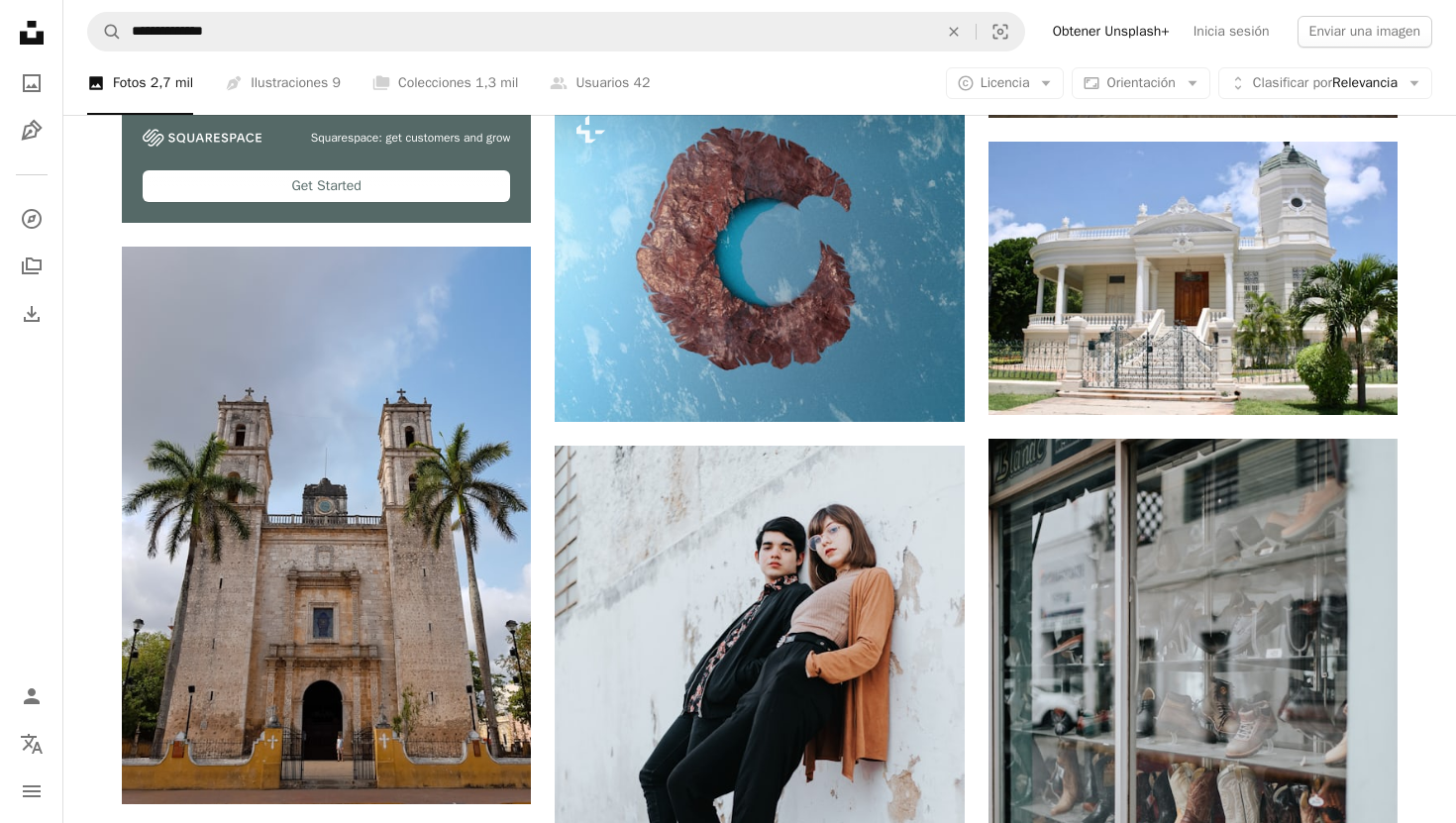 scroll, scrollTop: 6194, scrollLeft: 0, axis: vertical 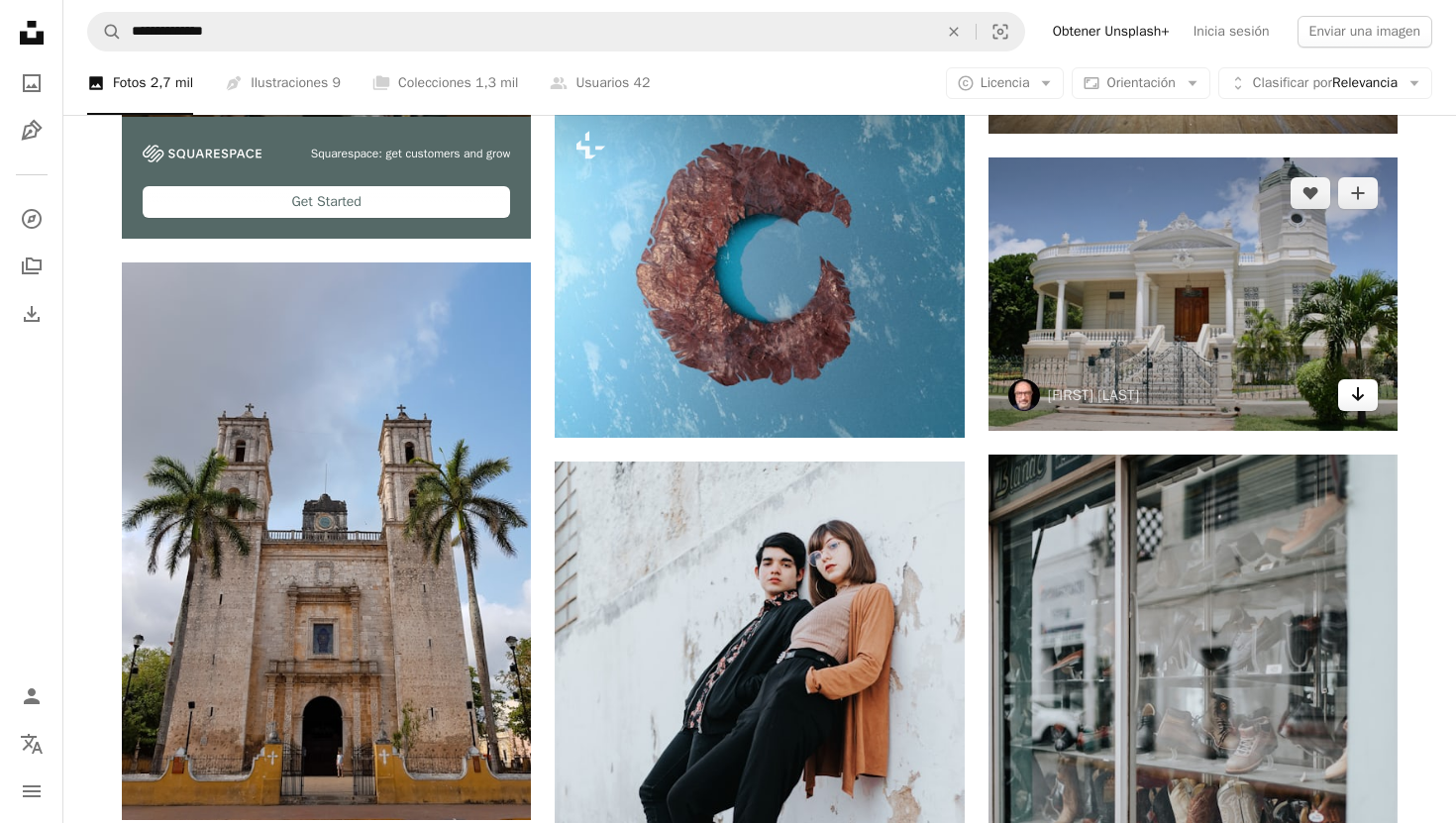 click on "Arrow pointing down" 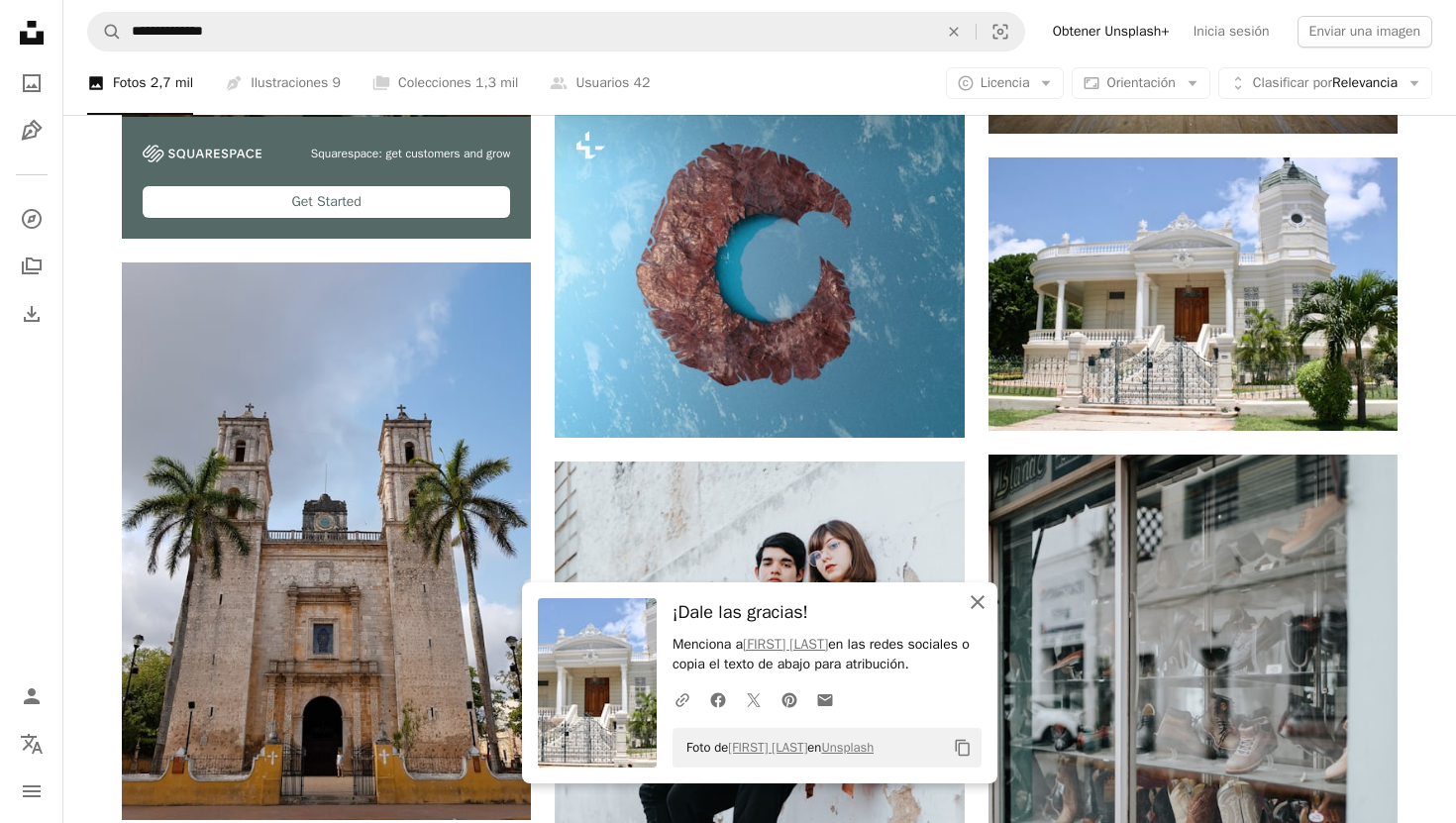 click on "An X shape" 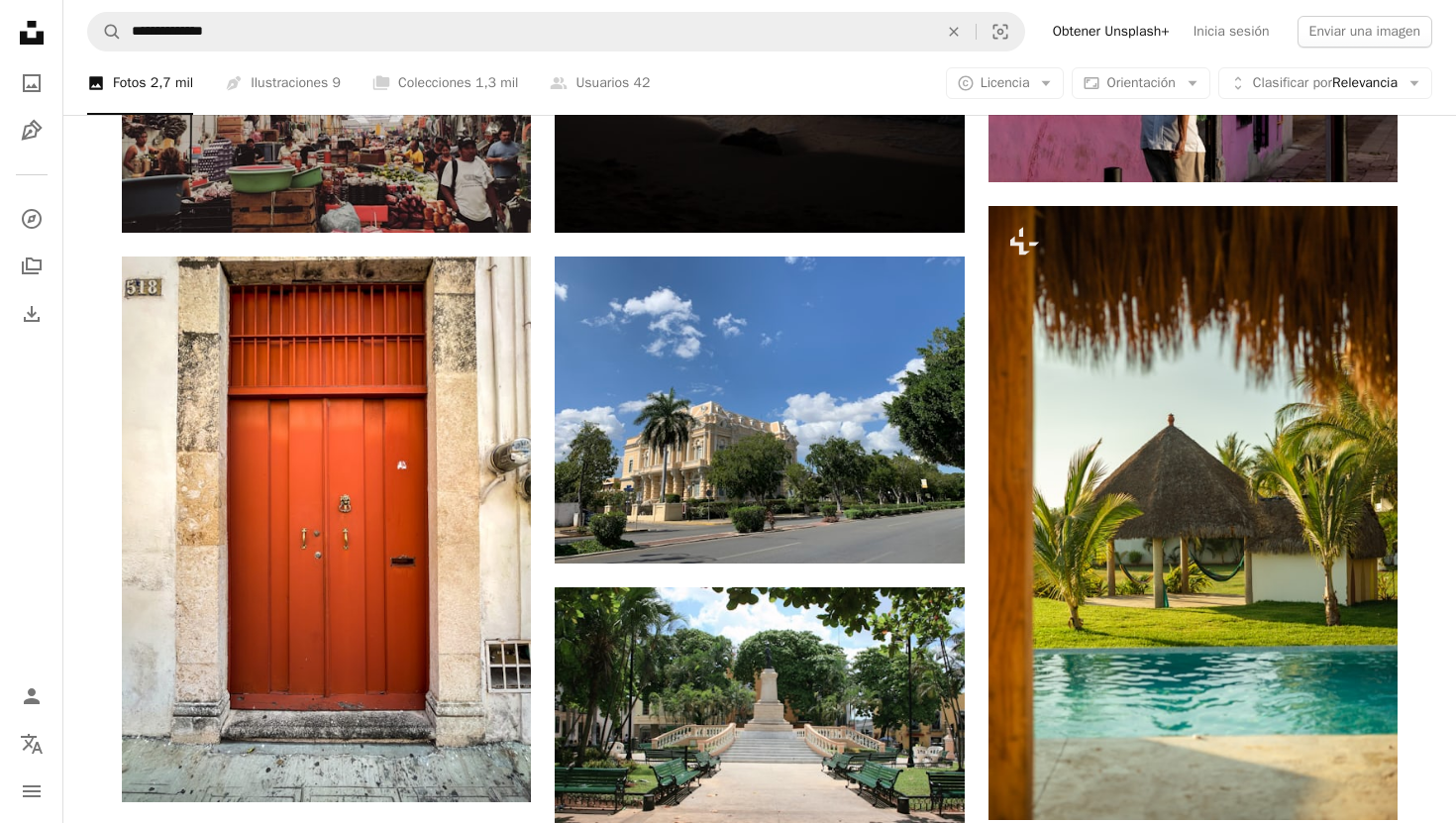 scroll, scrollTop: 7397, scrollLeft: 0, axis: vertical 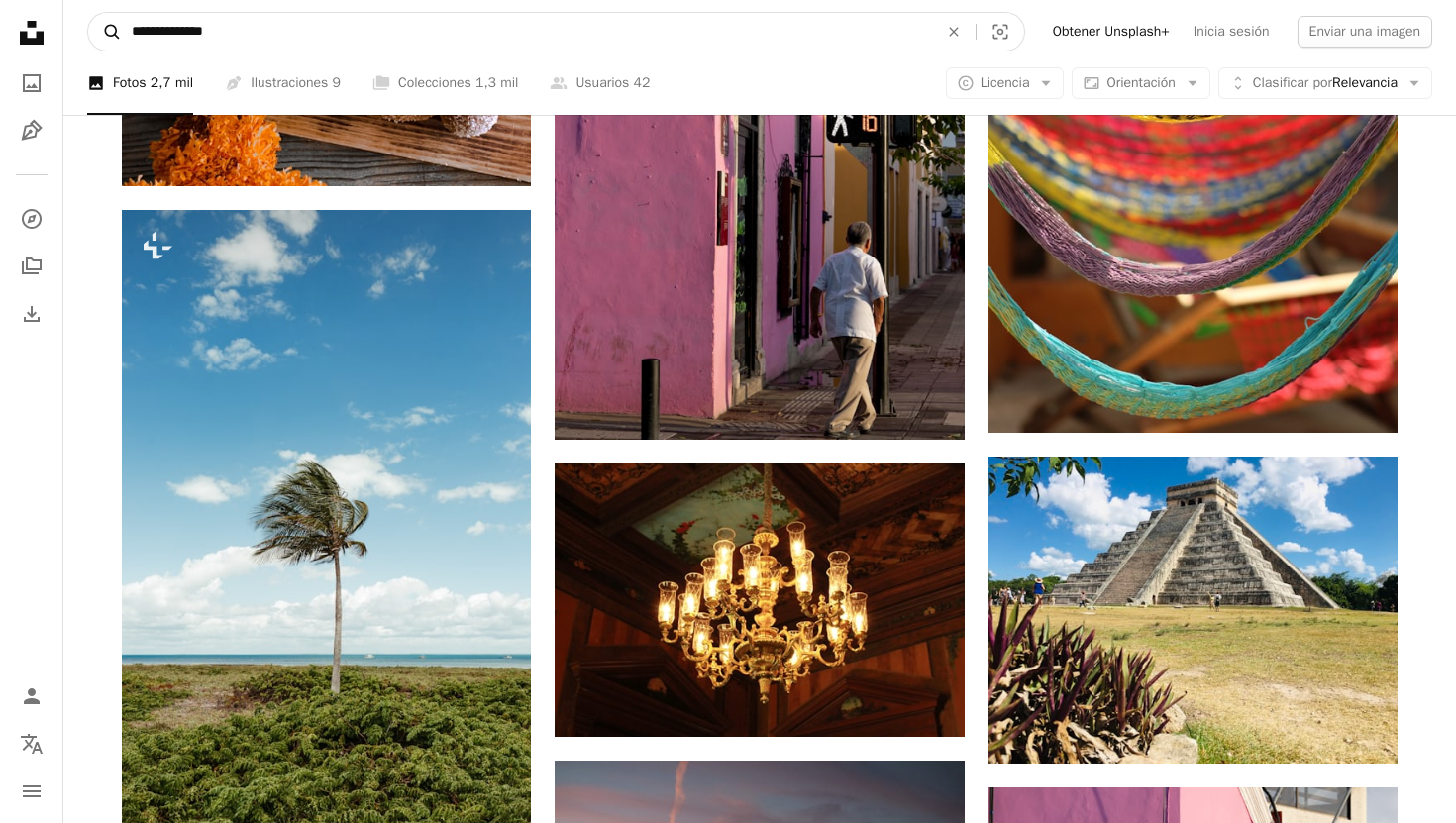 drag, startPoint x: 368, startPoint y: 29, endPoint x: 101, endPoint y: 28, distance: 267.00187 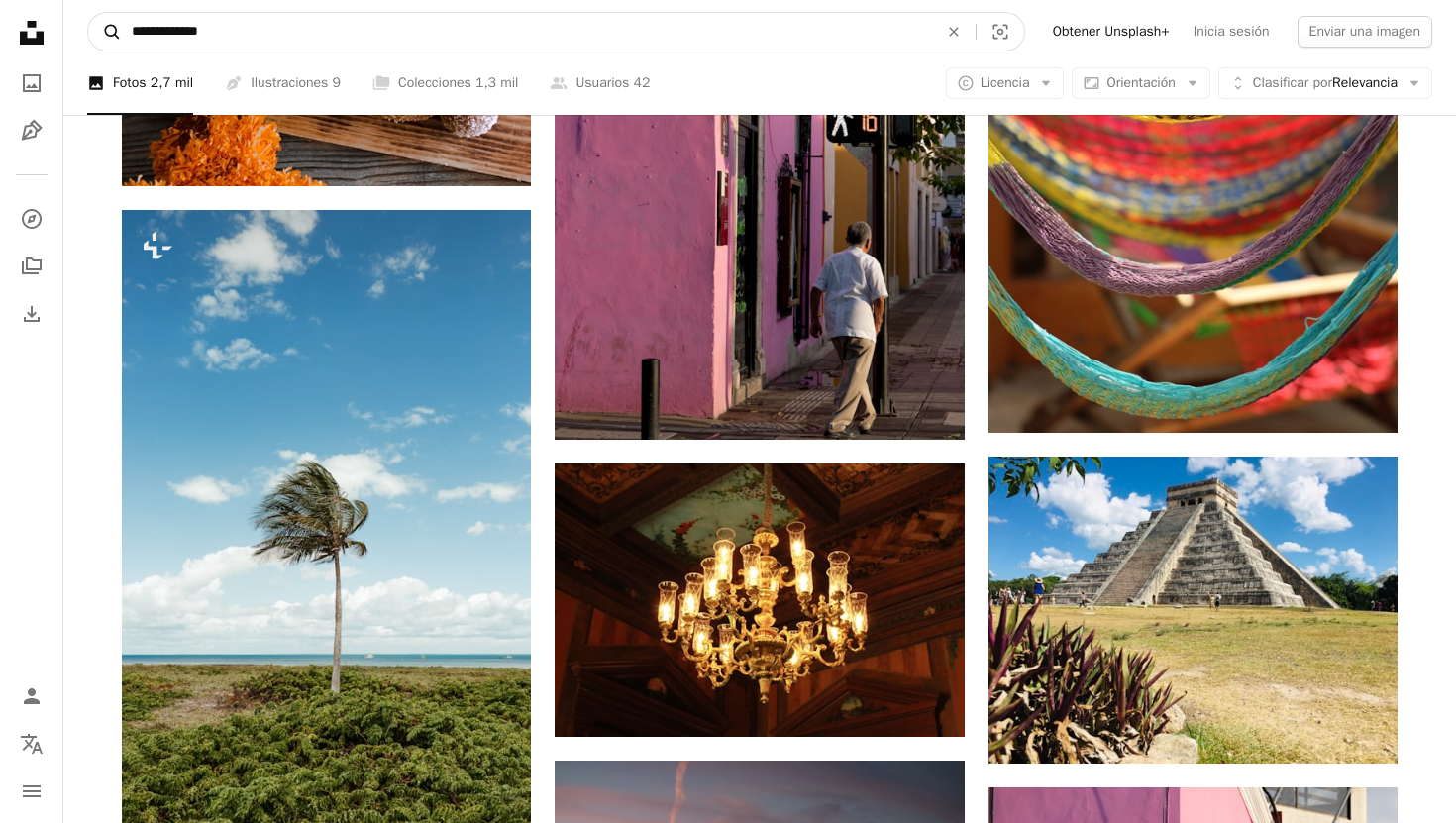 type on "**********" 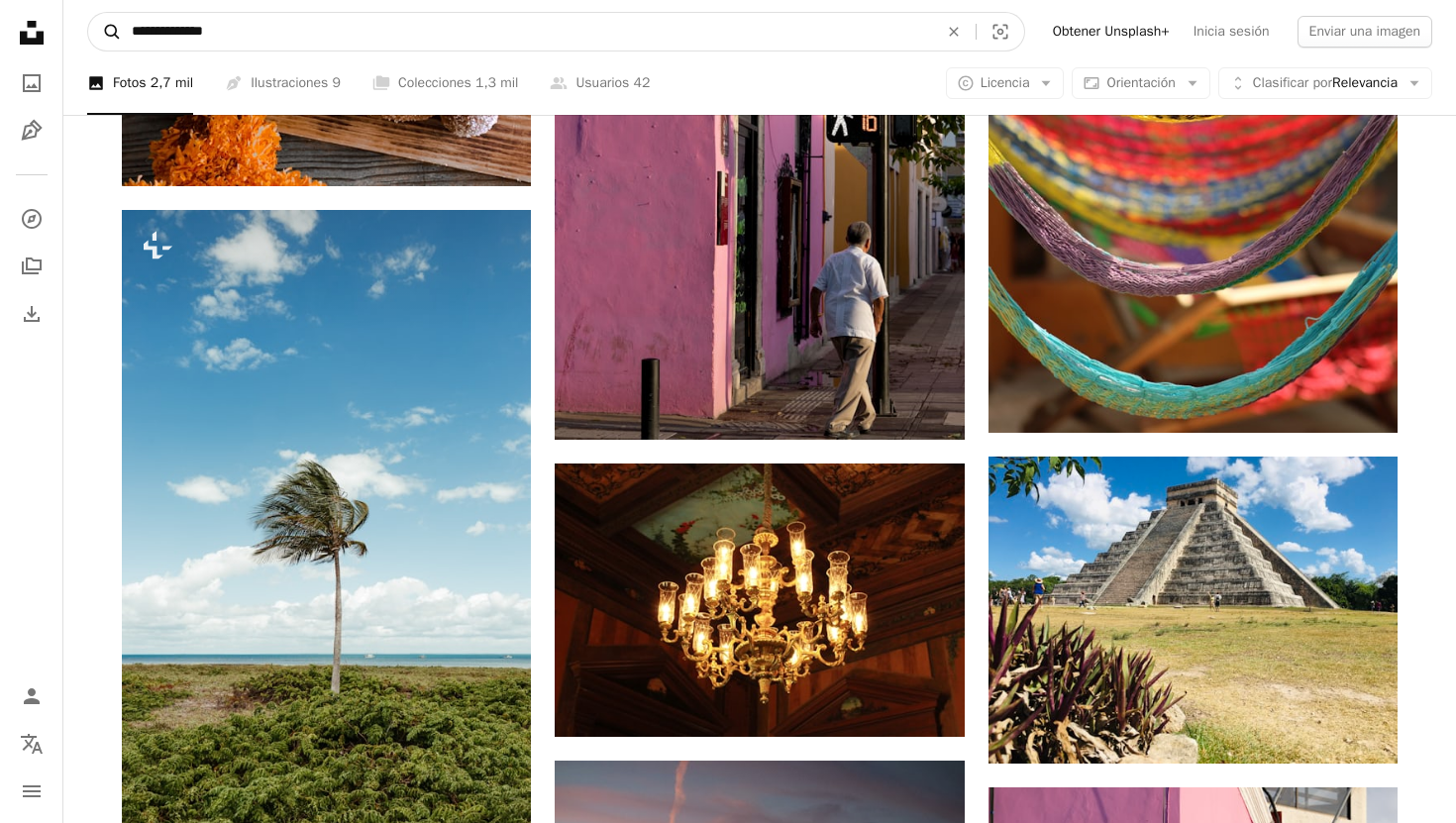 click on "A magnifying glass" at bounding box center (105, 32) 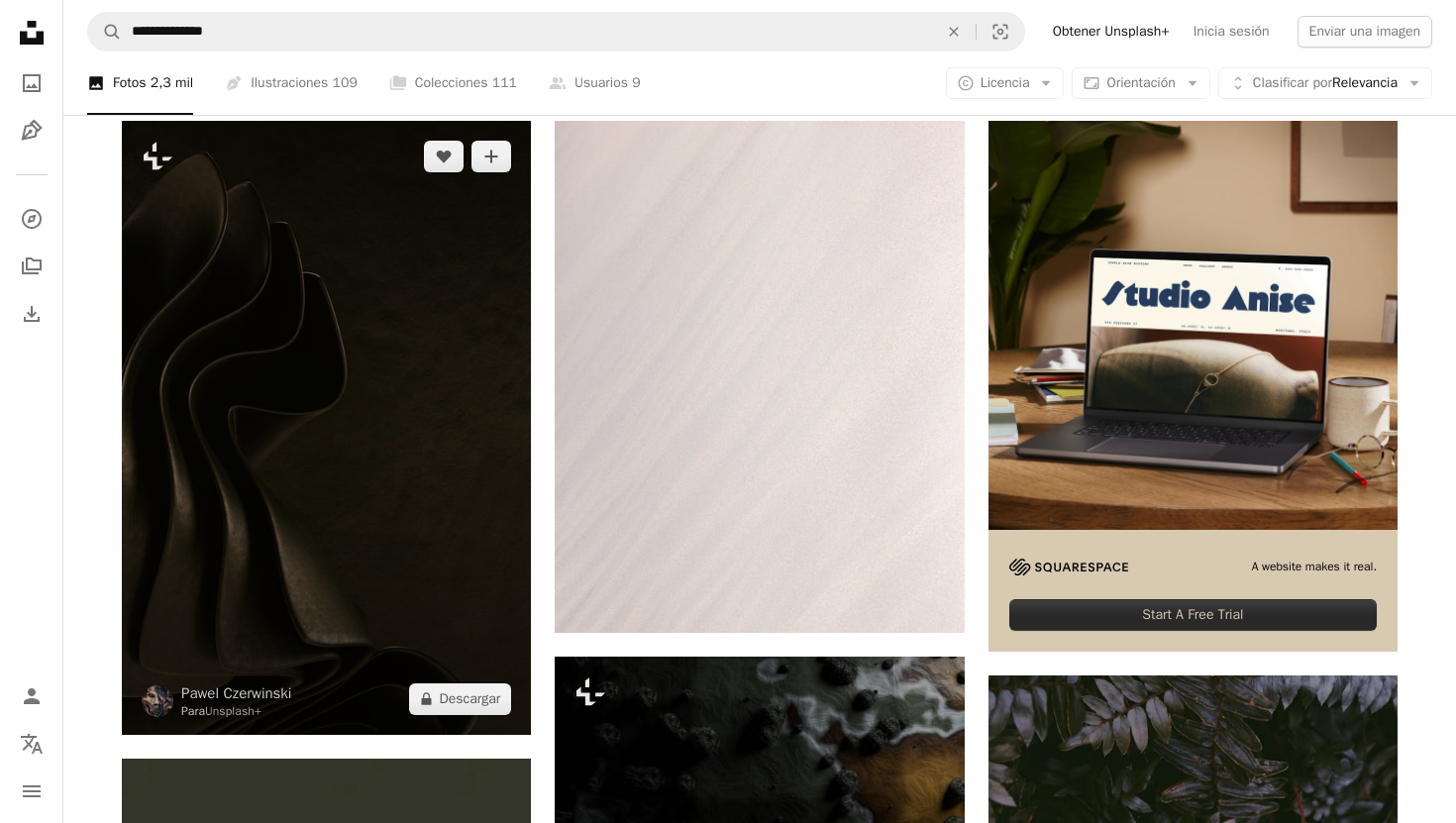 scroll, scrollTop: 0, scrollLeft: 0, axis: both 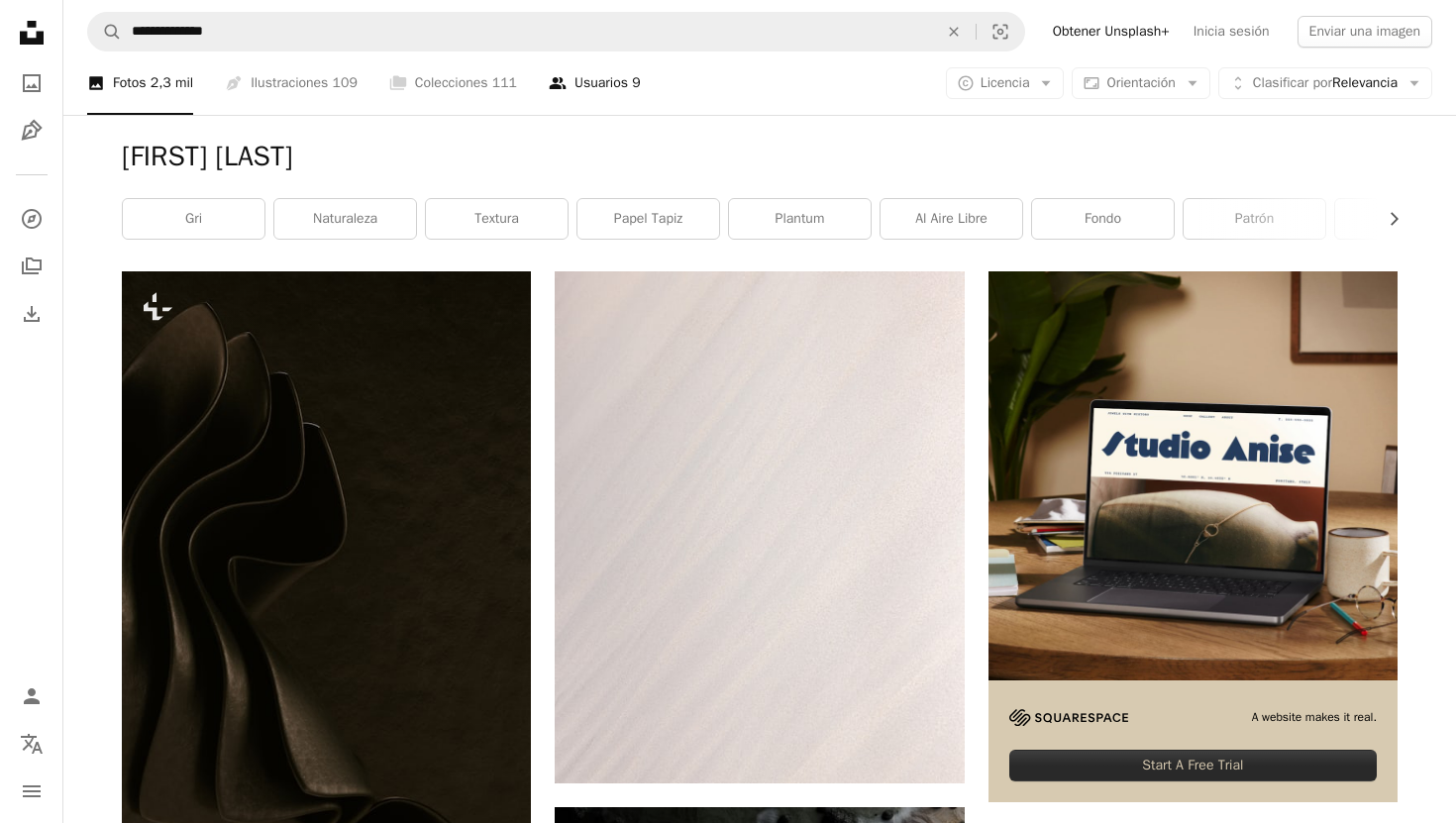 click on "A group of people Usuarios 9" at bounding box center (594, 83) 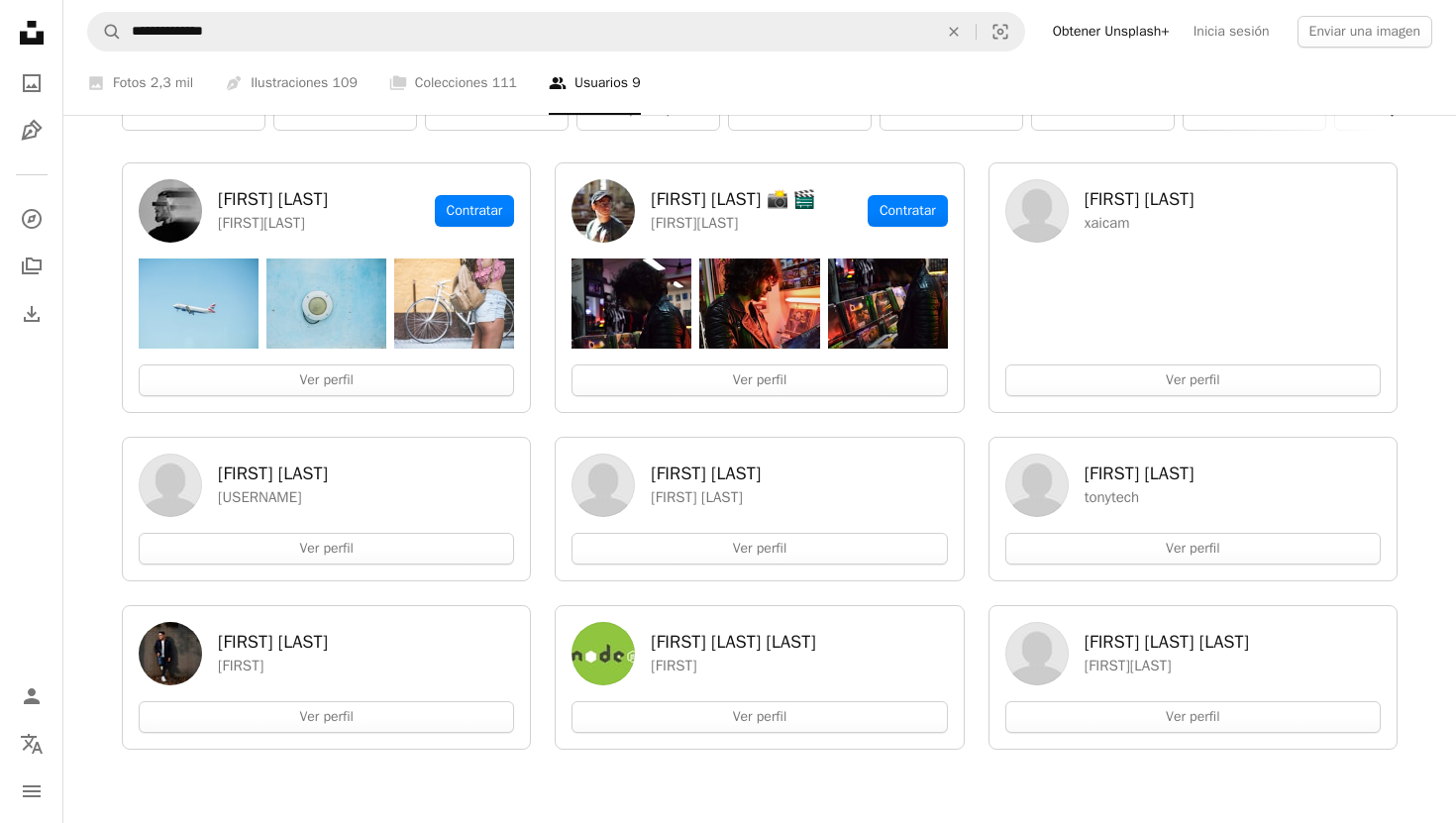 scroll, scrollTop: 0, scrollLeft: 0, axis: both 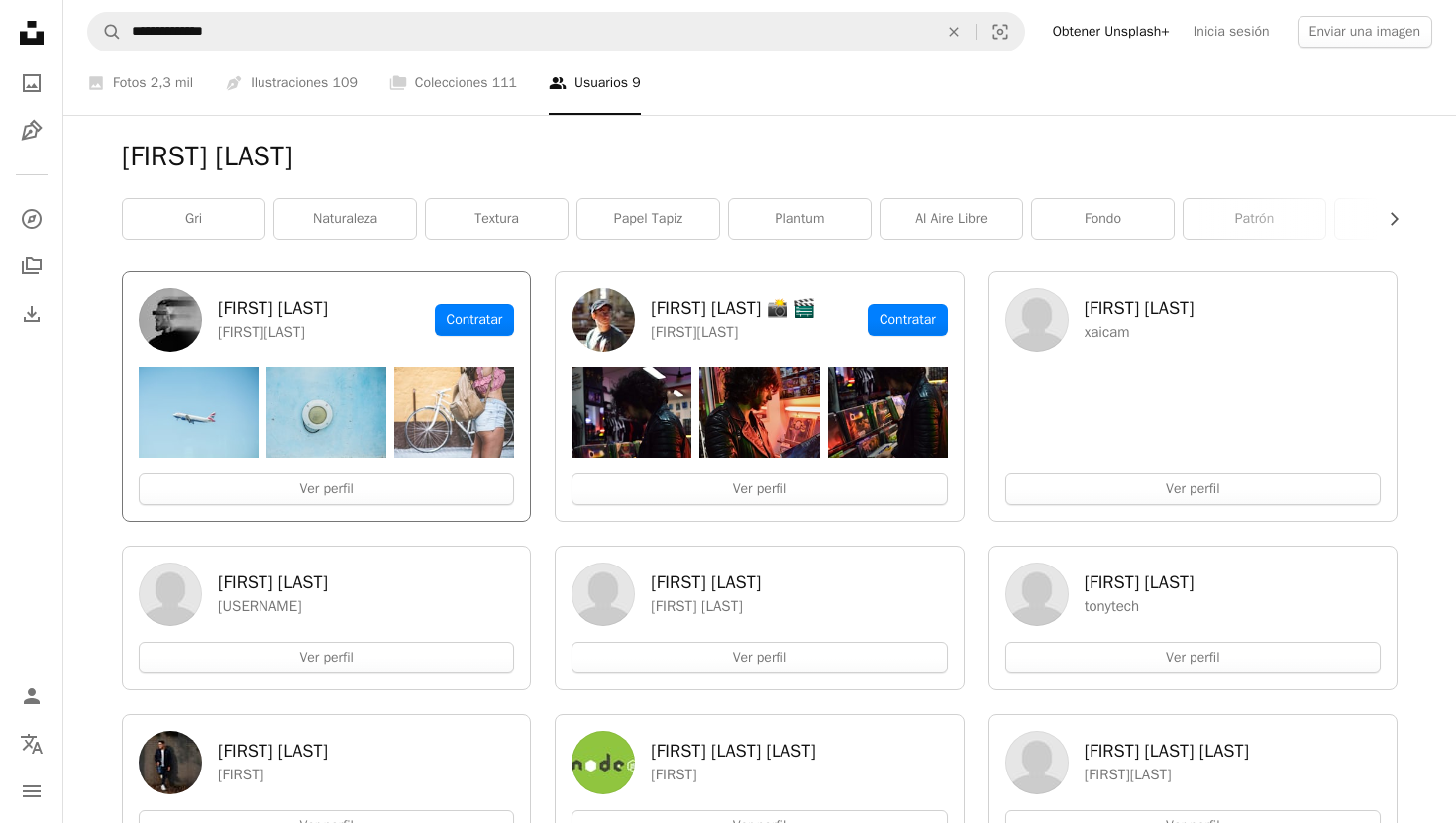 click on "[FIRST] [LAST]" at bounding box center (272, 308) 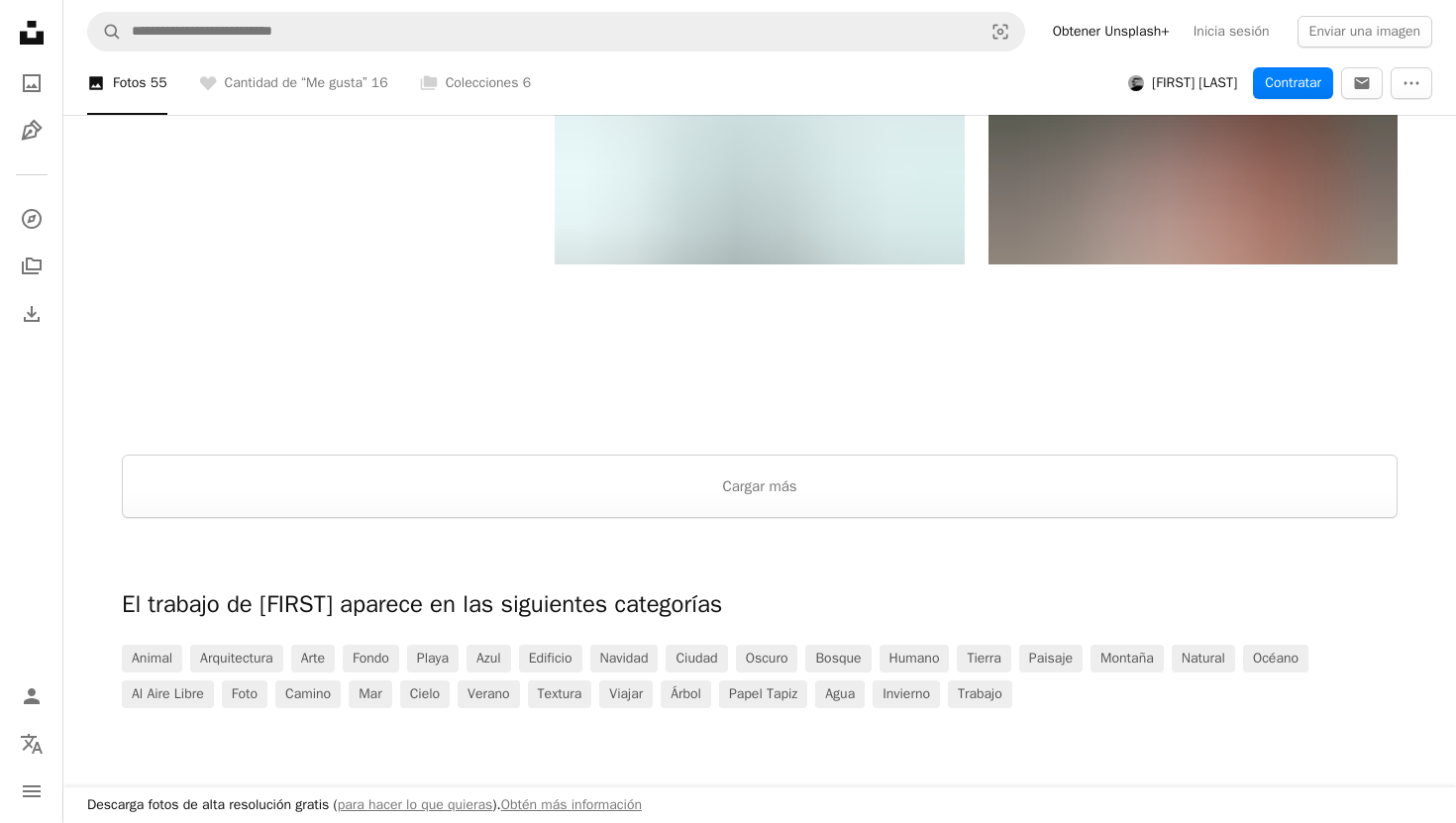 scroll, scrollTop: 2246, scrollLeft: 0, axis: vertical 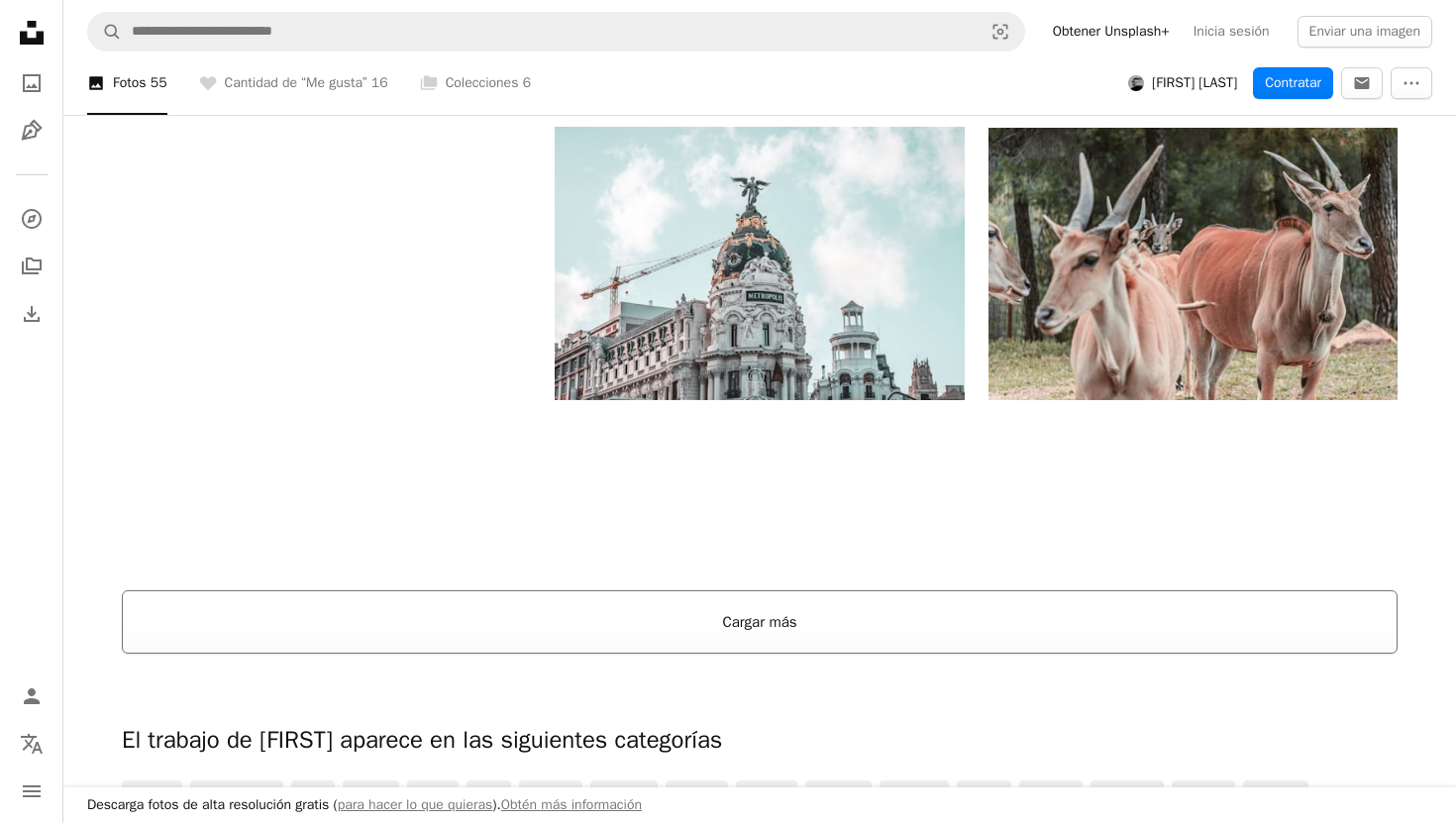 click on "Cargar más" at bounding box center [760, 622] 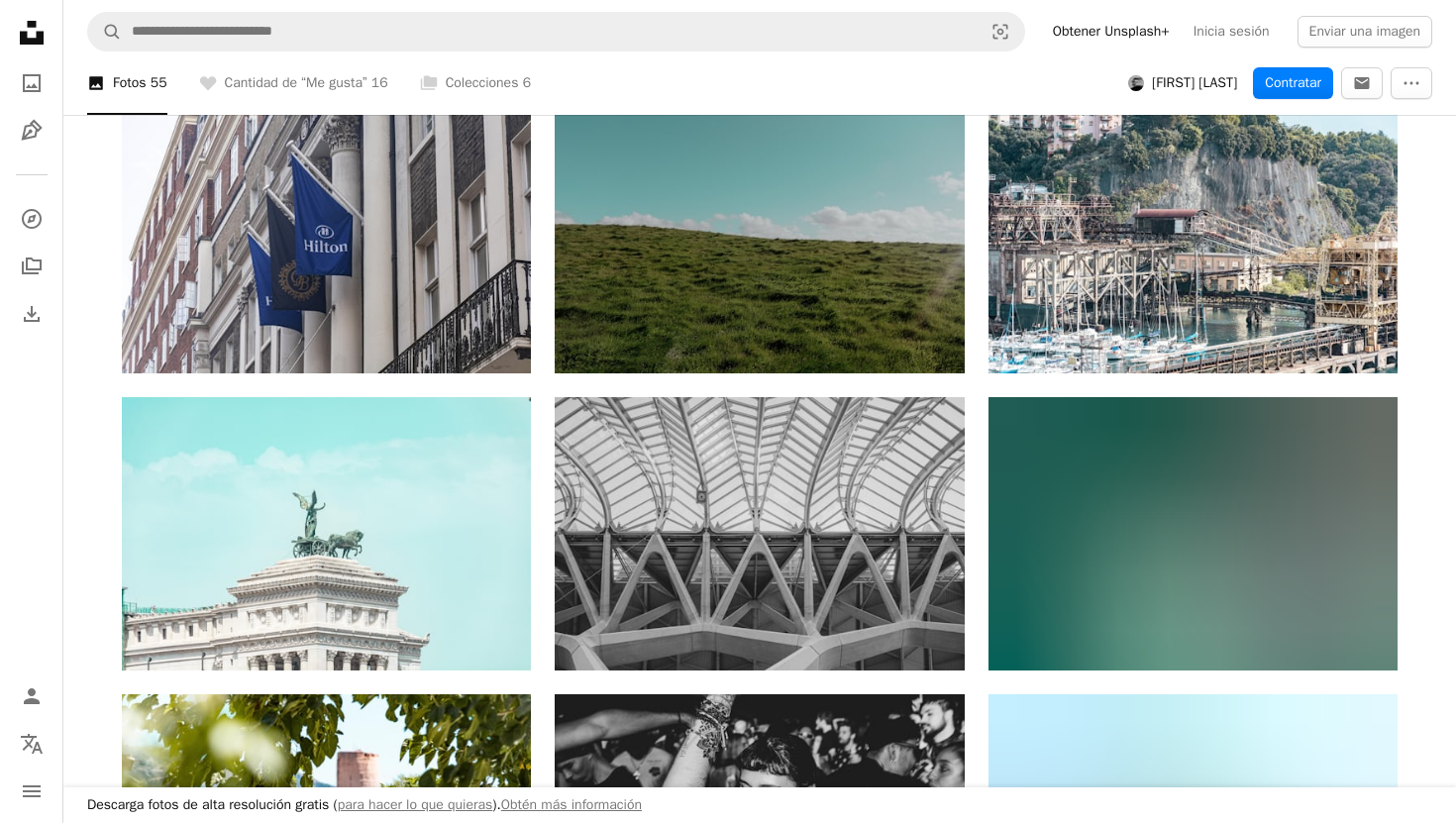 scroll, scrollTop: 0, scrollLeft: 0, axis: both 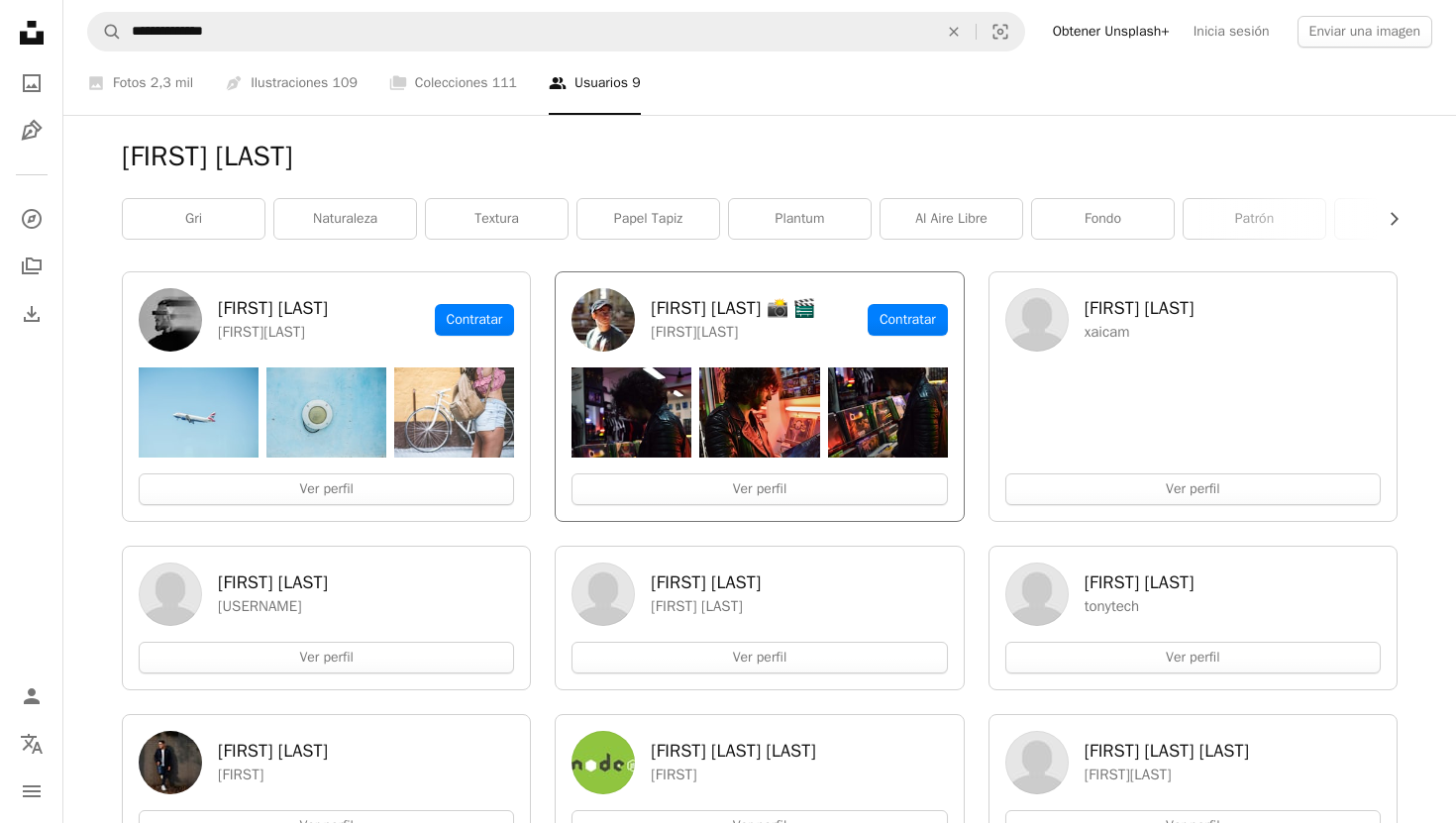 click on "[FIRST] [LAST] 📸 🎬" at bounding box center (733, 308) 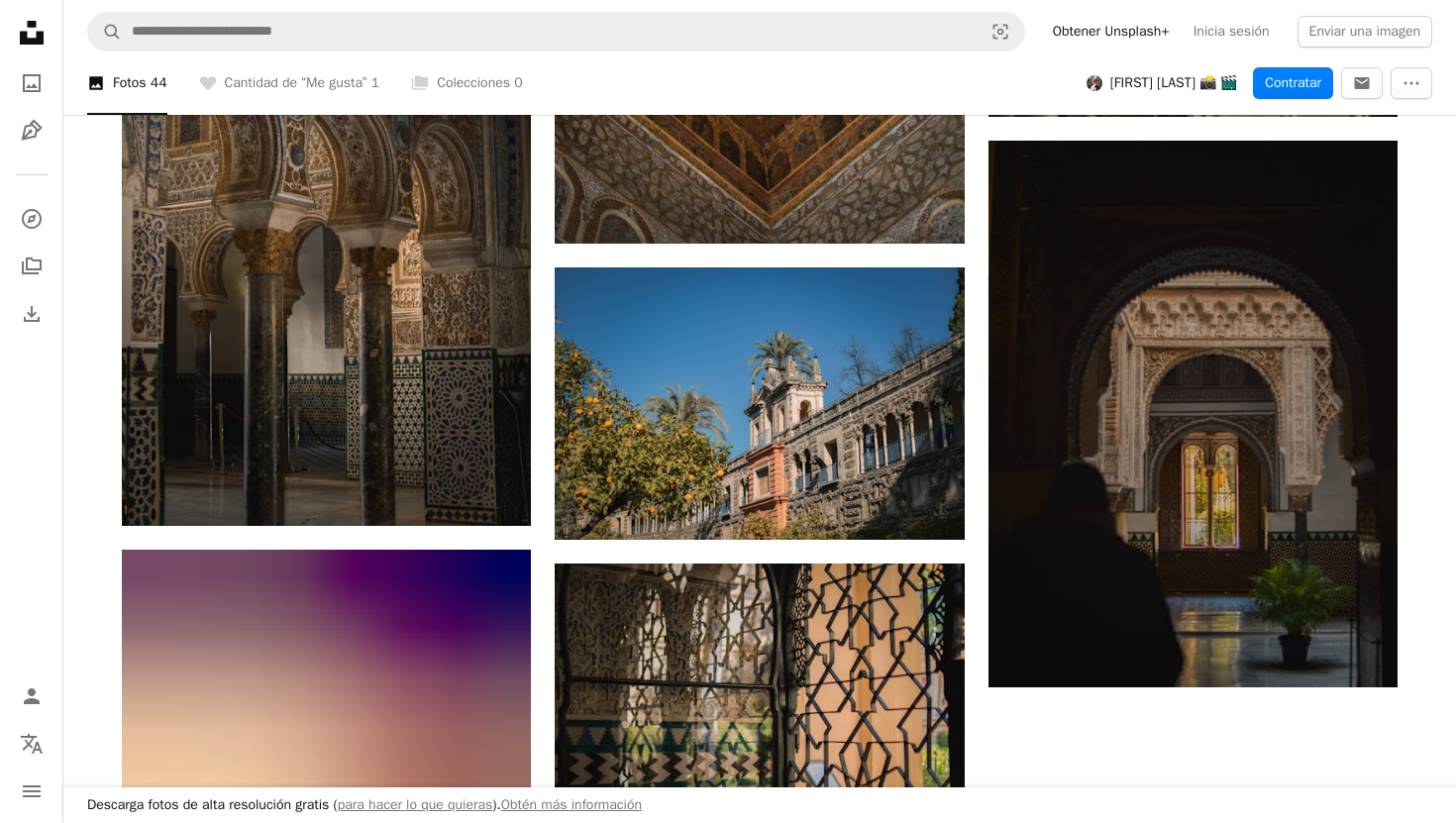 scroll, scrollTop: 2894, scrollLeft: 0, axis: vertical 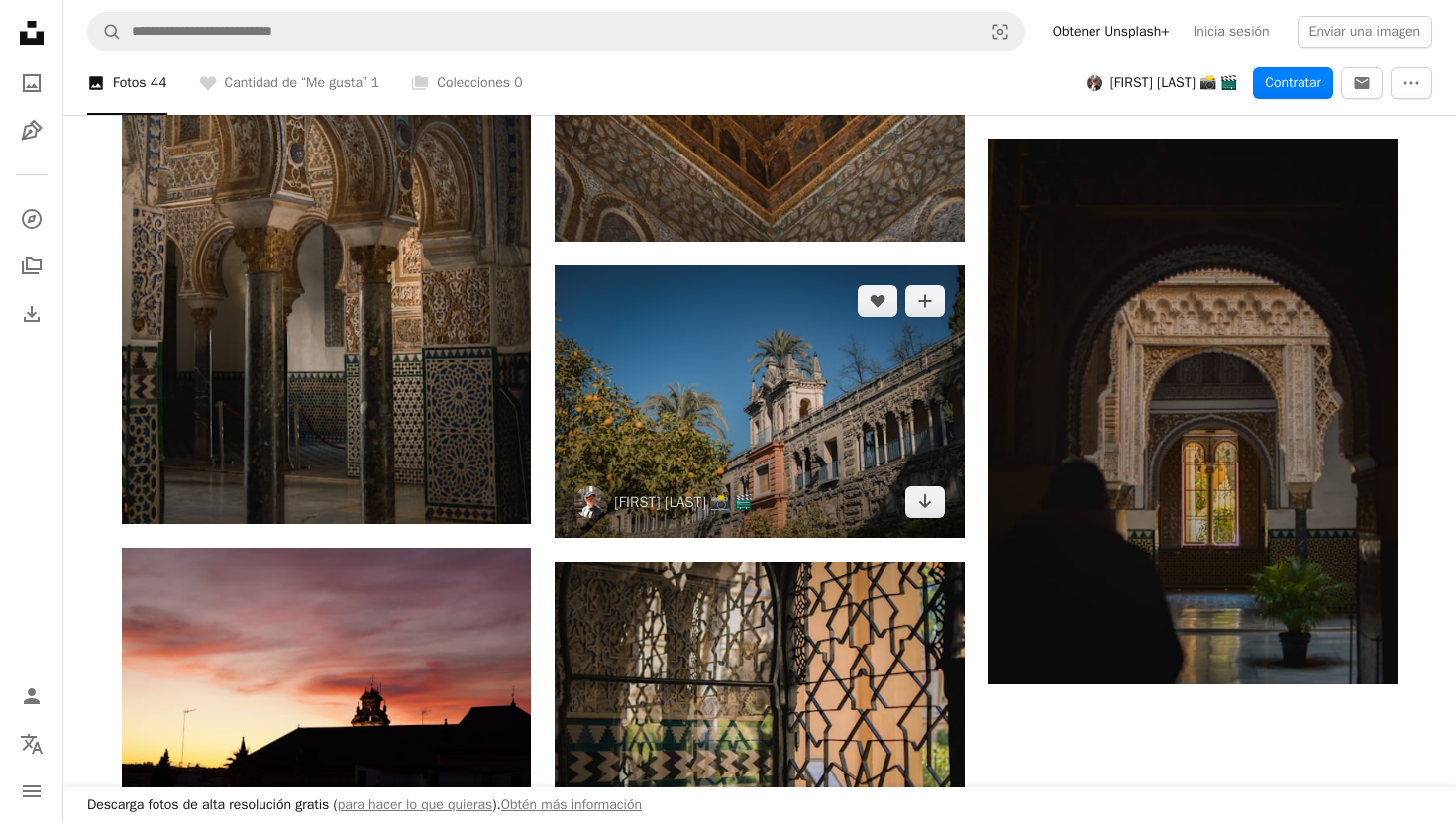 click at bounding box center (759, 401) 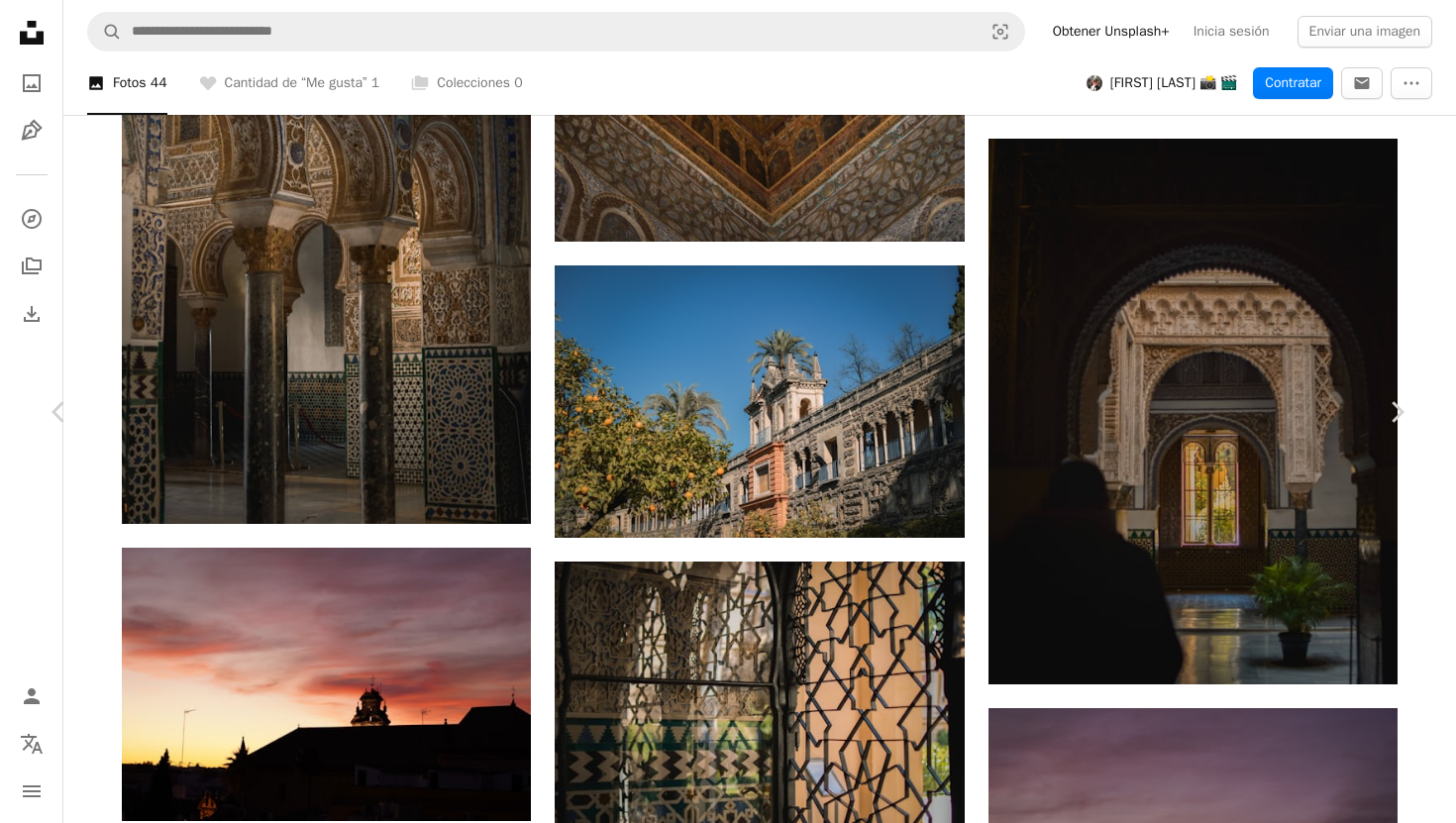 scroll, scrollTop: 0, scrollLeft: 0, axis: both 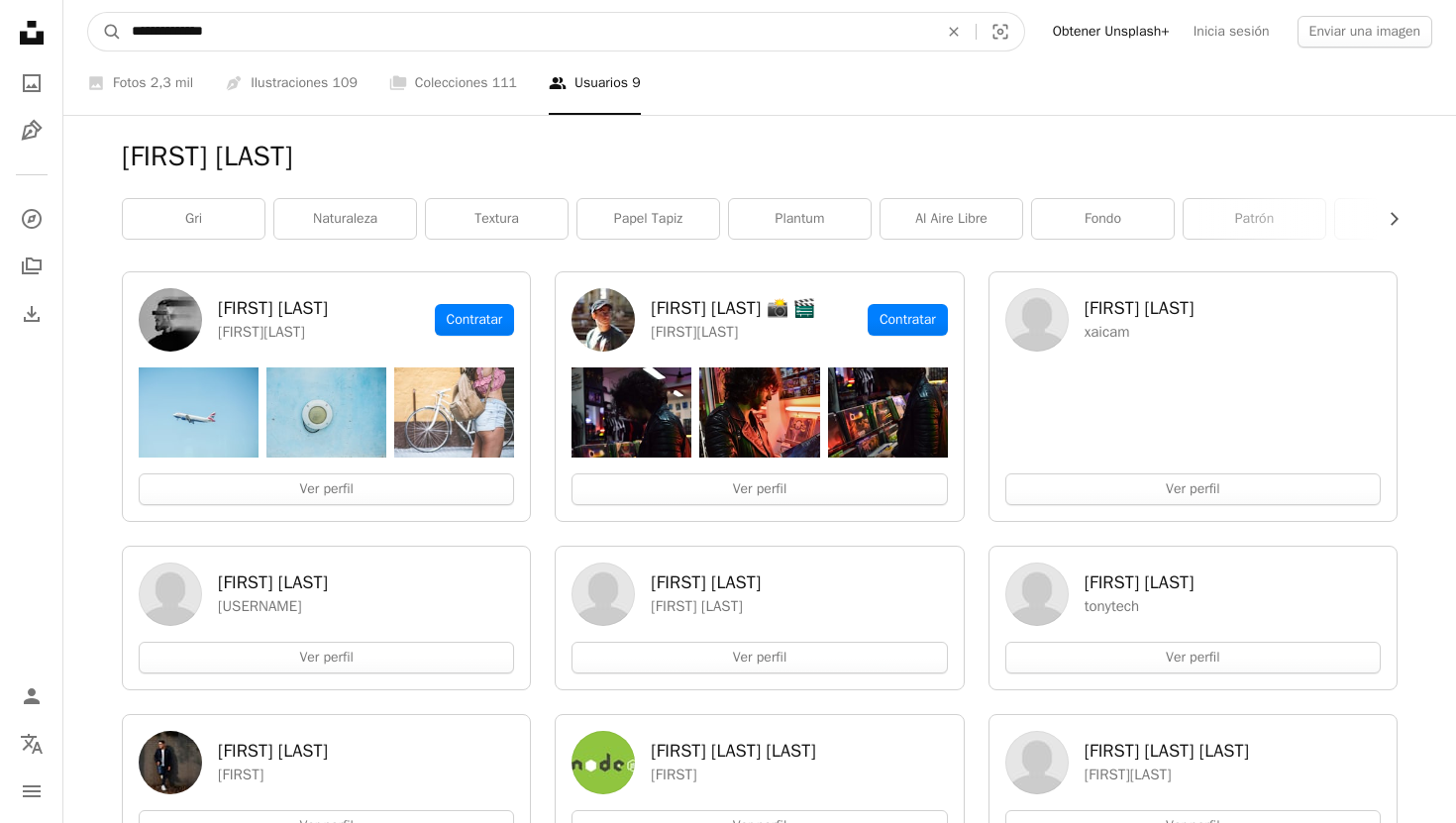 drag, startPoint x: 305, startPoint y: 37, endPoint x: 0, endPoint y: 28, distance: 305.13276 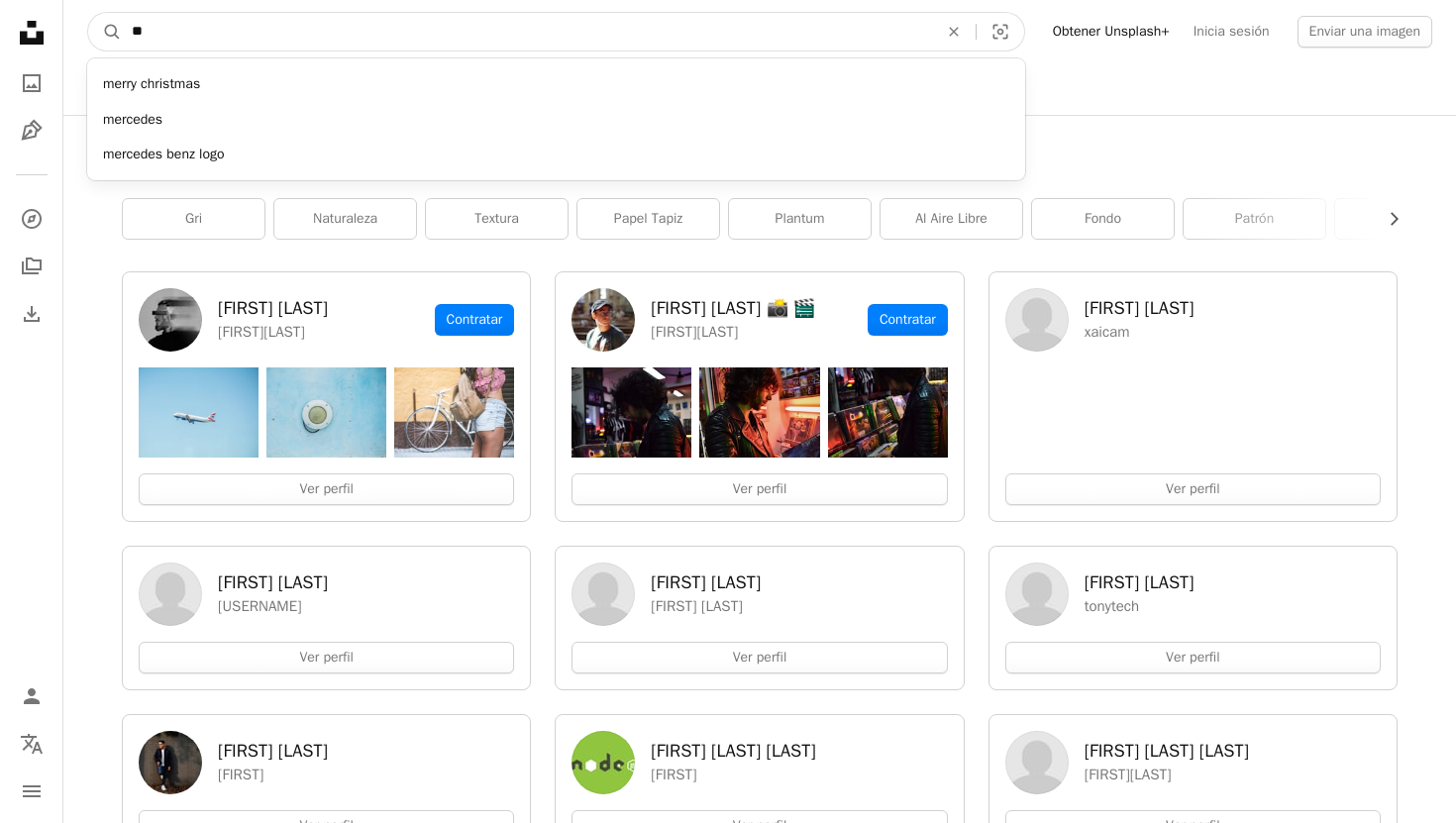 type on "*" 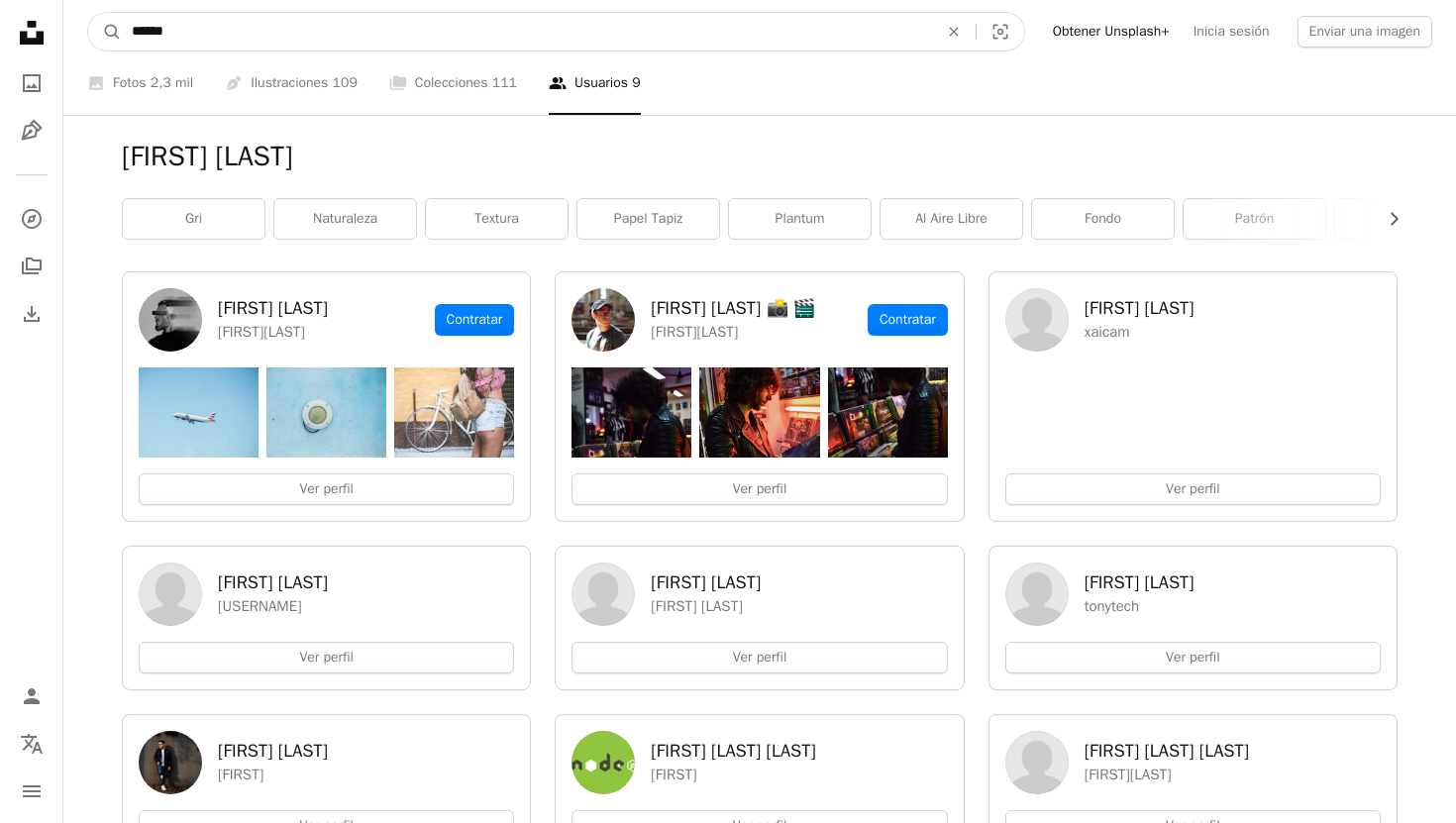 type on "*******" 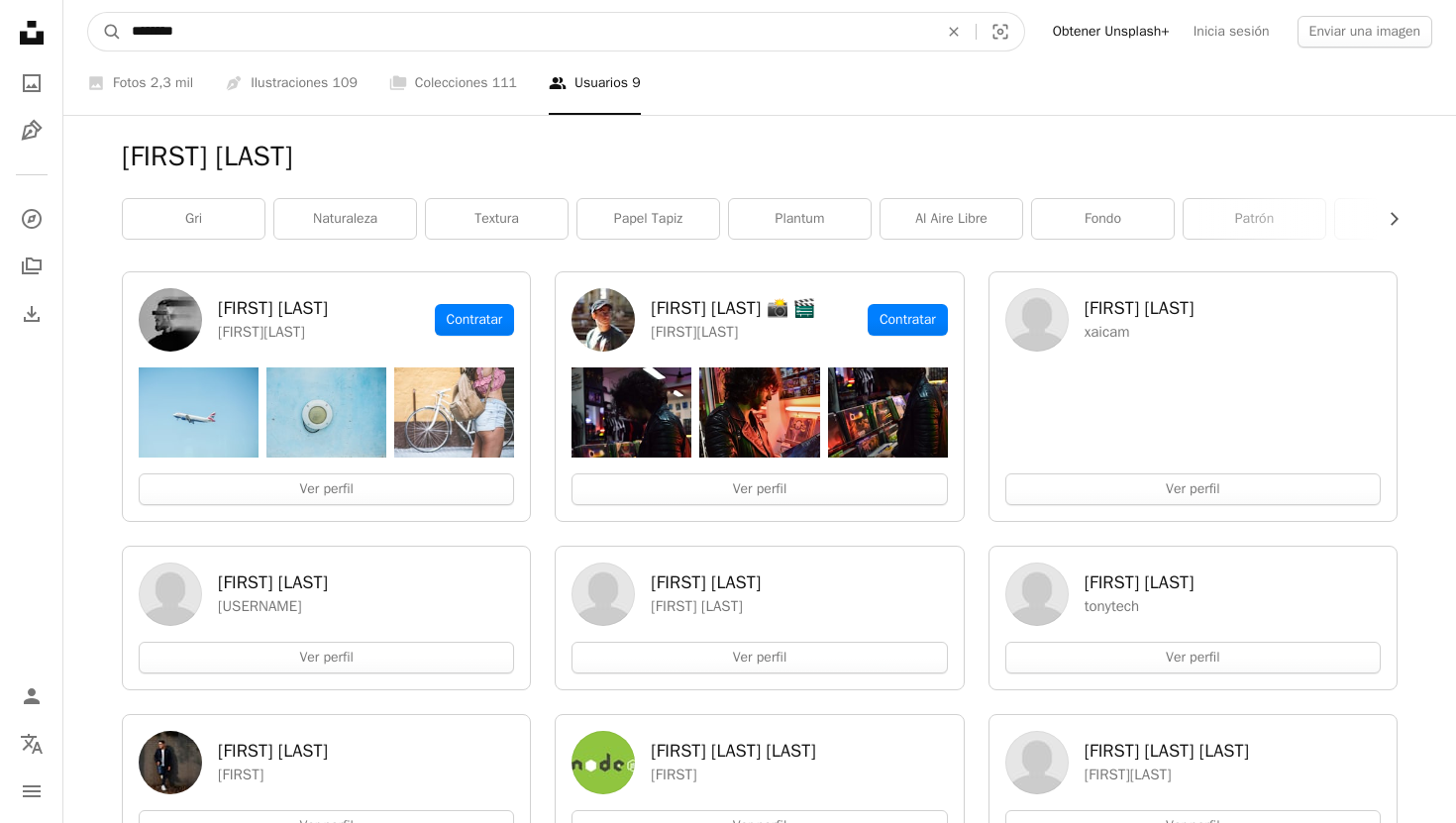 click on "A magnifying glass" at bounding box center (105, 32) 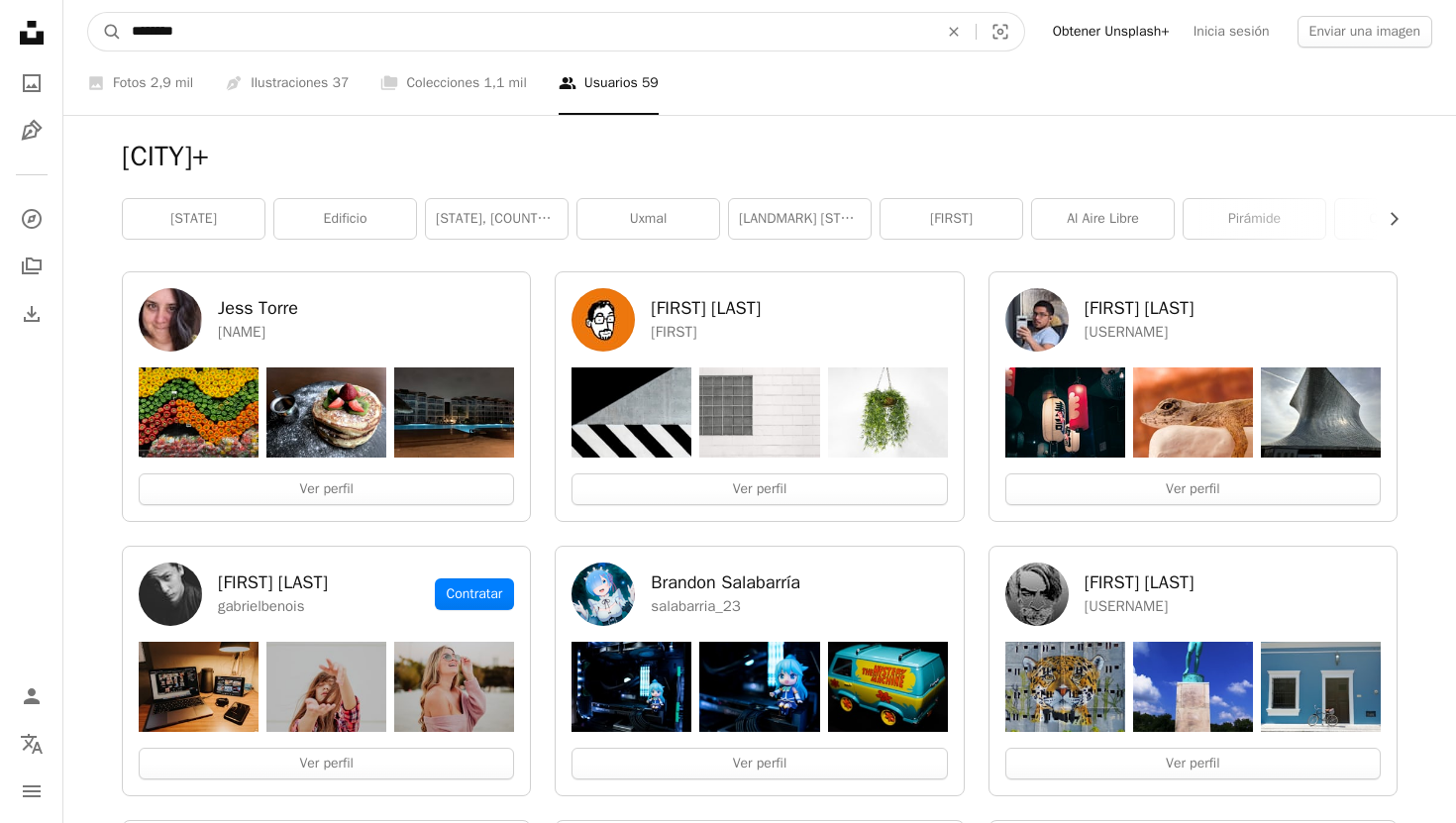 click on "********" at bounding box center (527, 32) 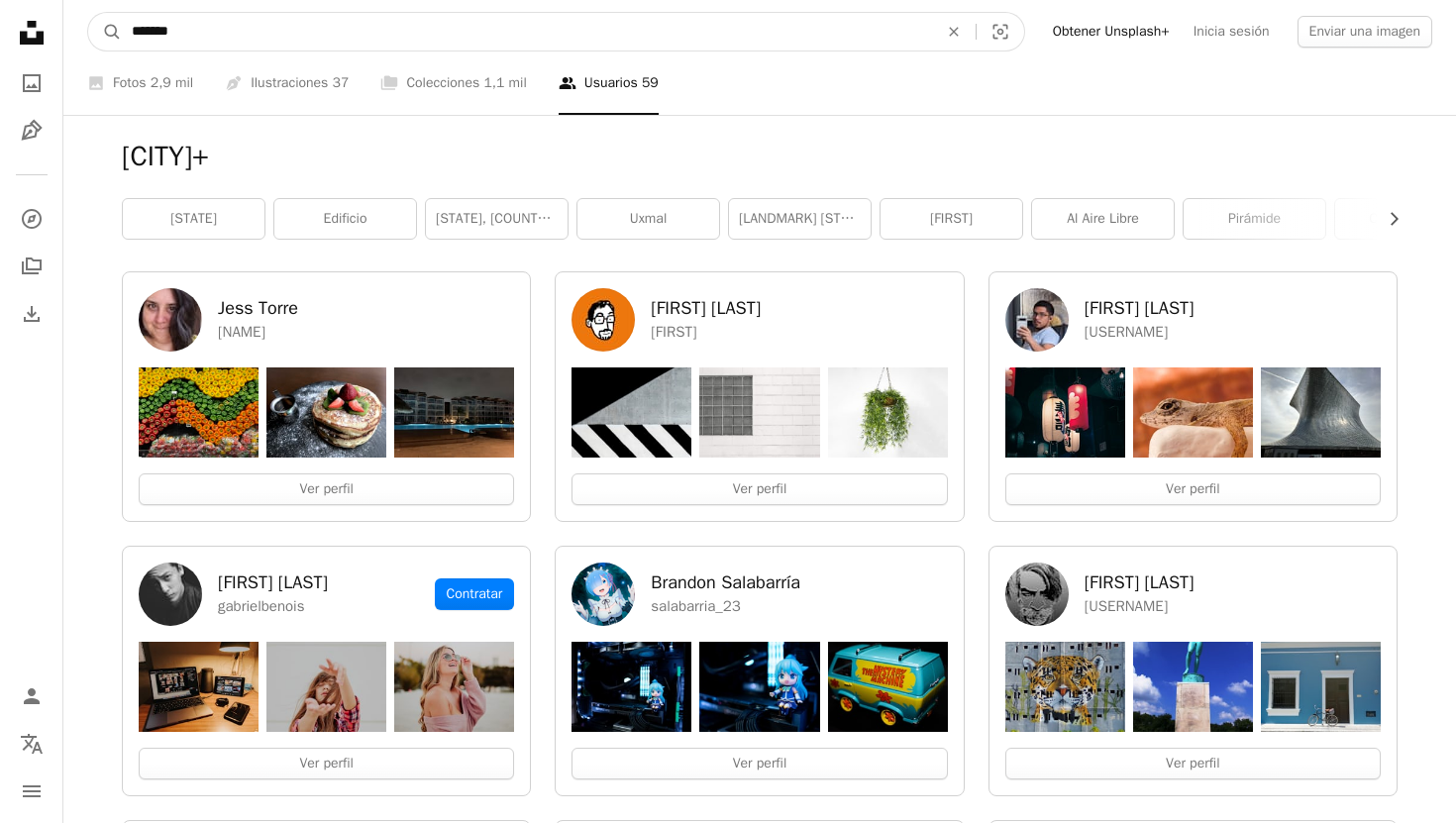 click on "A magnifying glass" at bounding box center (105, 32) 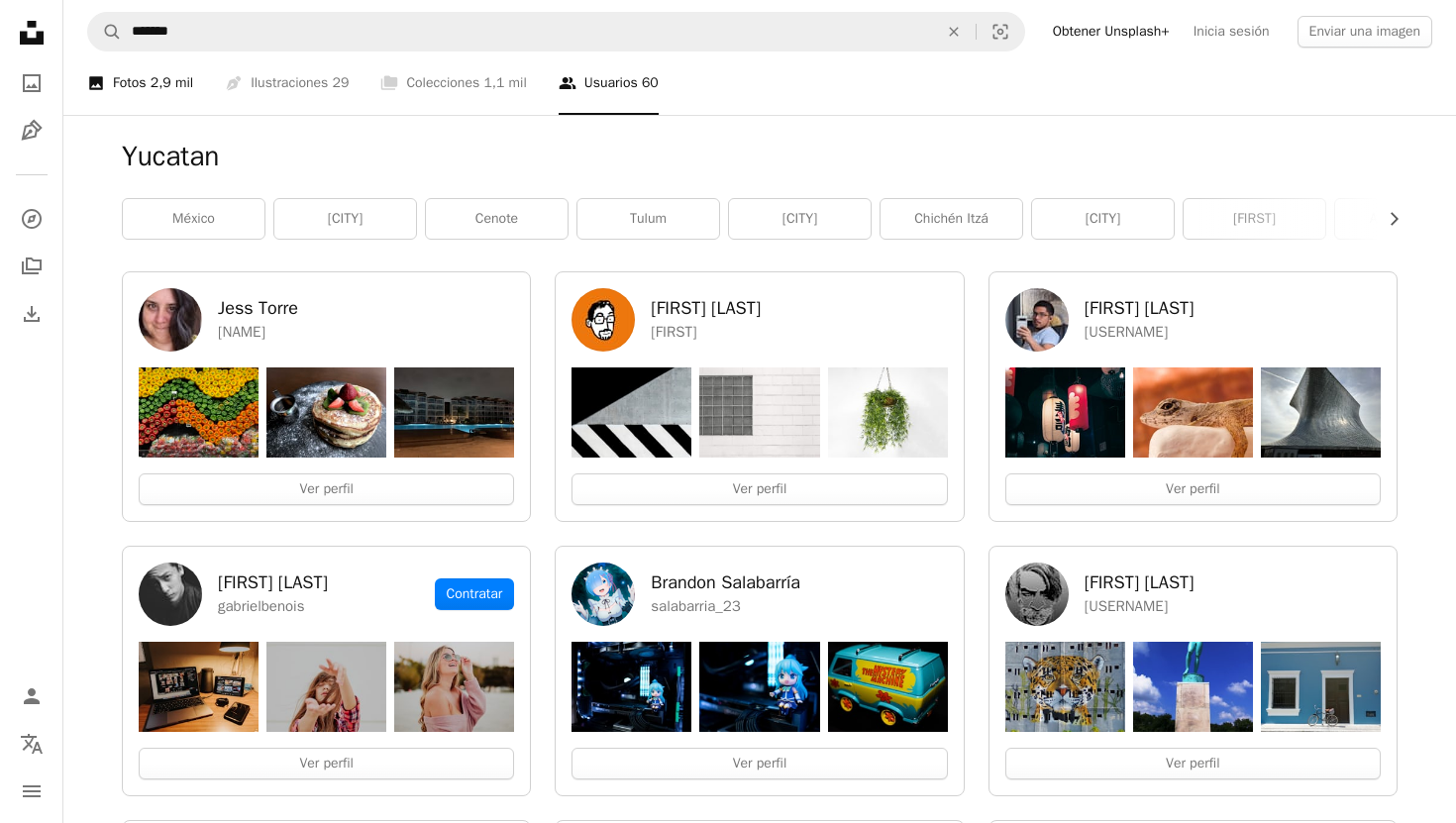 click on "A photo Fotos   2,9 mil" at bounding box center [140, 83] 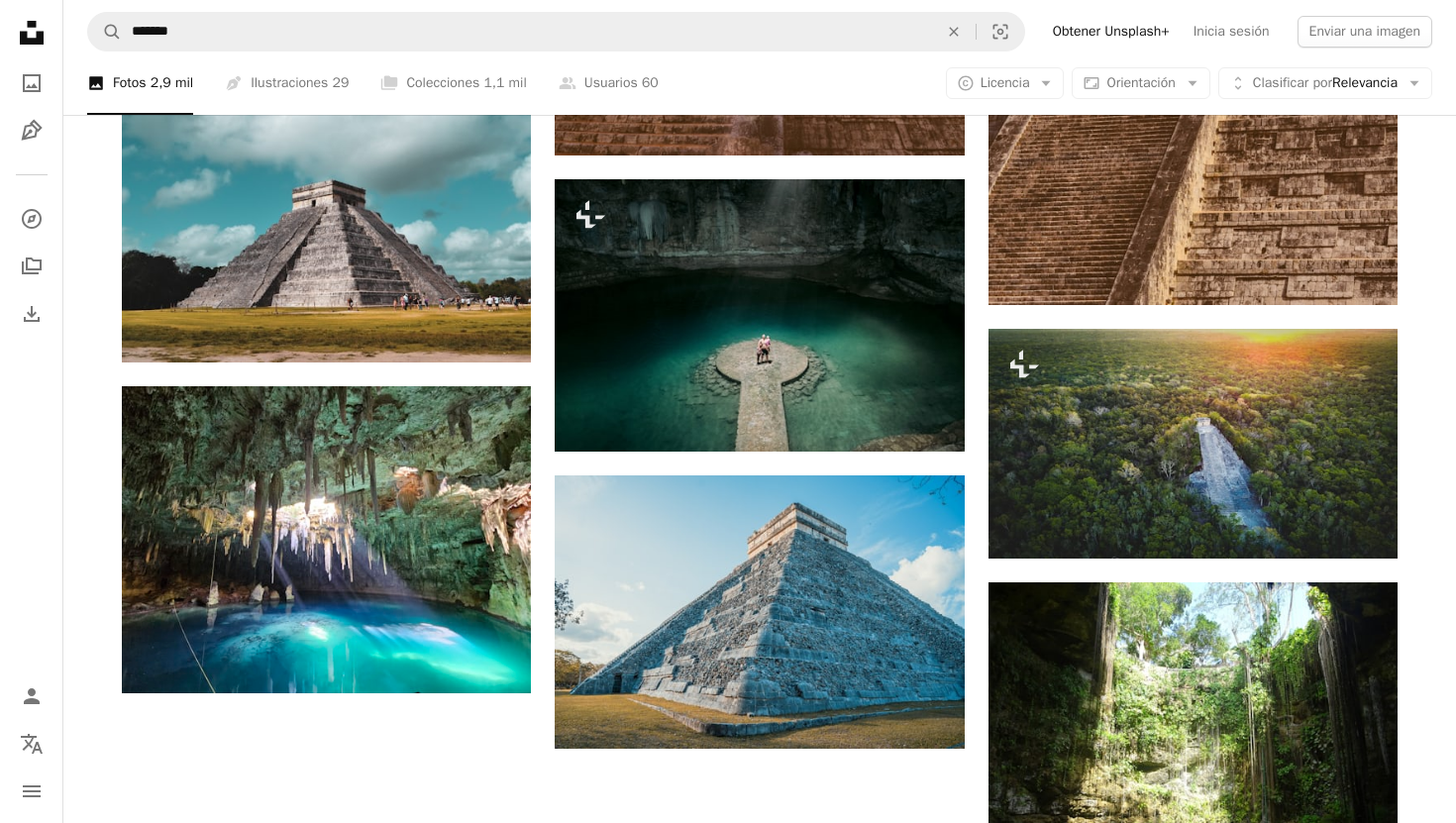 scroll, scrollTop: 2562, scrollLeft: 0, axis: vertical 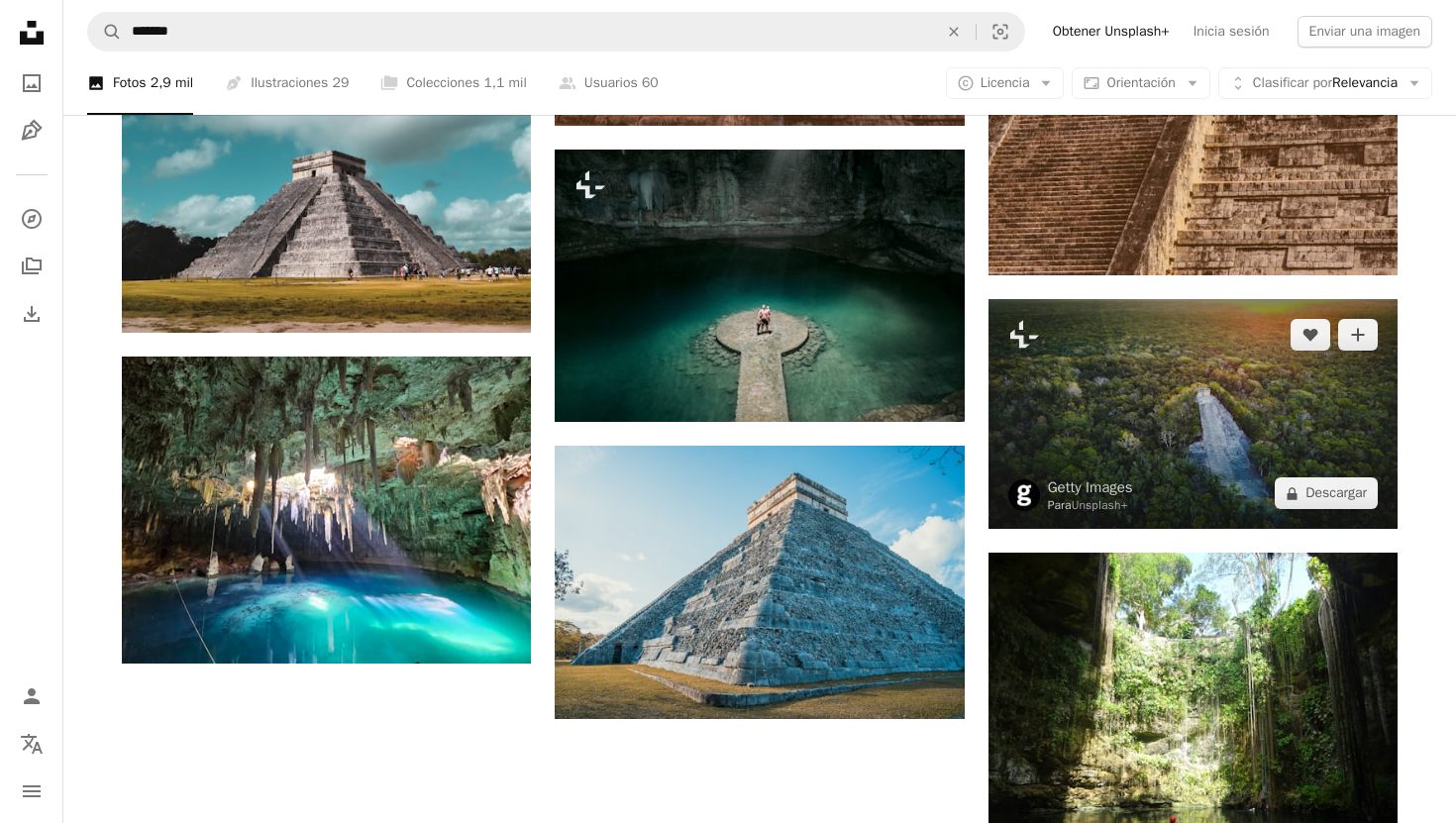 click at bounding box center [1193, 414] 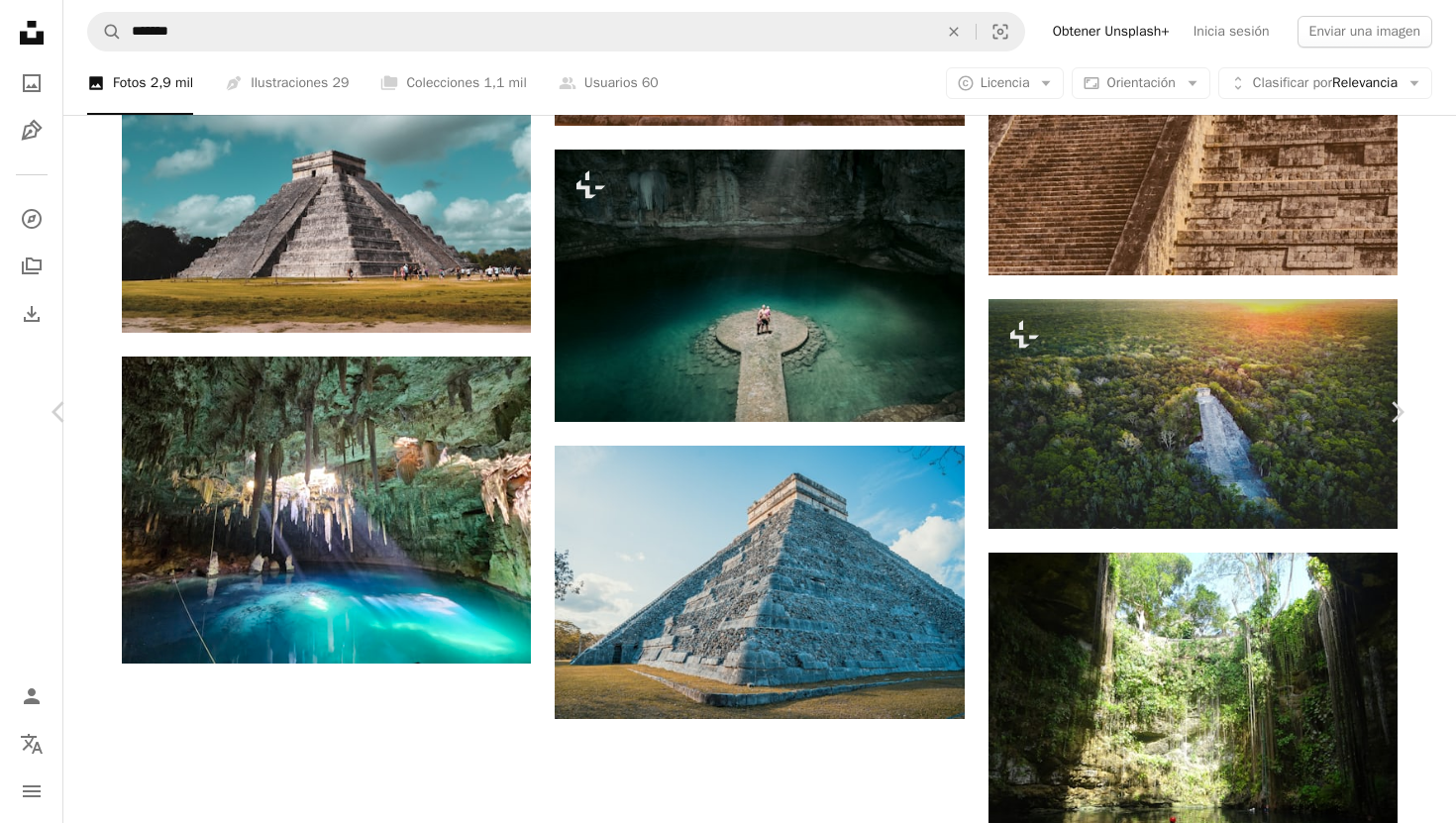 scroll, scrollTop: 0, scrollLeft: 0, axis: both 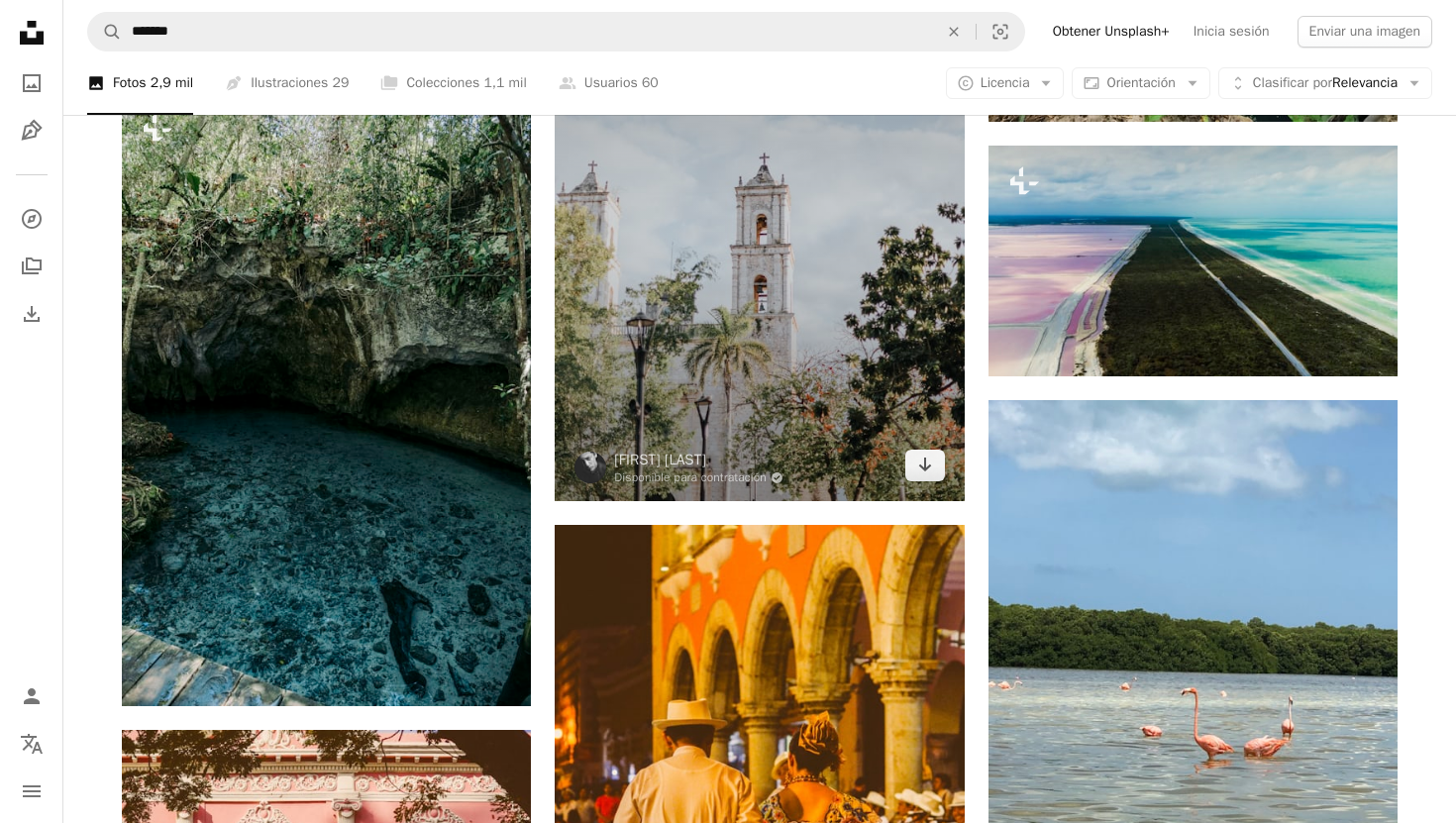 click at bounding box center [759, 230] 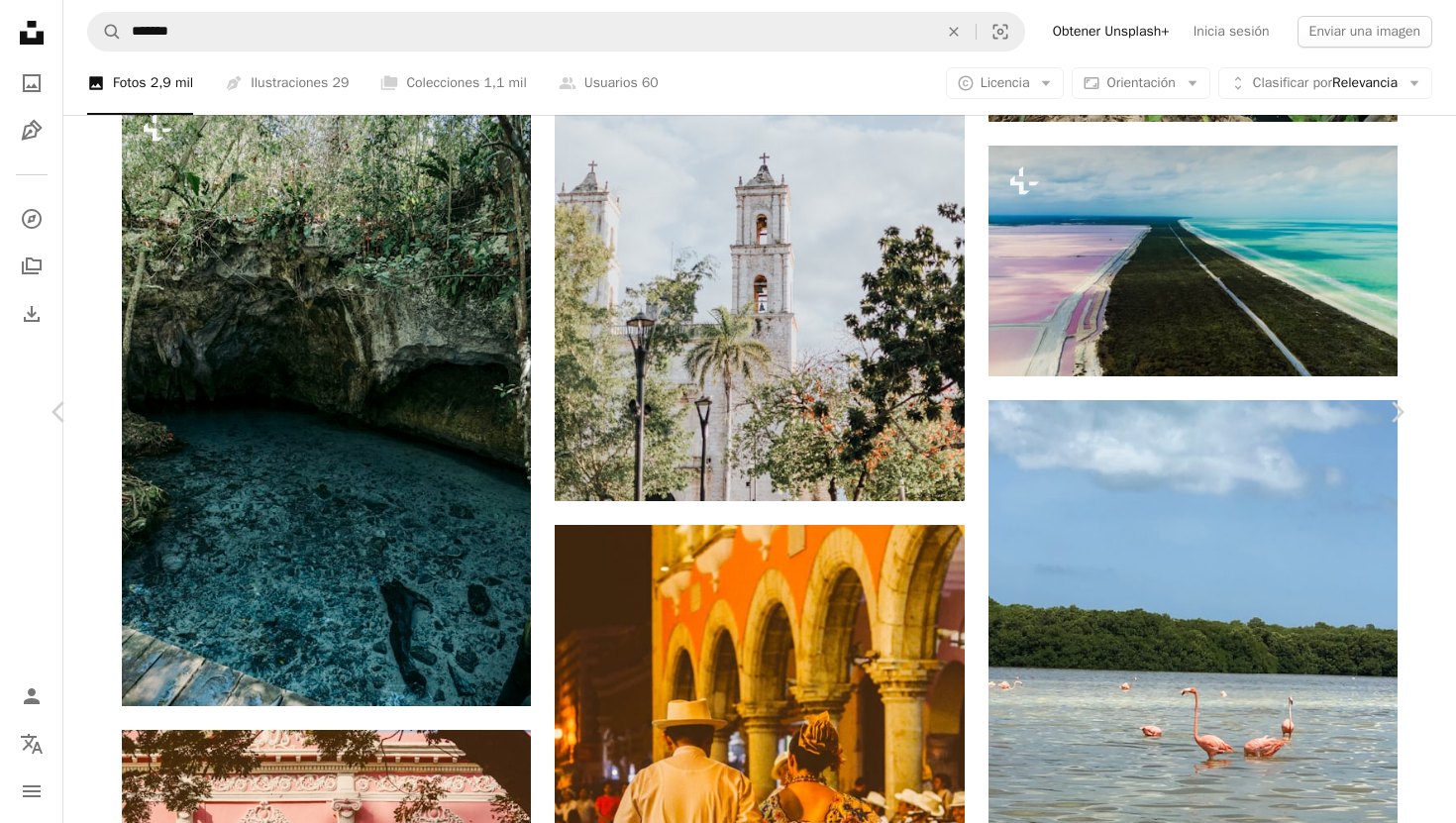 scroll, scrollTop: 0, scrollLeft: 0, axis: both 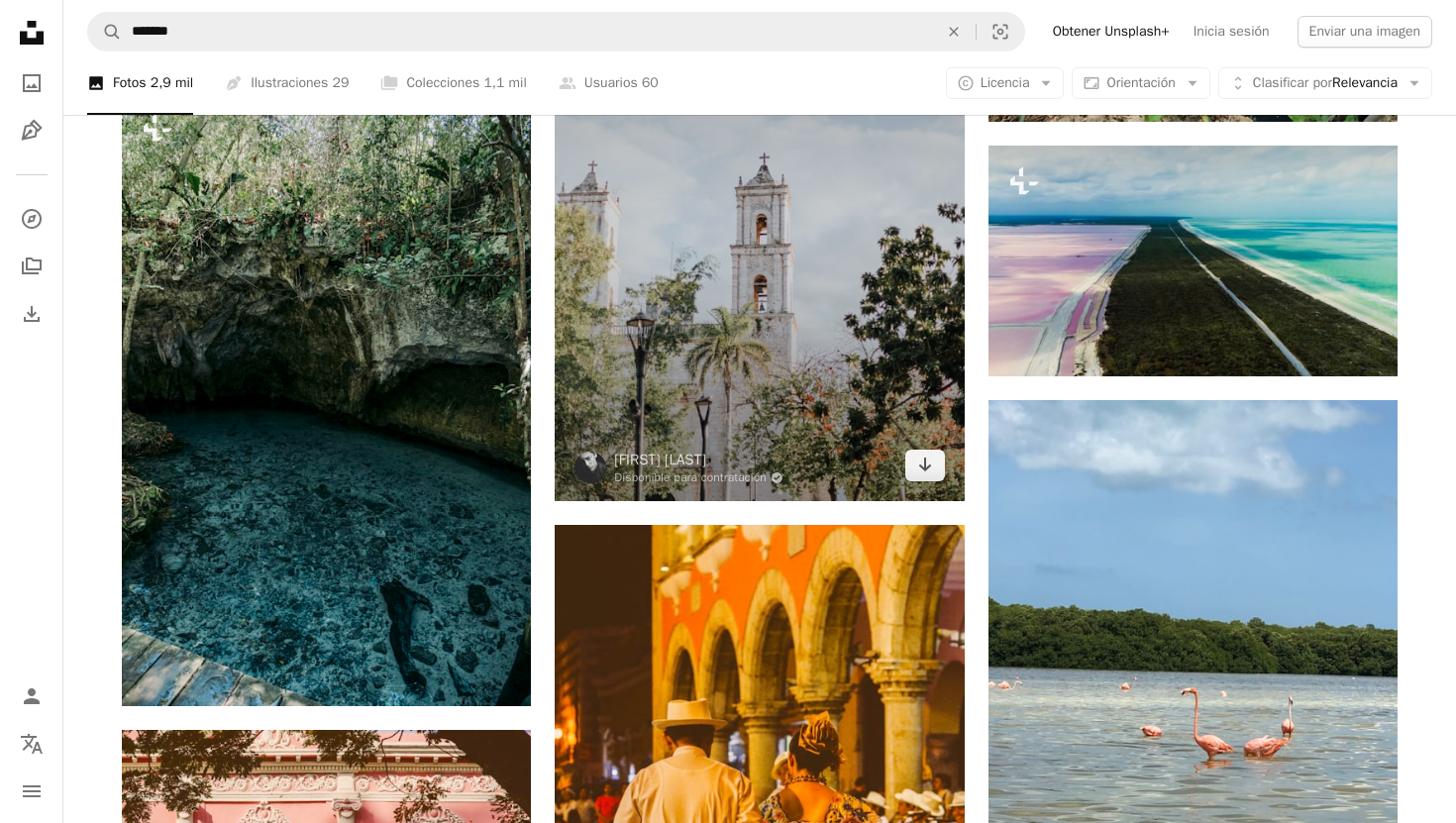 click at bounding box center (759, 230) 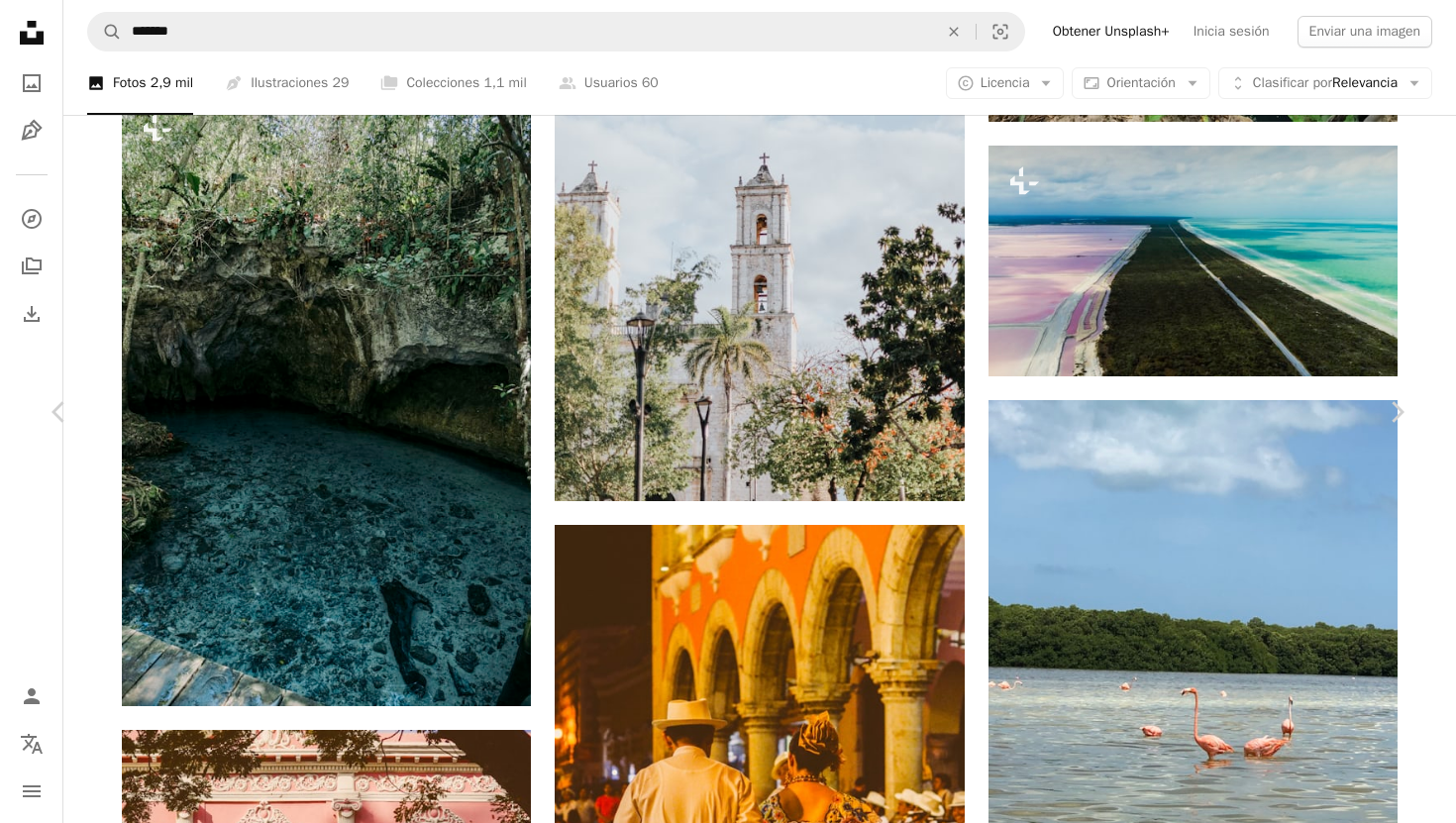 scroll, scrollTop: 1699, scrollLeft: 0, axis: vertical 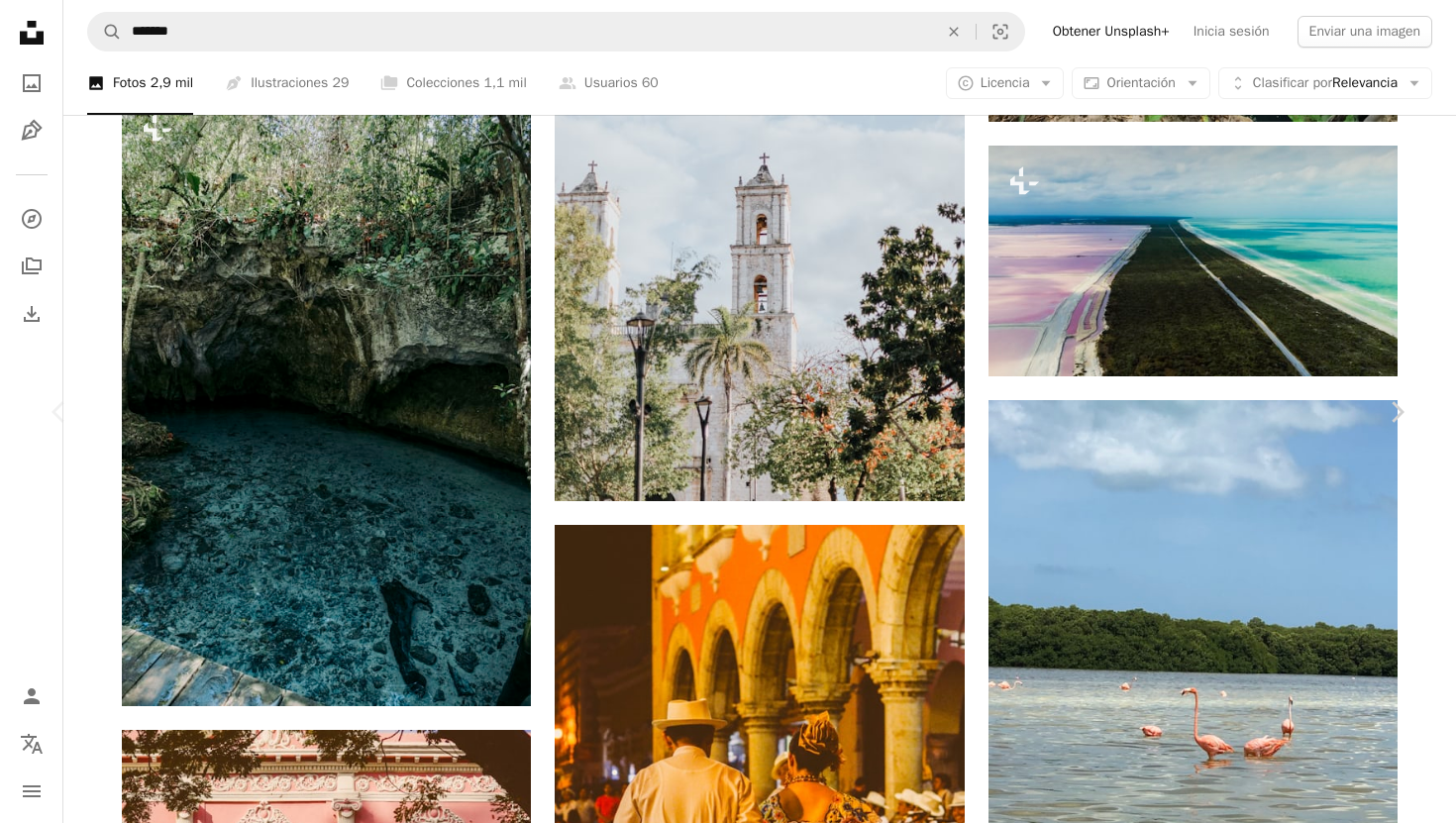 click on "An X shape Chevron left Chevron right Loes Klinker Disponible para contratación A checkmark inside of a circle A heart A plus sign Editar imagen Plus sign for Unsplash+ Descargar gratis Chevron down Zoom in Visualizaciones 5249 Descargas 68 A forward-right arrow Compartir Info icon Información More Actions A map marker Menton, [COUNTRY] Calendar outlined Publicado el [DATE] Camera SONY, ILCE-7M3 Safety Uso gratuito bajo la Licencia Unsplash arquitectura verano diseño iglesia Francia soleado Menton palmera al aire libre torre arco Punto de referencia Torre del reloj campanario arco gotico Fondos Explora imágenes premium relacionadas en iStock | Ahorra un 20 % con el código UNSPLASH20 Ver más en iStock ↗ Imágenes relacionadas A heart A plus sign Gabriel Benois Disponible para contratación A checkmark inside of a circle Arrow pointing down Plus sign for Unsplash+ A heart A plus sign JSB Co. Para Unsplash+ A lock Descargar A heart A plus sign Flavia Salazar Arrow pointing down Para" at bounding box center [728, 4052] 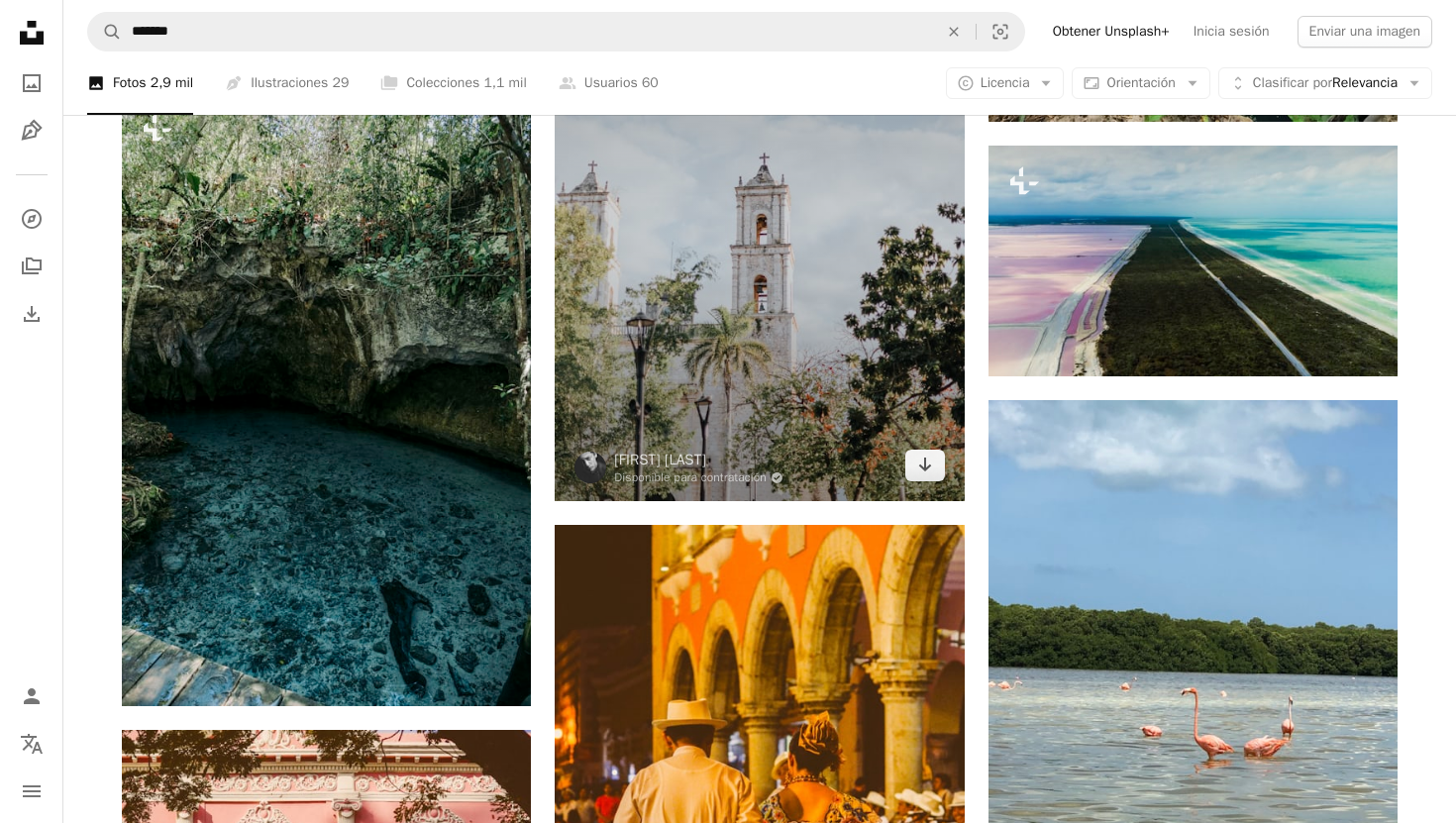 click at bounding box center [759, 230] 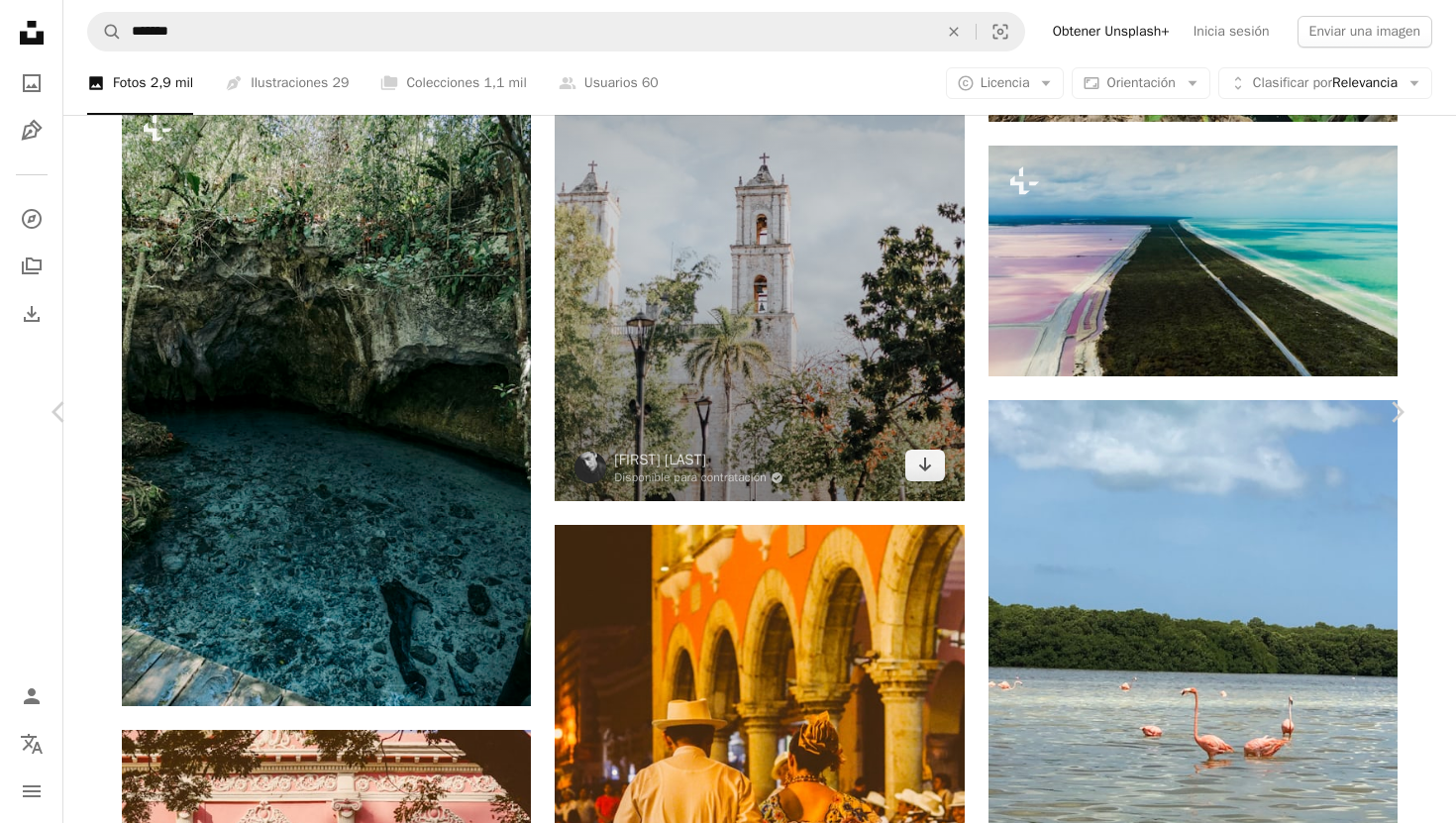 scroll, scrollTop: 2176, scrollLeft: 0, axis: vertical 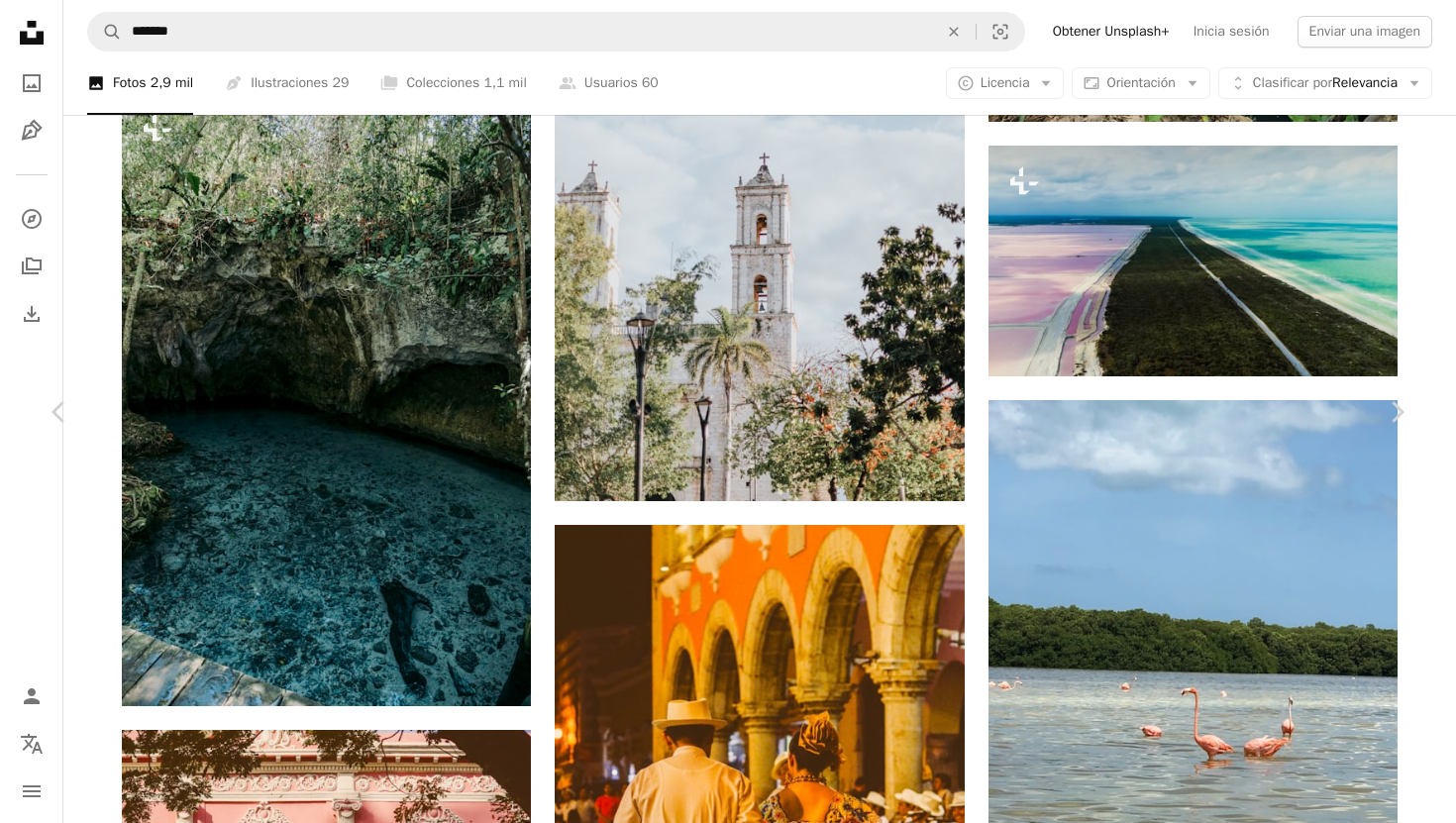click at bounding box center (720, 3912) 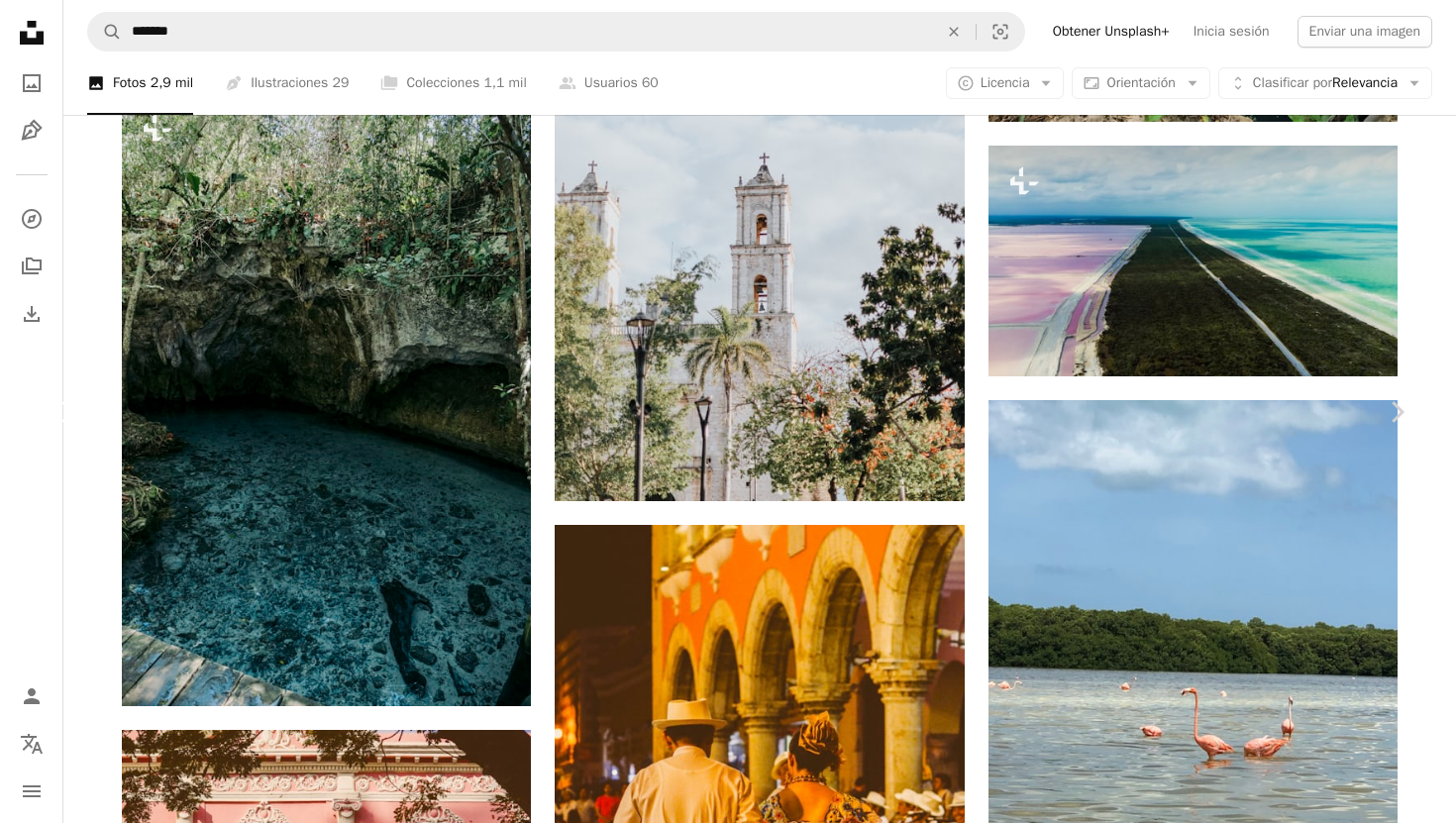 click on "Chevron left" at bounding box center (59, 412) 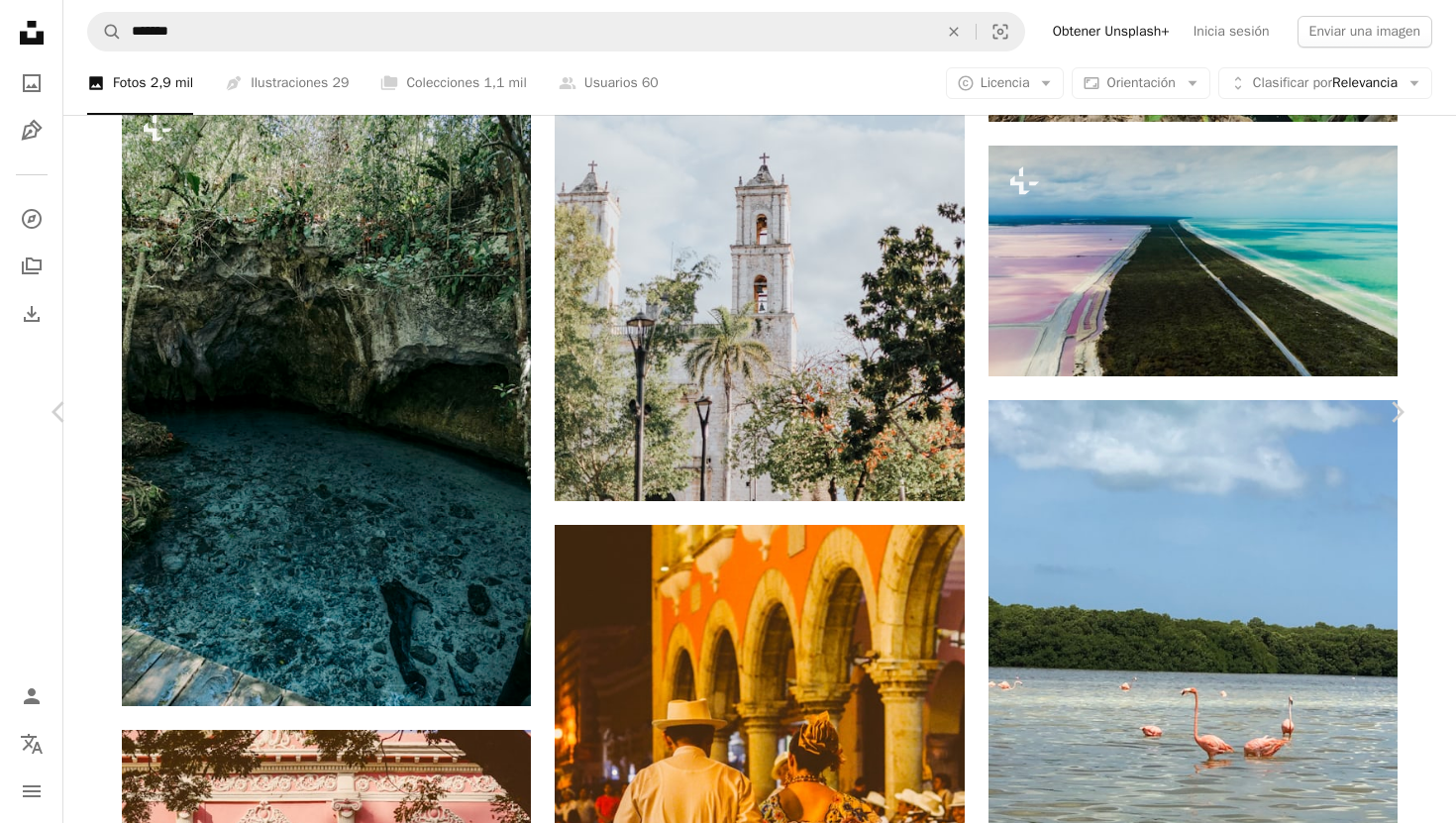 click on "An X shape" at bounding box center [20, 20] 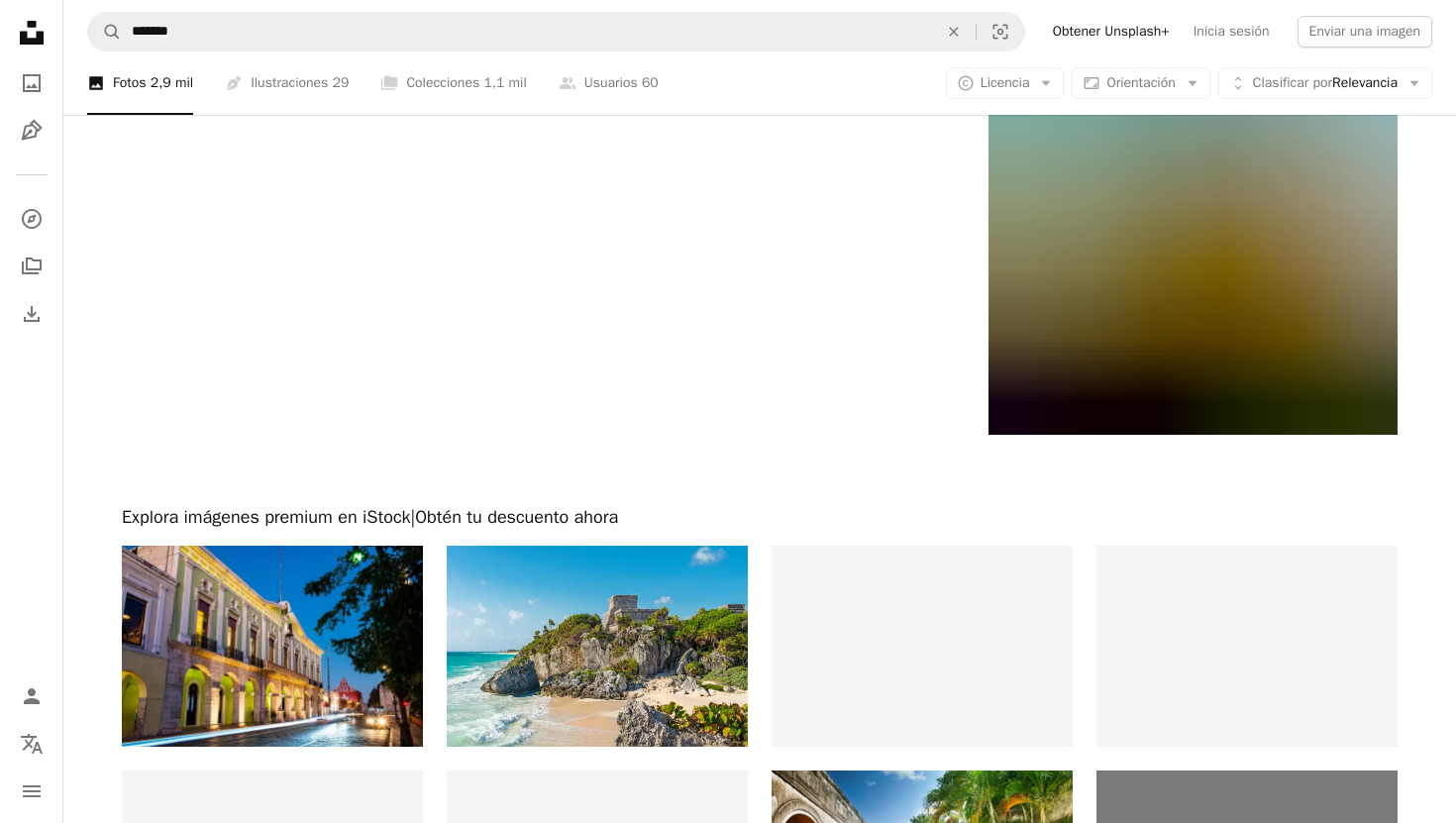 scroll, scrollTop: 3846, scrollLeft: 0, axis: vertical 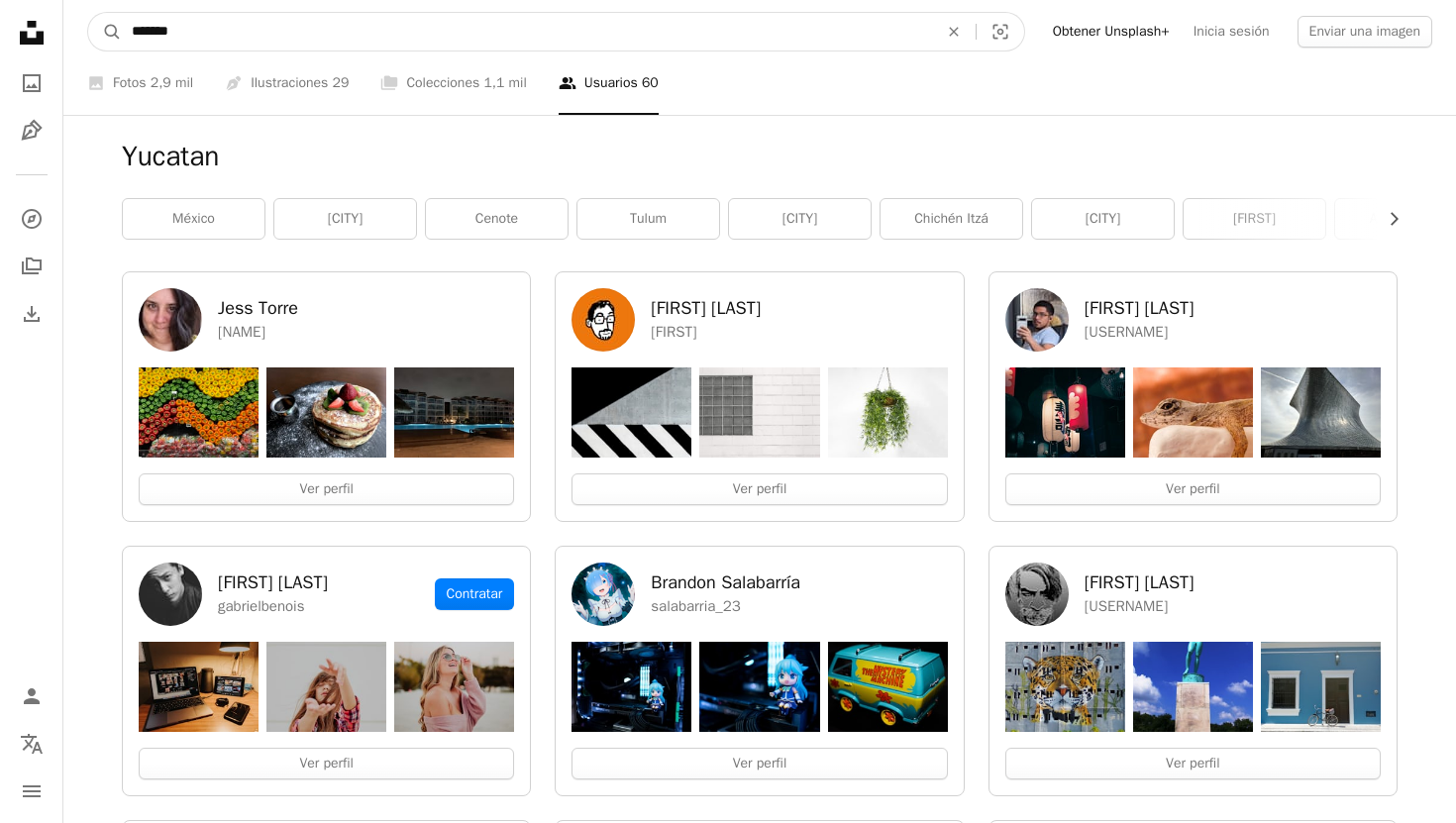 drag, startPoint x: 212, startPoint y: 24, endPoint x: 59, endPoint y: 21, distance: 153.02941 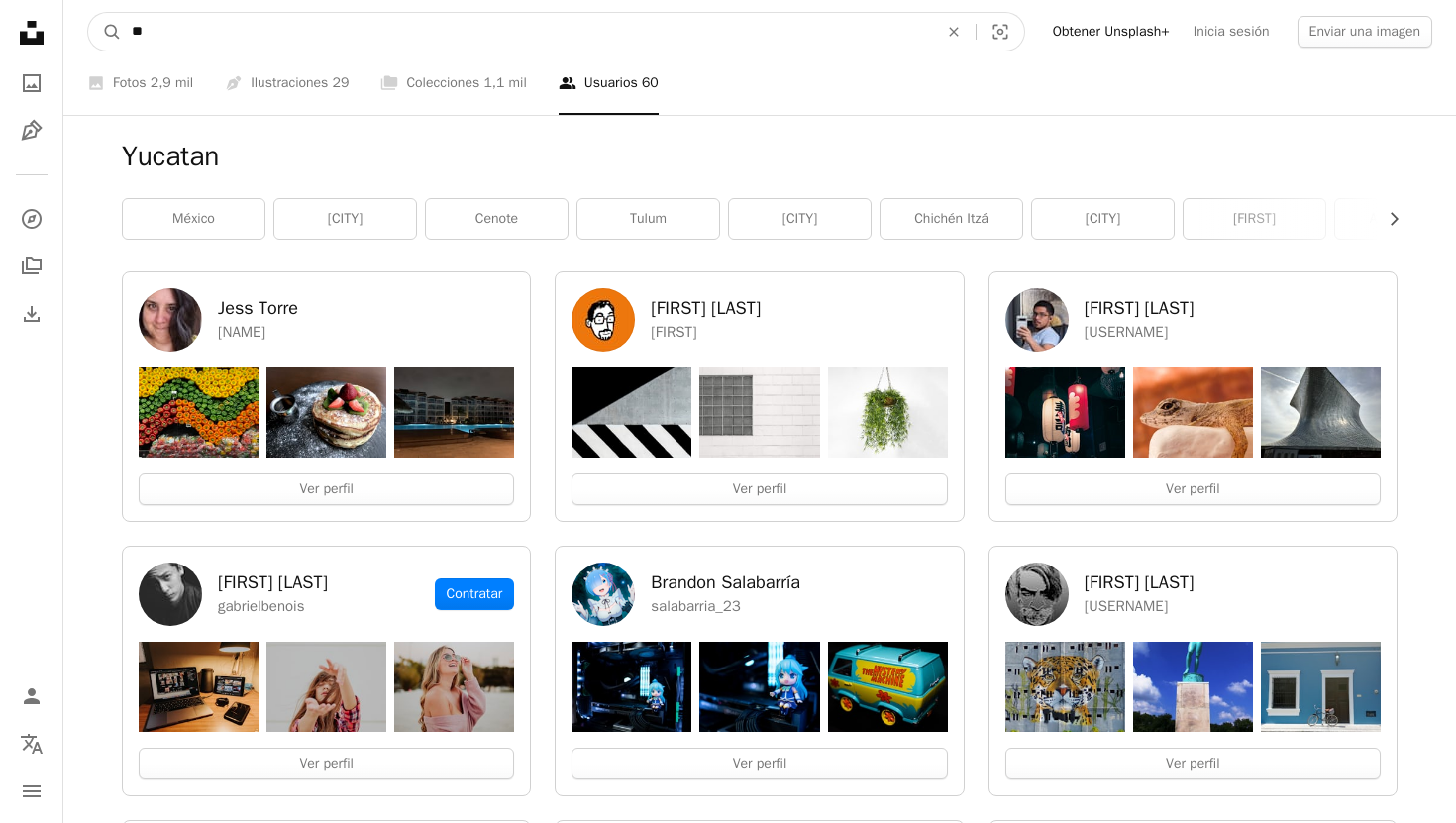 type on "*" 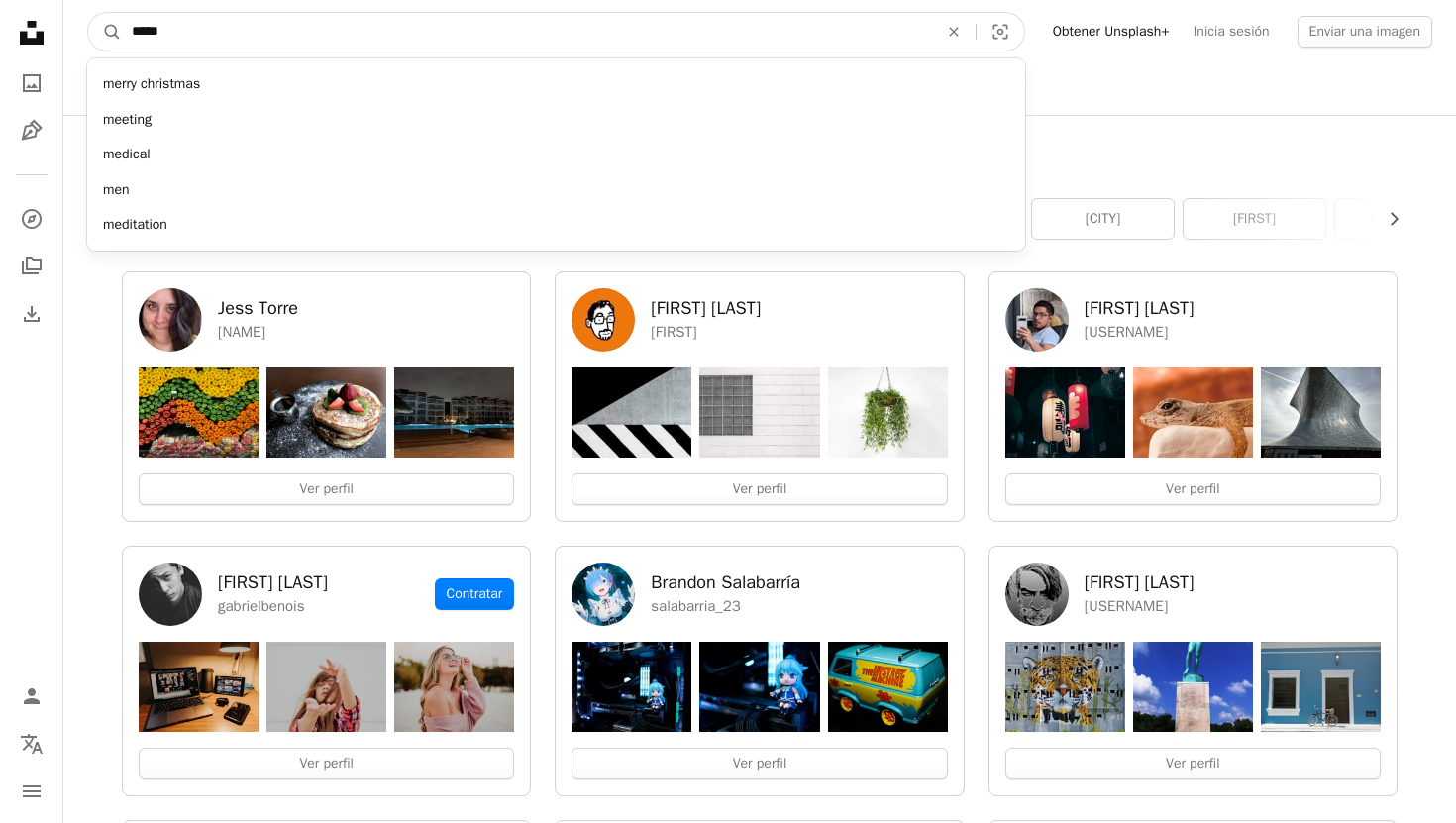 type on "******" 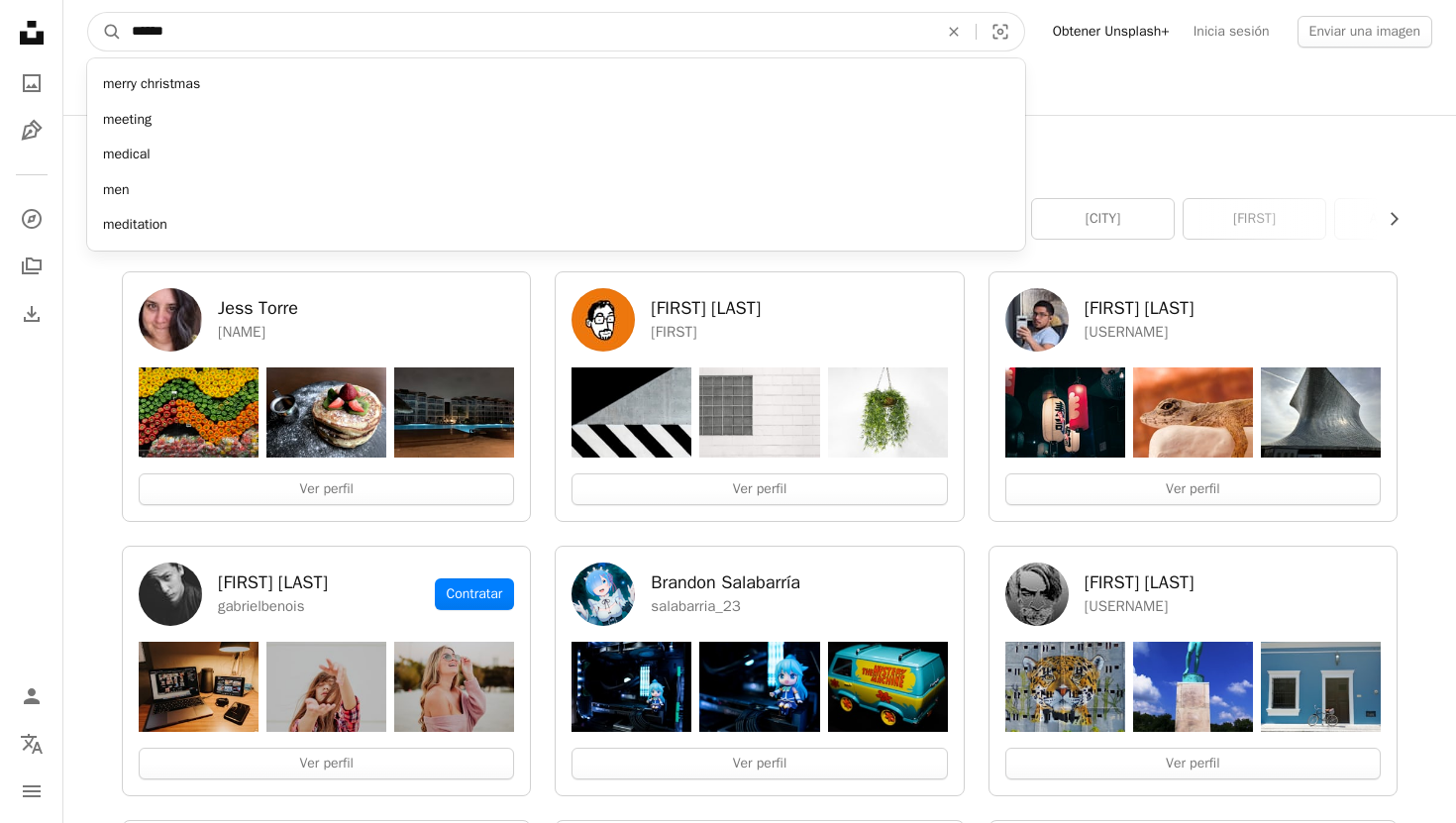 click on "A magnifying glass" at bounding box center (105, 32) 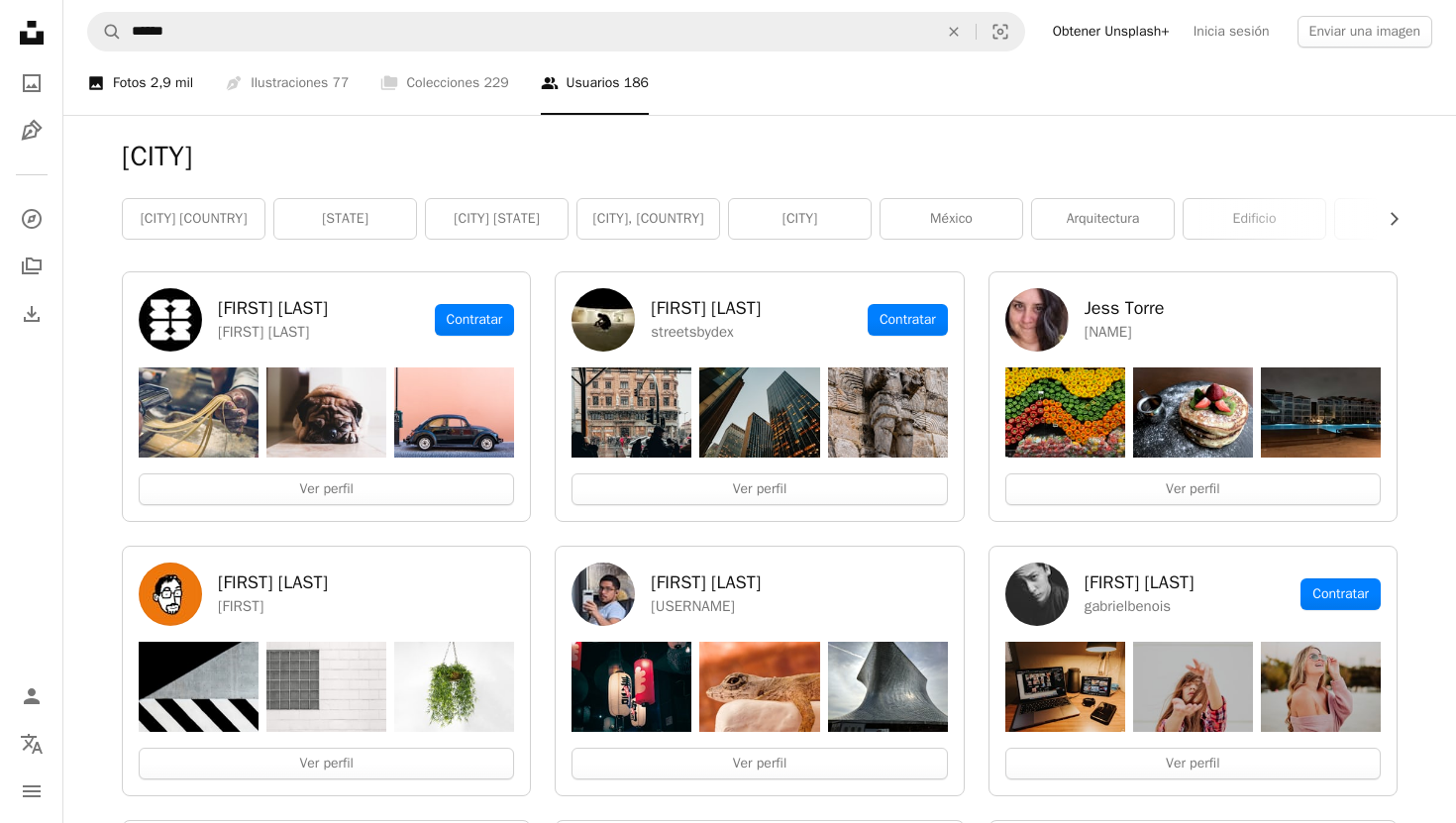 click on "A photo Fotos   2,9 mil" at bounding box center [140, 83] 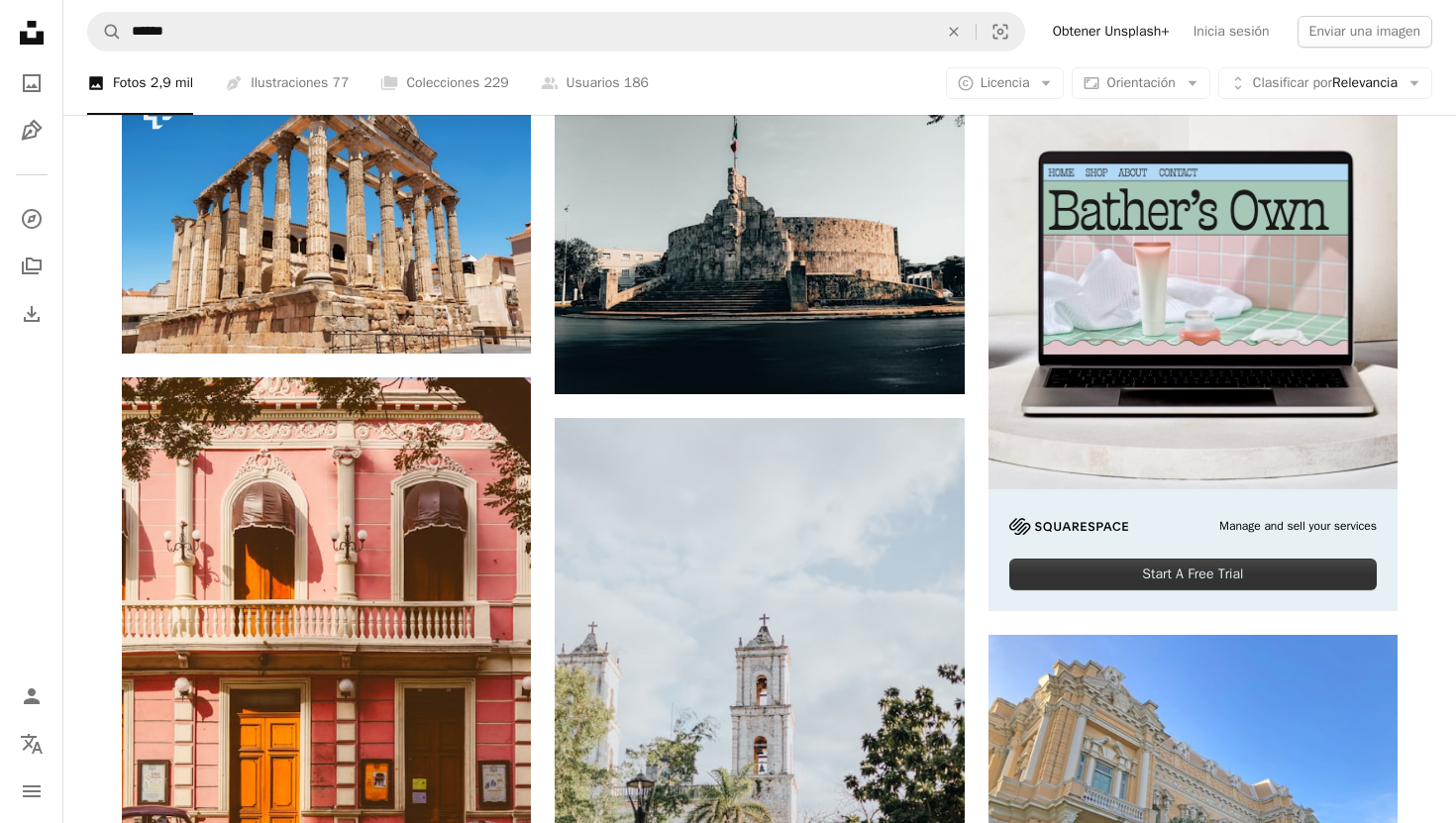 scroll, scrollTop: 197, scrollLeft: 0, axis: vertical 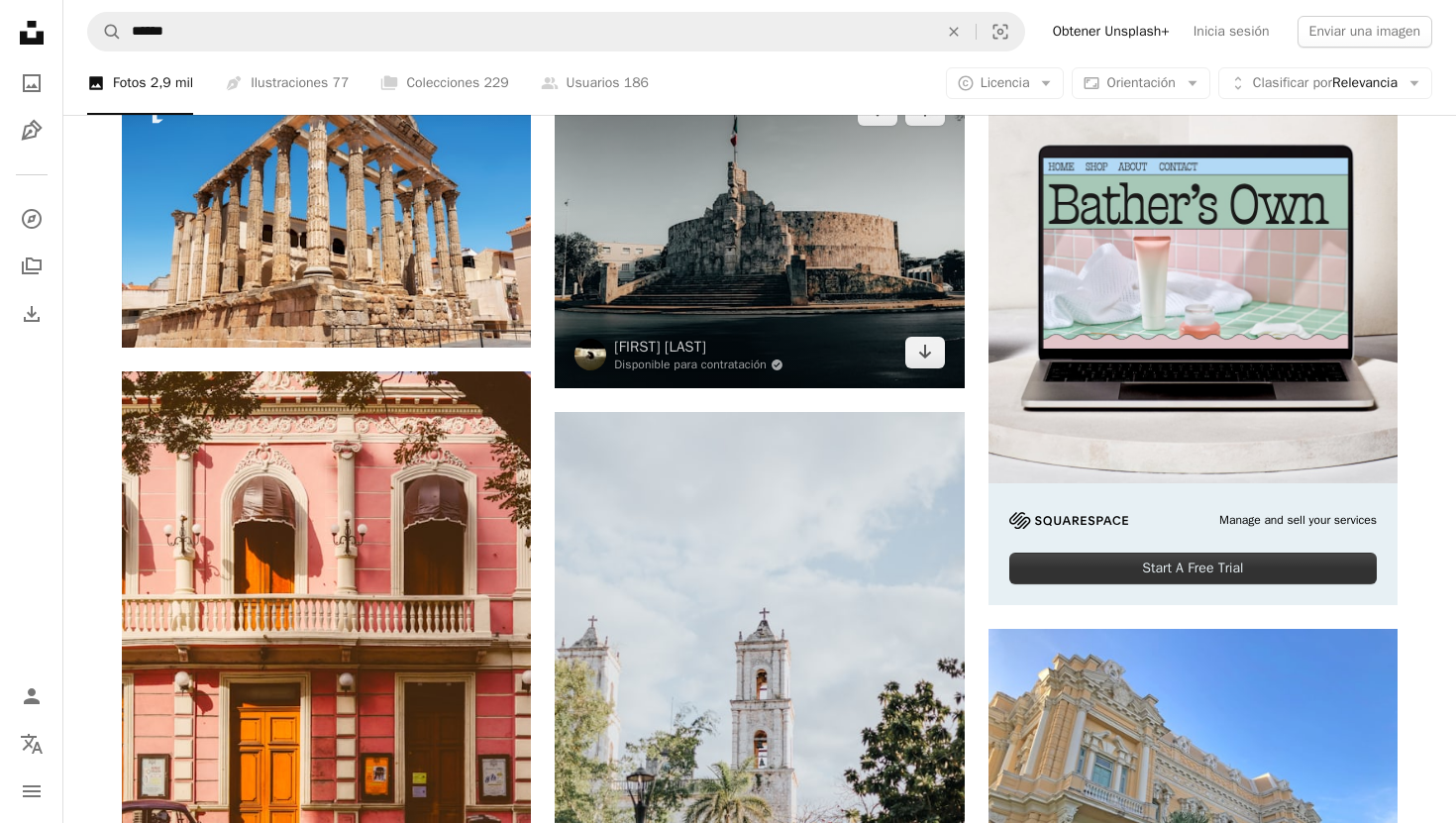 click at bounding box center [759, 231] 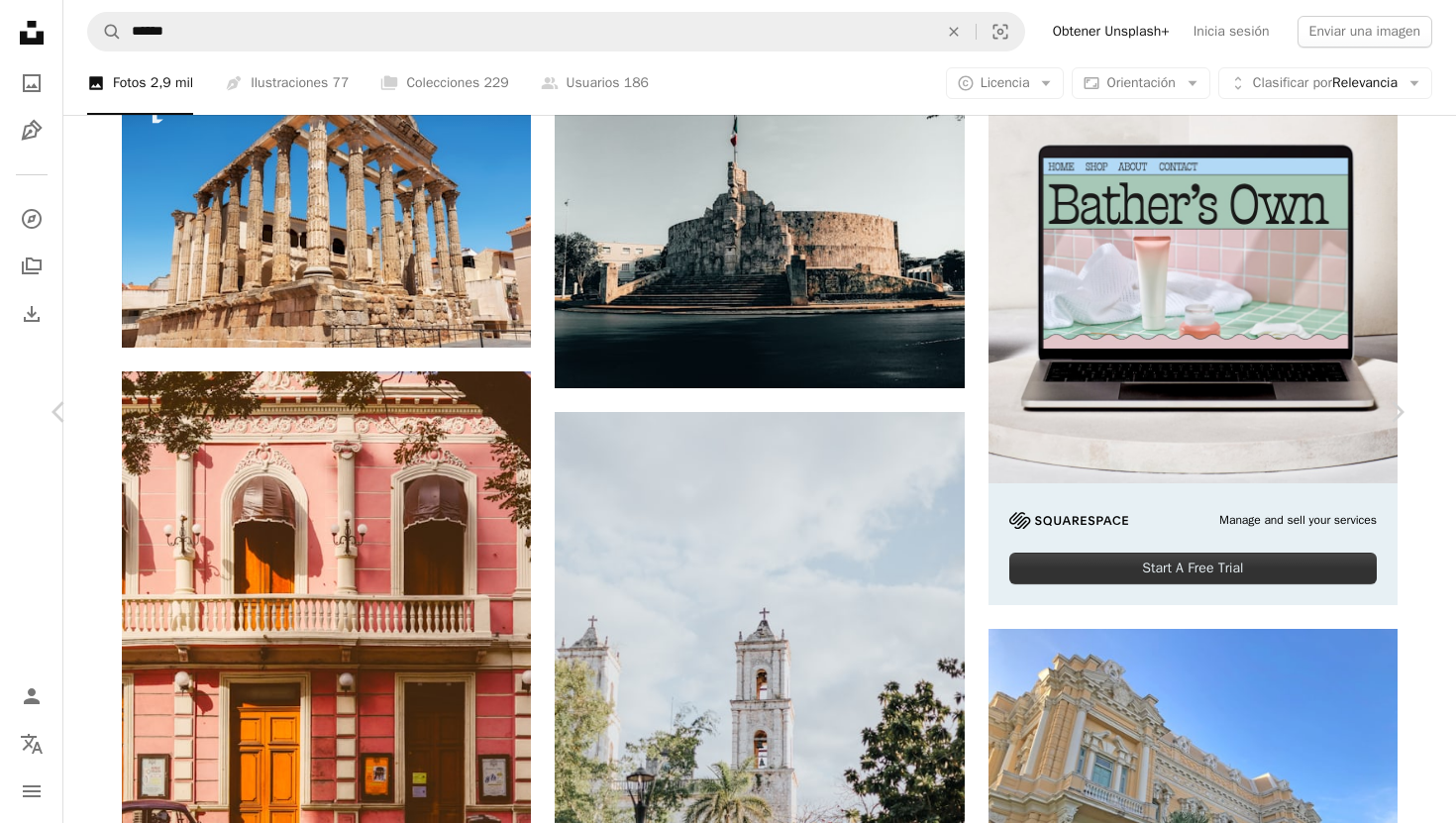 scroll, scrollTop: 153, scrollLeft: 0, axis: vertical 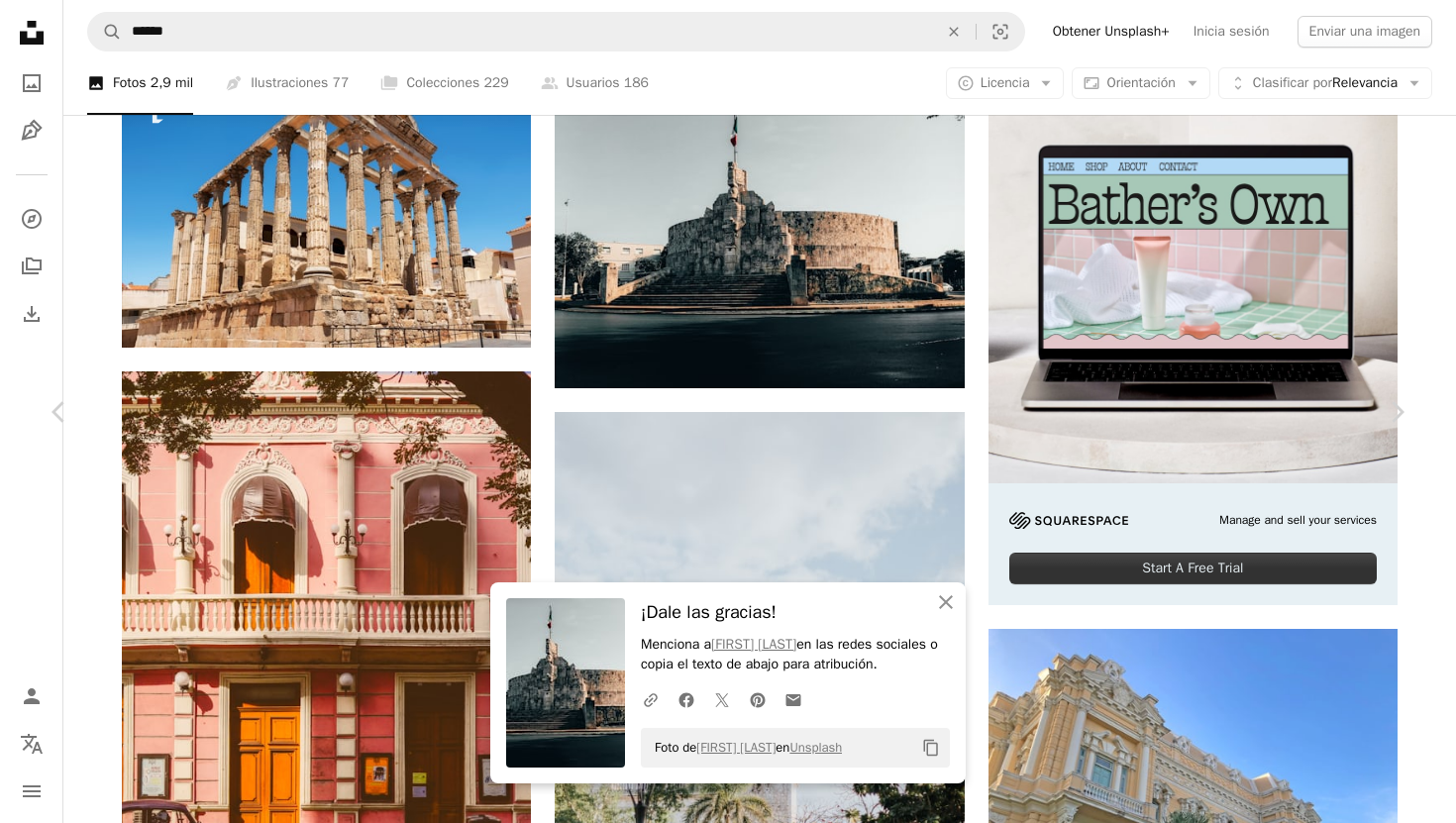 click on "Menciona a  [FIRST] [LAST]  en las redes sociales o copia el texto de abajo para atribución. Foto de  [FIRST] [LAST]  en  Unsplash
Copy content [FIRST] [LAST]  Disponible para contratación" at bounding box center [728, 5070] 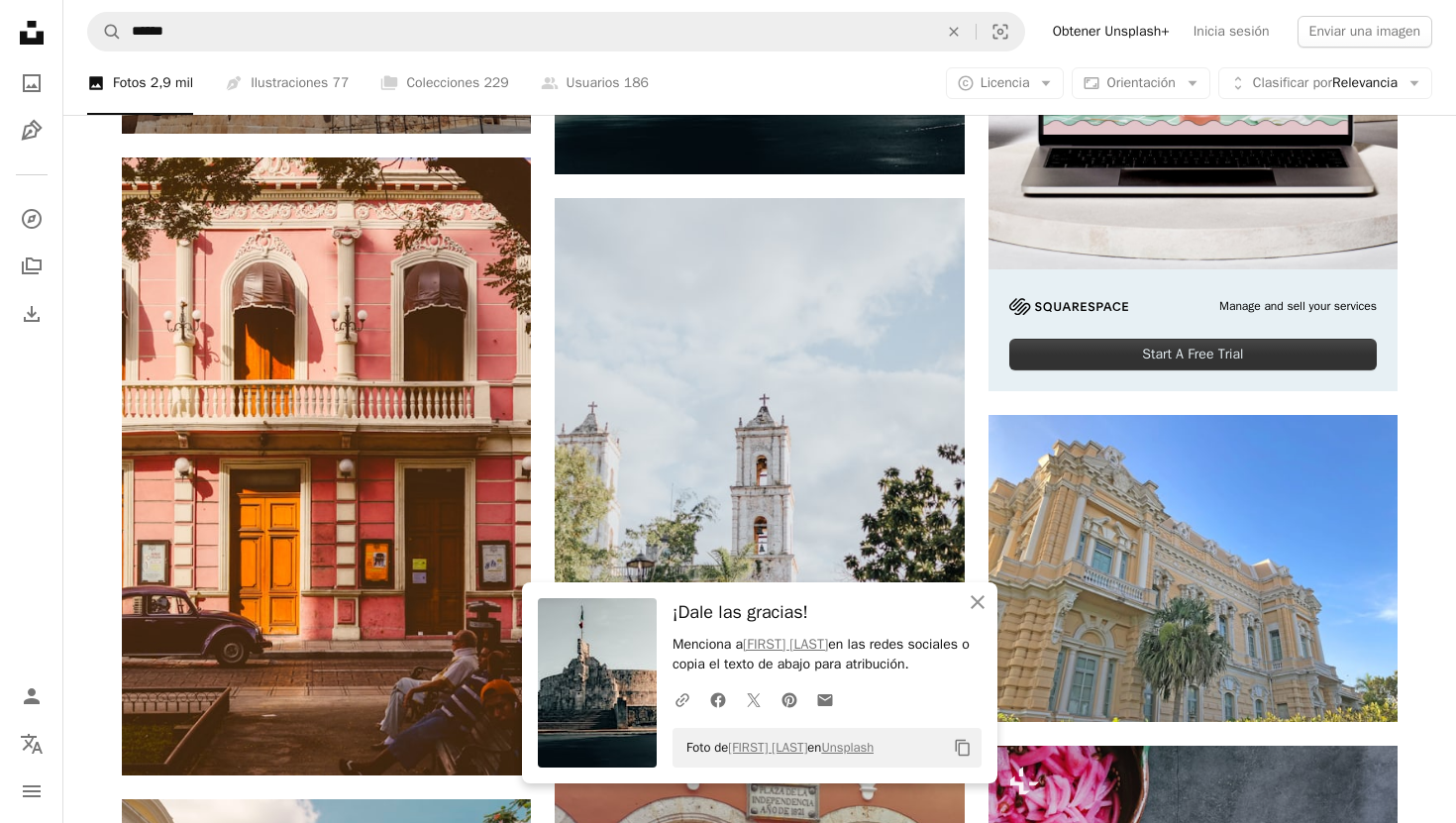 scroll, scrollTop: 426, scrollLeft: 0, axis: vertical 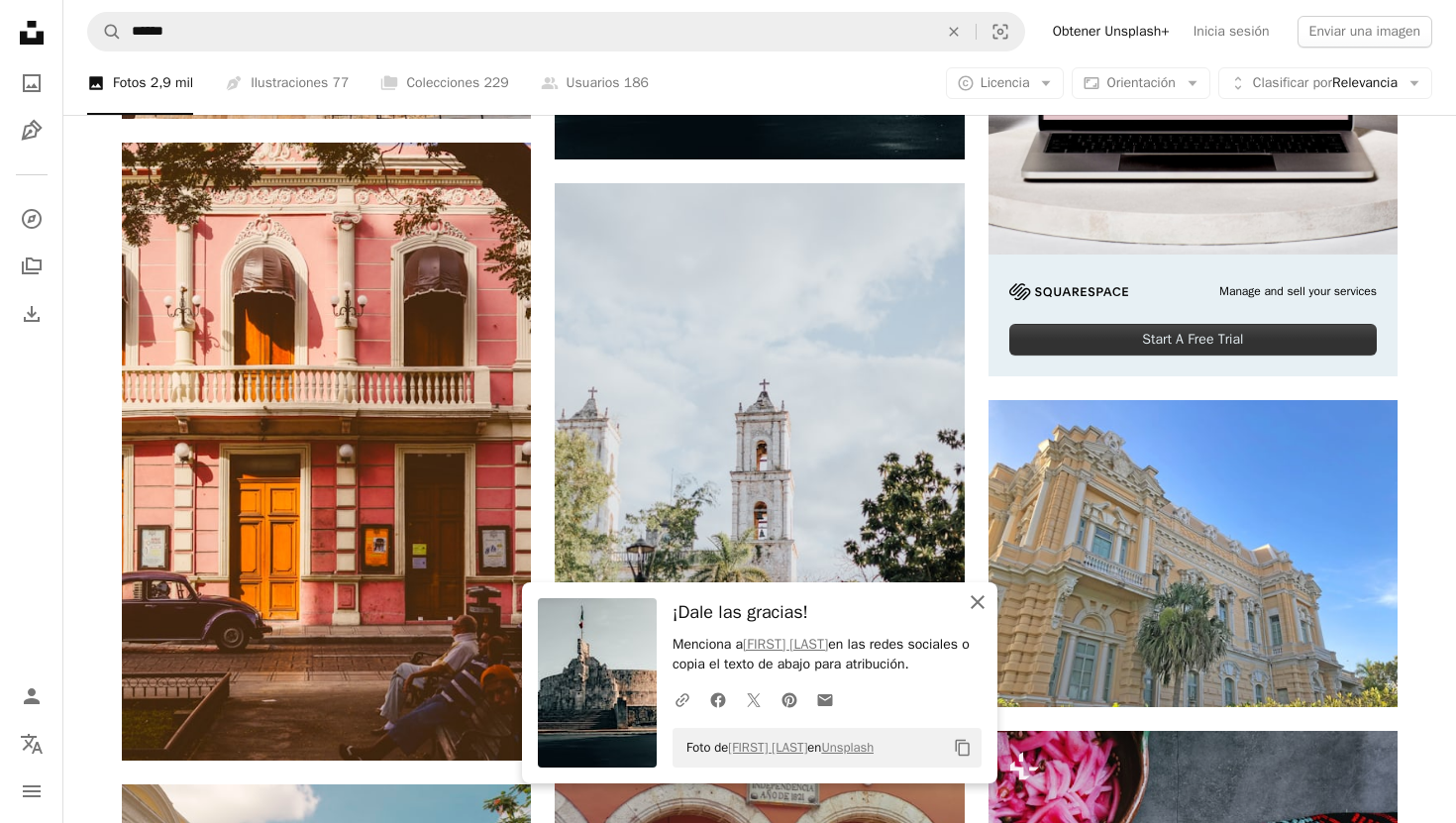 click on "An X shape" 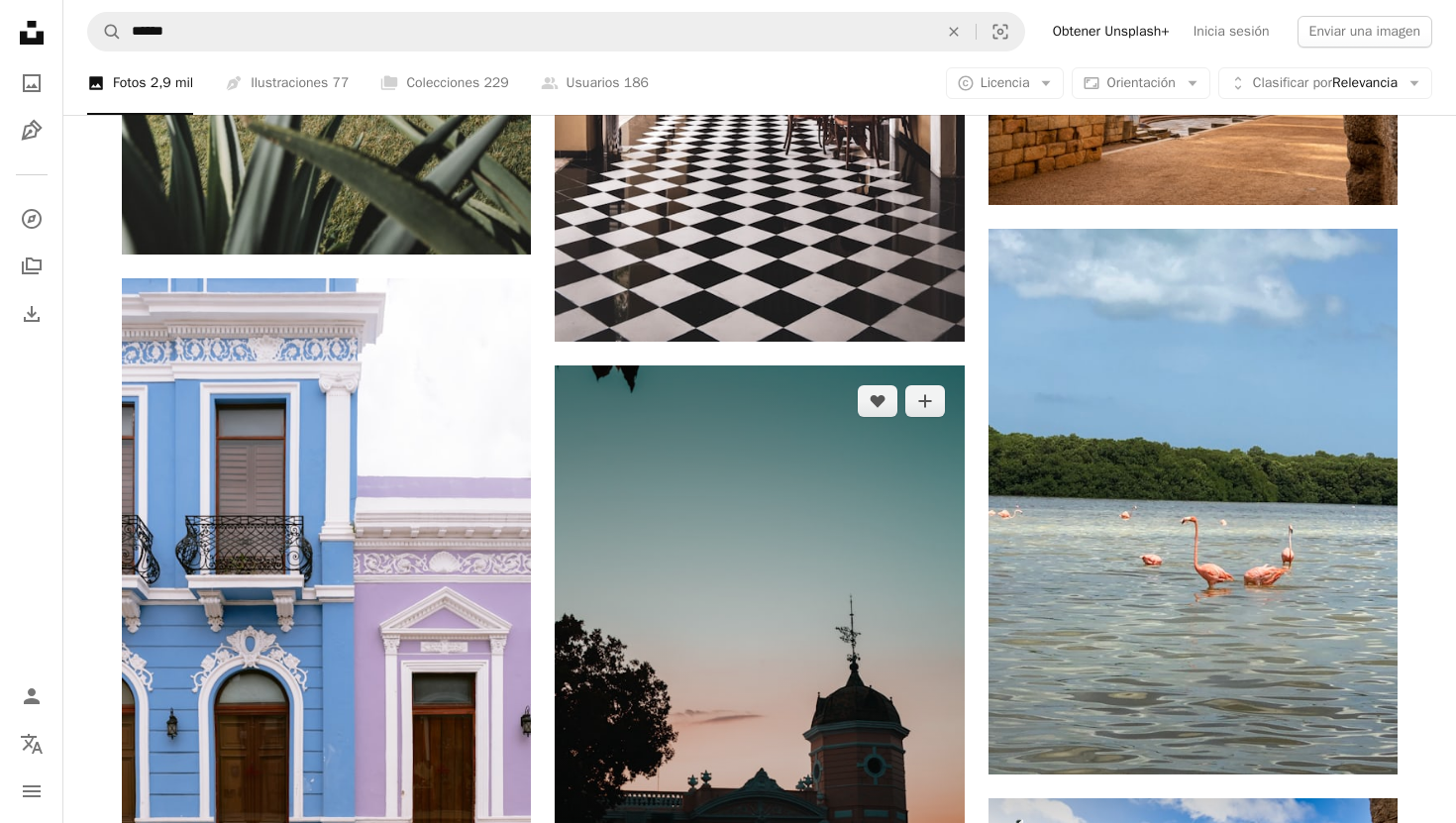 scroll, scrollTop: 2038, scrollLeft: 0, axis: vertical 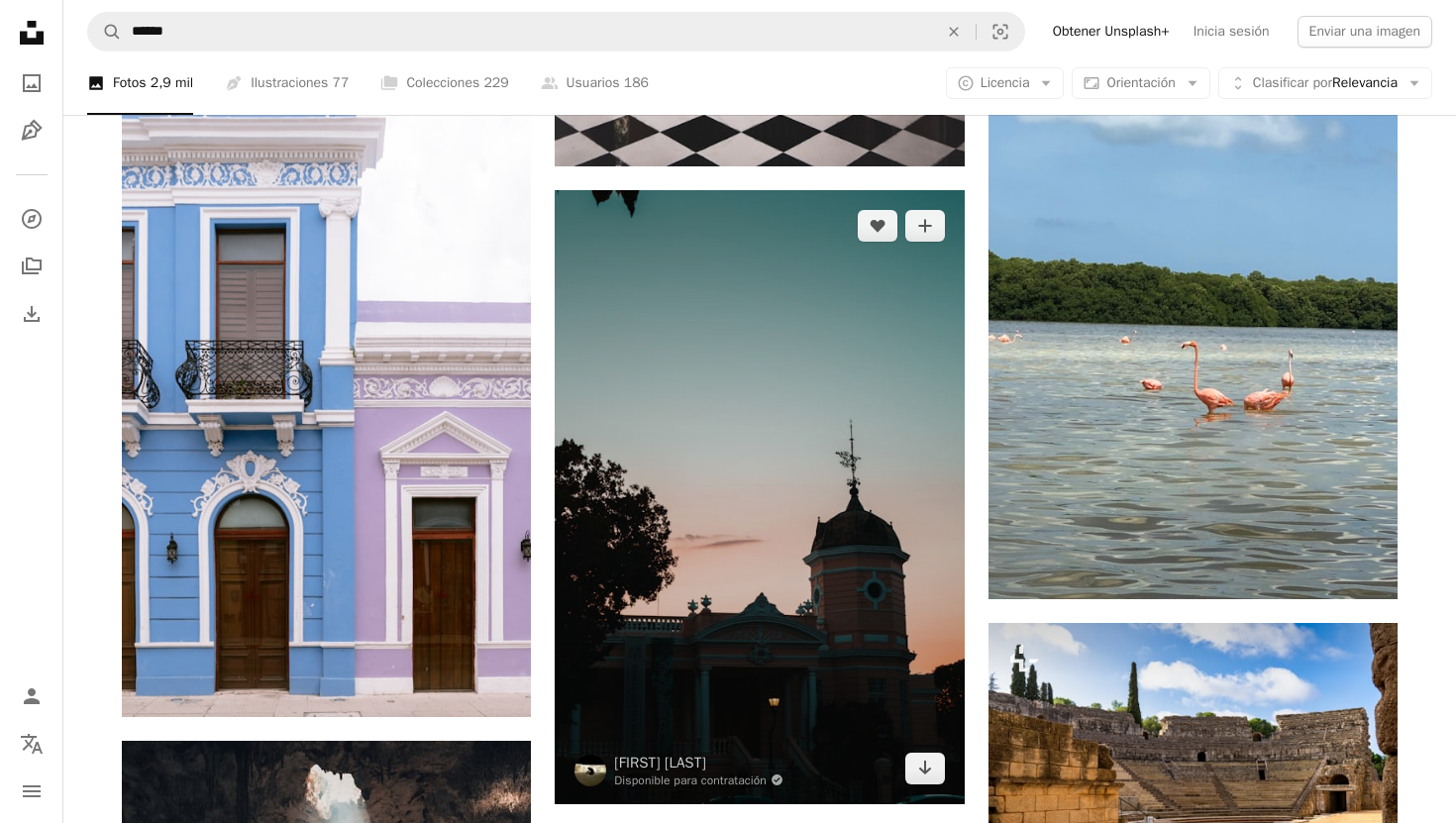 click at bounding box center (759, 497) 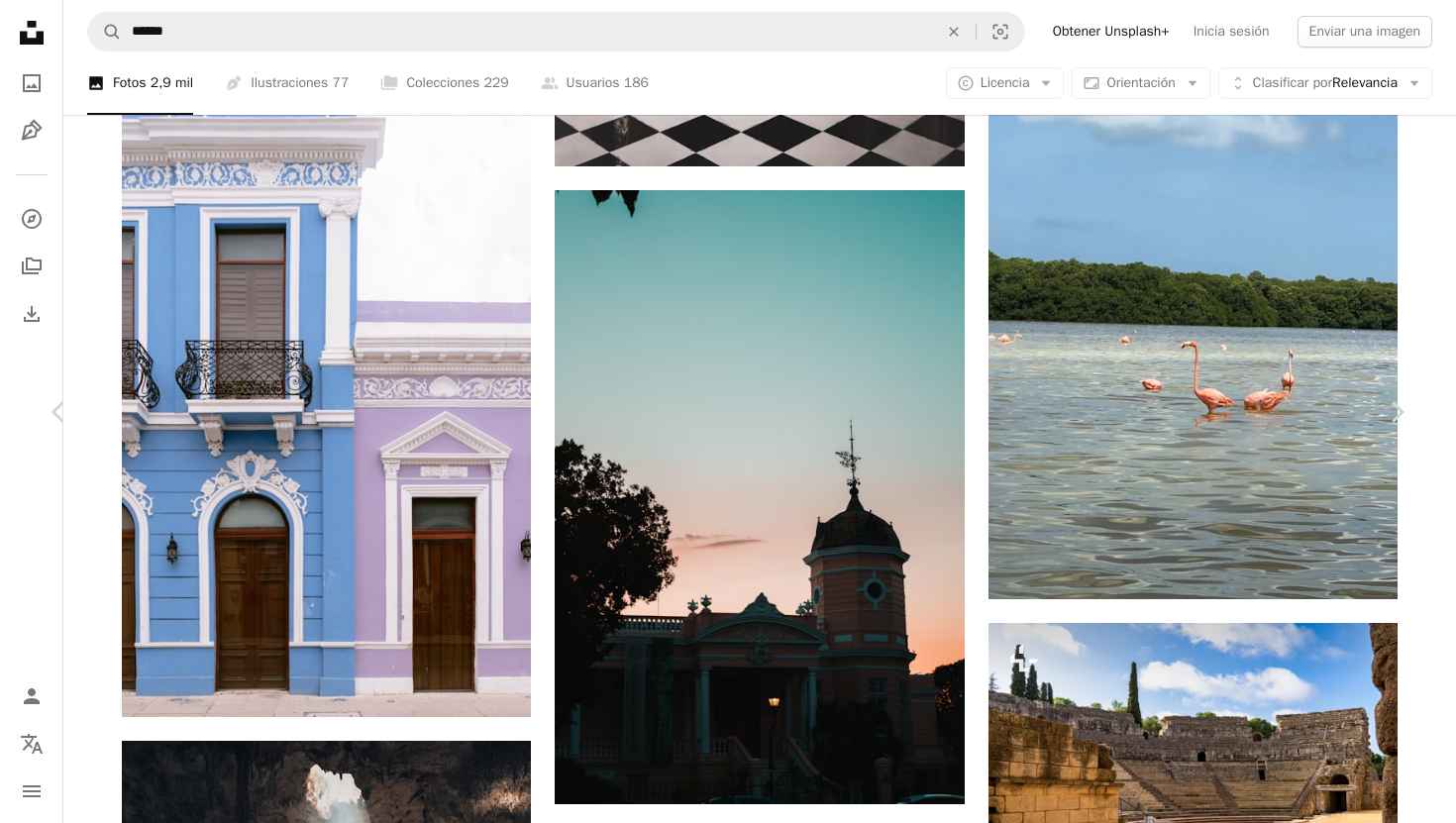 scroll, scrollTop: 0, scrollLeft: 0, axis: both 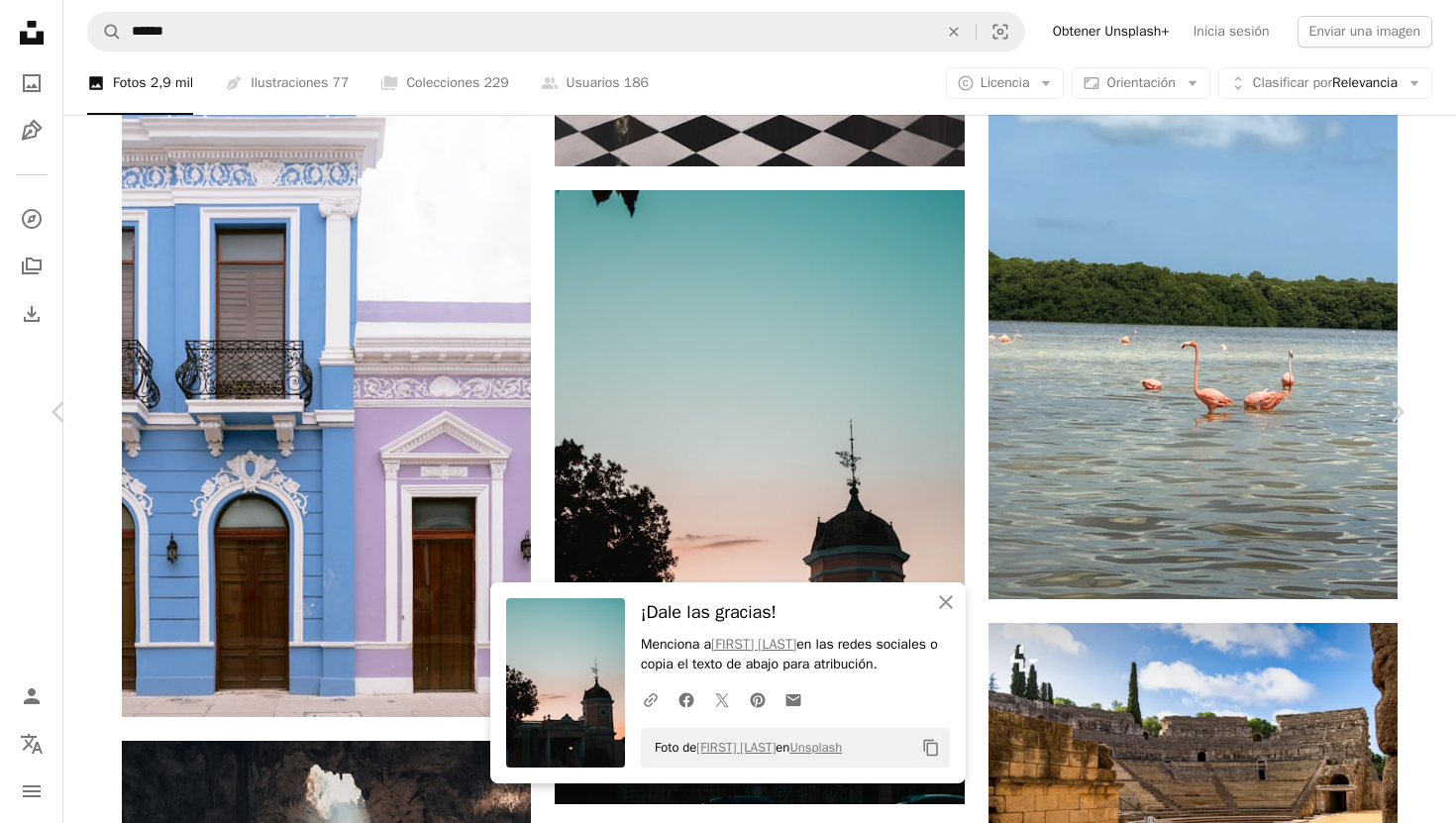 click on "An X shape Chevron left Chevron right An X shape Cerrar ¡Dale las gracias! Menciona a [PERSON] en las redes sociales o copia el texto de abajo para atribución. A URL sharing icon (chains) Facebook icon X (formerly Twitter) icon Pinterest icon An envelope Foto de [PERSON] en Unsplash Copy content [PERSON] Disponible para contratación A checkmark inside of a circle A heart A plus sign Editar imagen Plus sign for Unsplash+ Descargar gratis Chevron down Zoom in Visualizaciones 439.724 Descargas 1534 A forward-right arrow Compartir Info icon Información More Actions A map marker Paseo de Montejo, [CITY], [COUNTRY] Calendar outlined Publicado el [DATE] Camera Canon, EOS Rebel T6 Safety Uso gratuito bajo la Licencia Unsplash Casa oscuro puesta del sol azul Noche México colores malhumorado Casa Vieja Yucatán Mérida Tonos Tonos oscuros edificio animal arquitectura pájaro gris torre cúpula Imágenes de dominio público | Ahorra un 20 % con el código UNSPLASH20" at bounding box center [728, 6331] 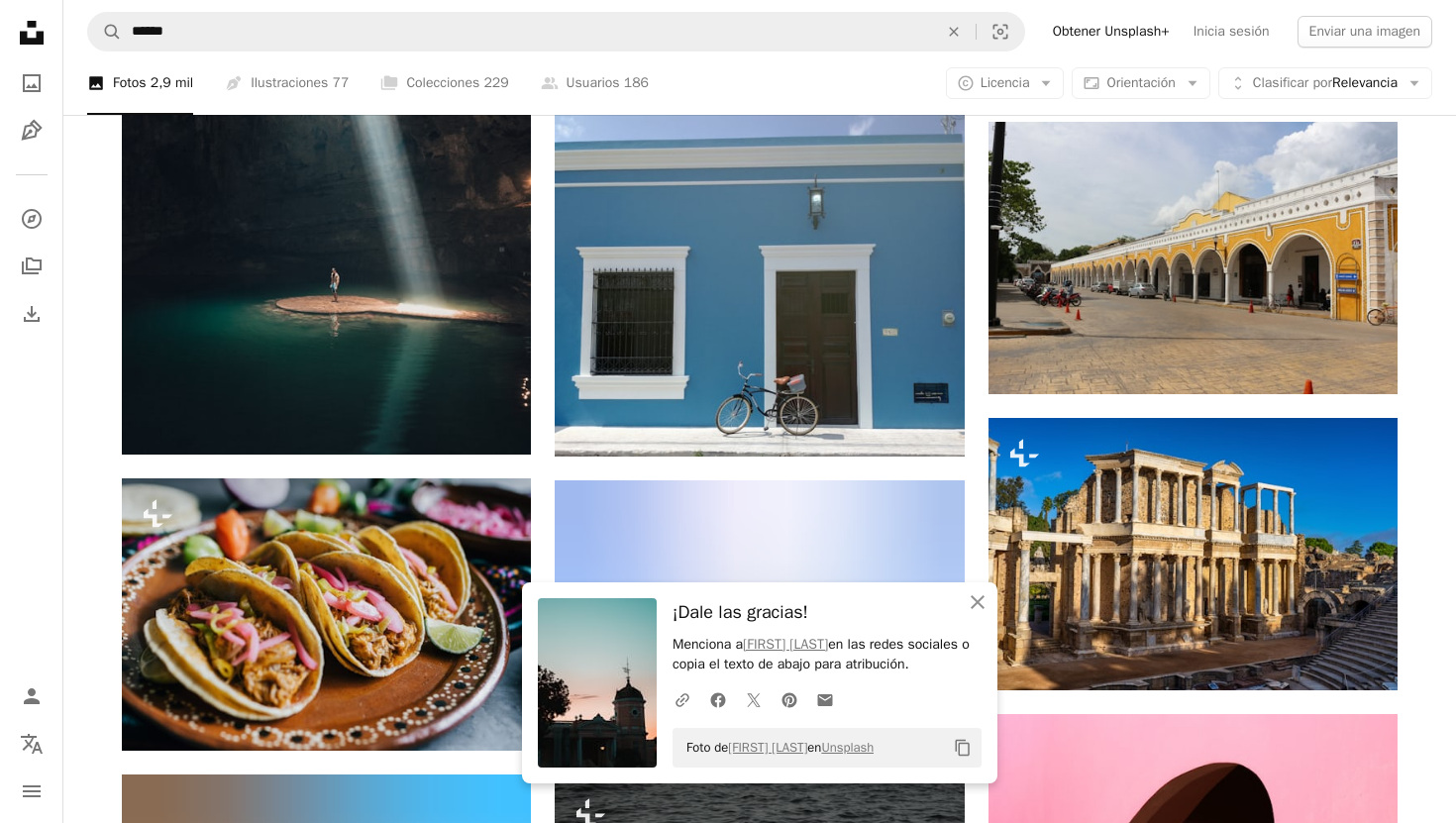 scroll, scrollTop: 2839, scrollLeft: 0, axis: vertical 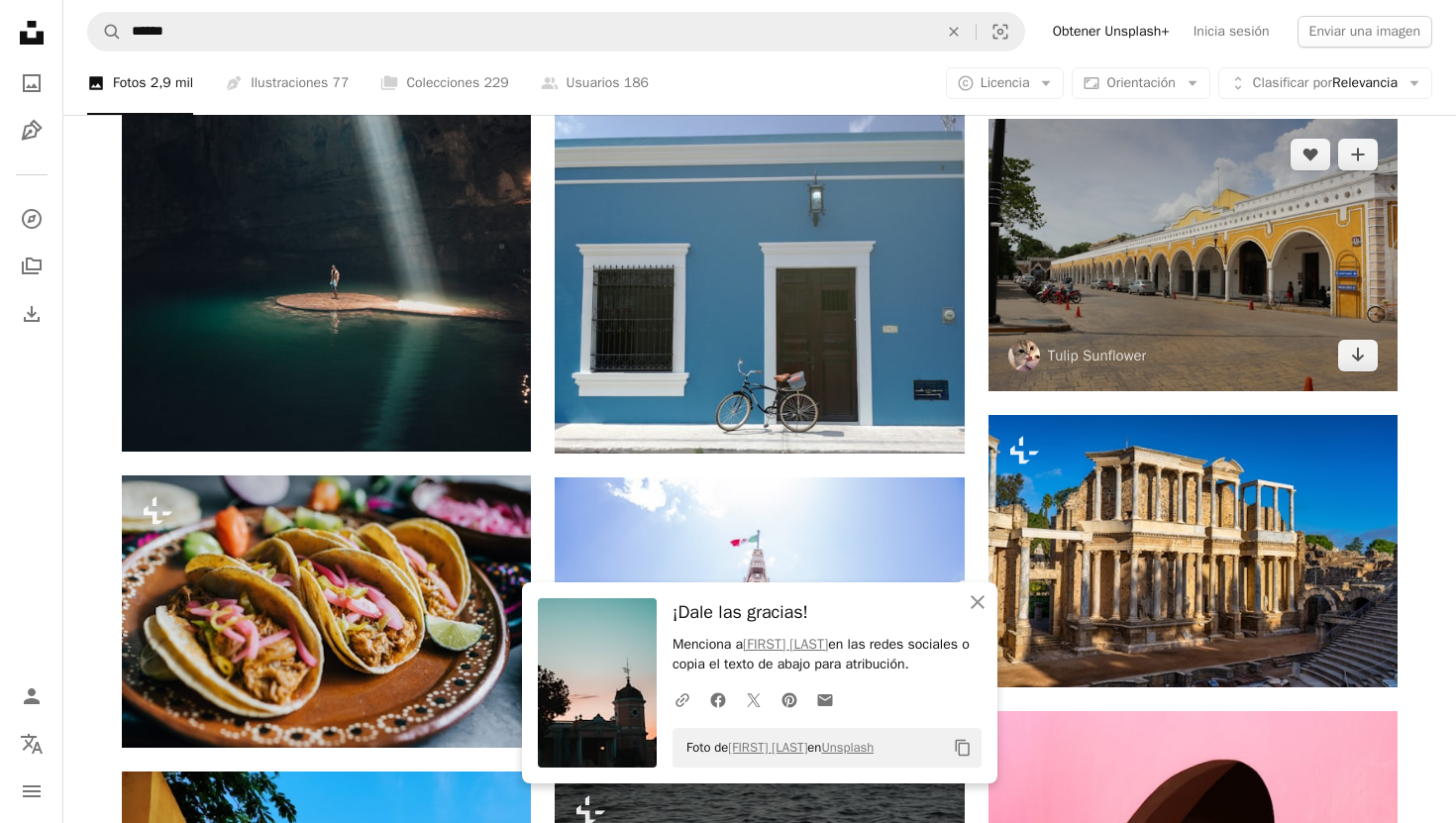 click at bounding box center [1193, 255] 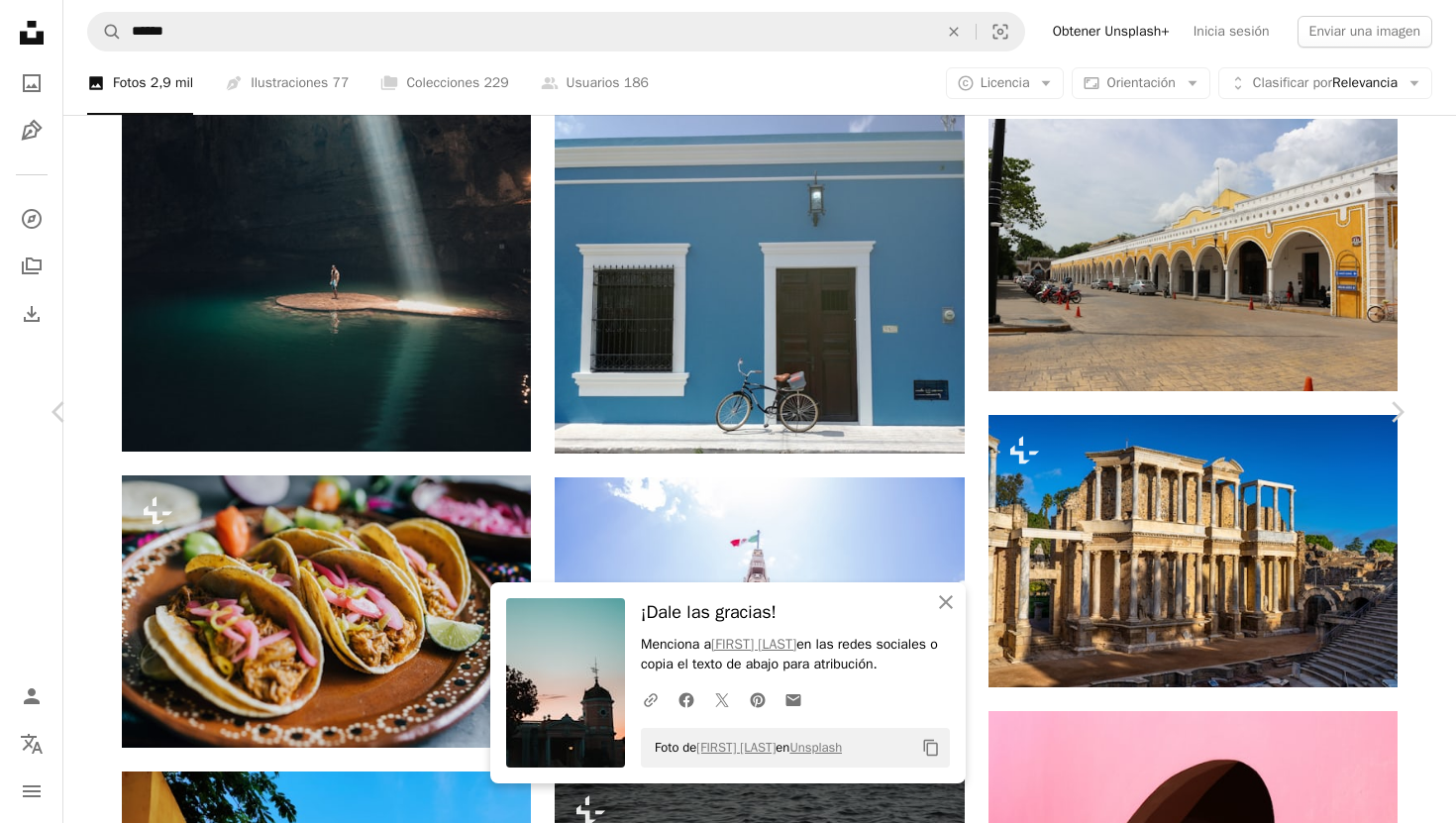 scroll, scrollTop: 179, scrollLeft: 0, axis: vertical 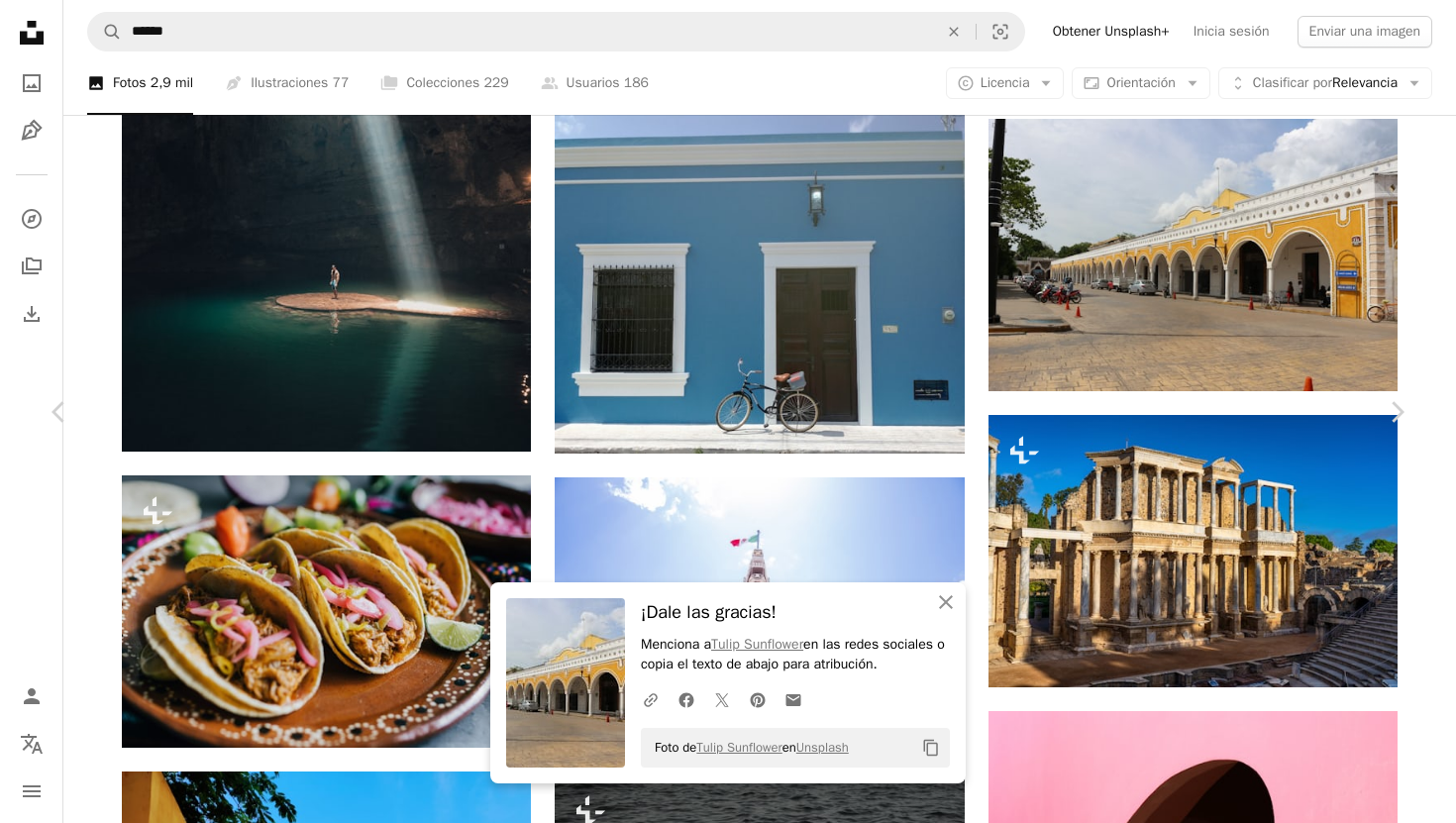 click on "An X shape" at bounding box center (20, 20) 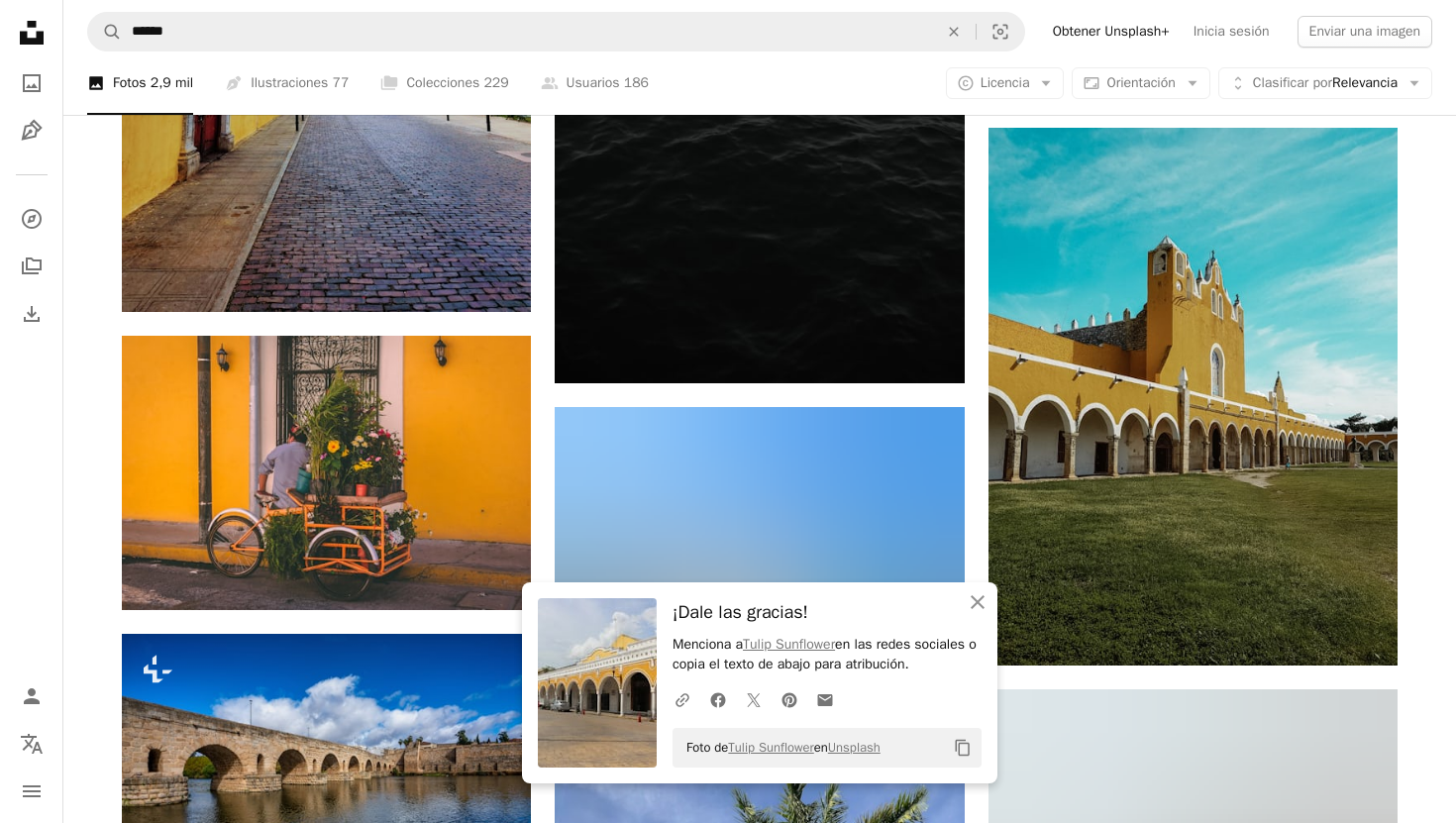 scroll, scrollTop: 3830, scrollLeft: 0, axis: vertical 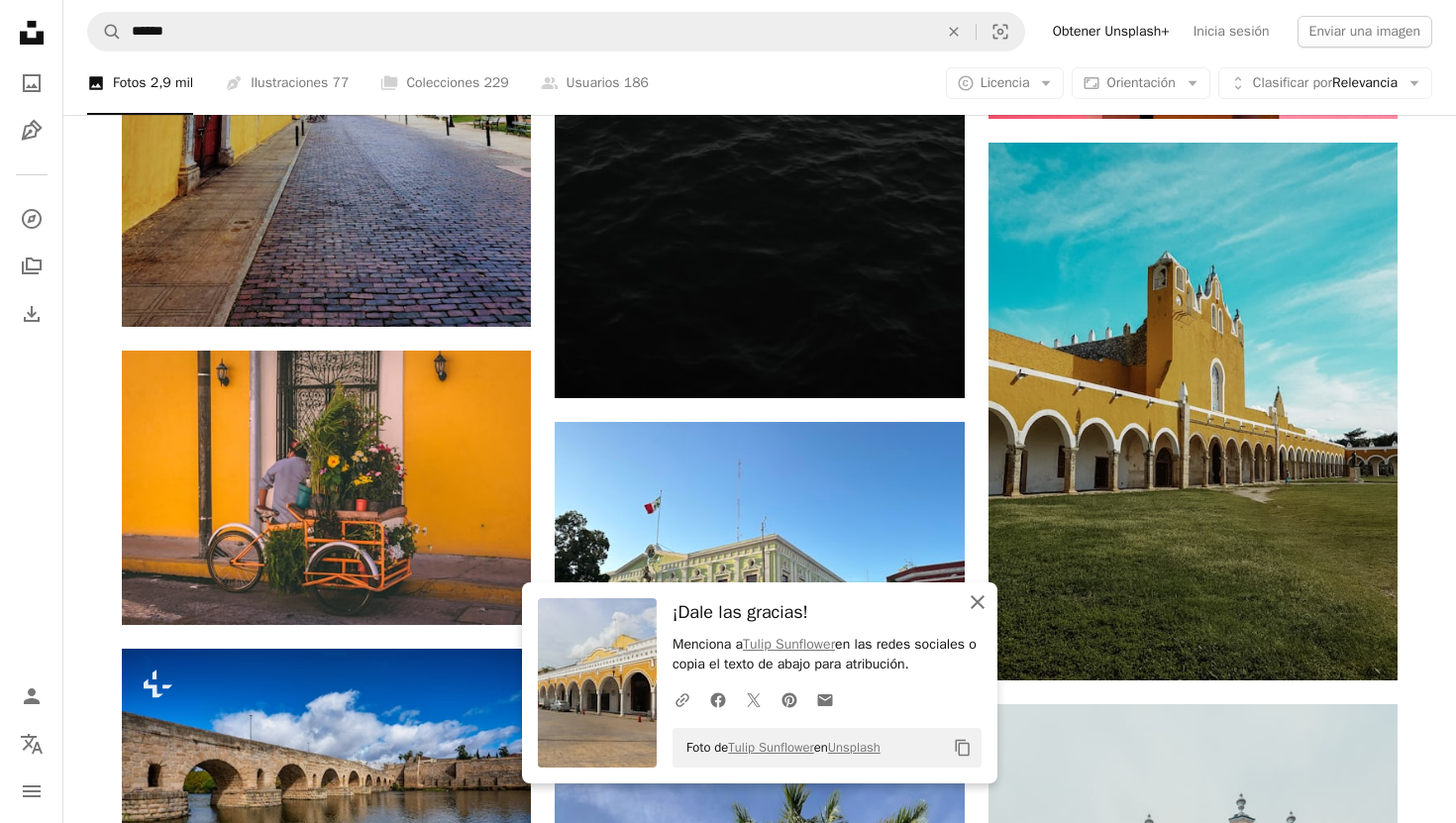 click on "An X shape" 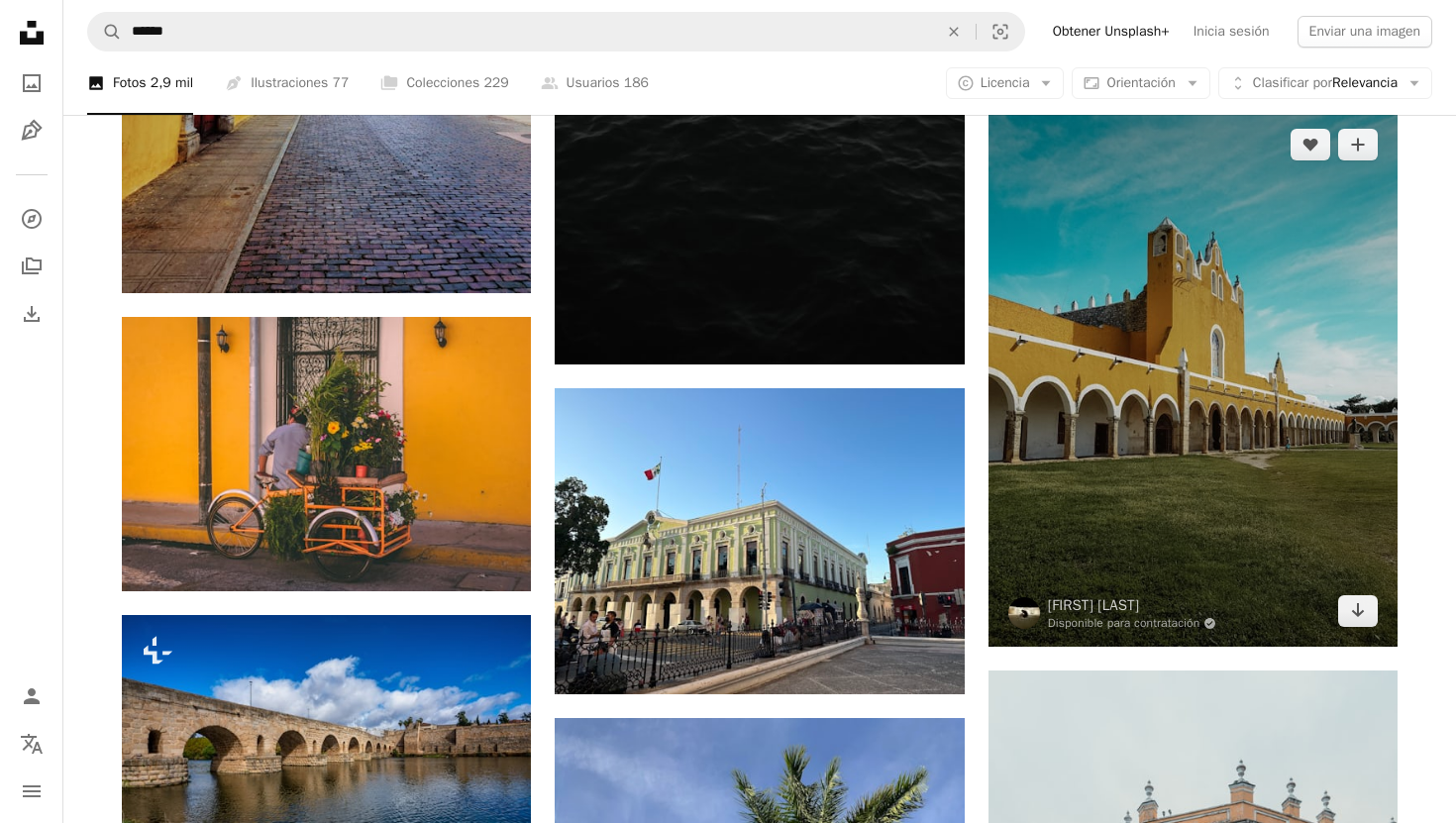 scroll, scrollTop: 3950, scrollLeft: 0, axis: vertical 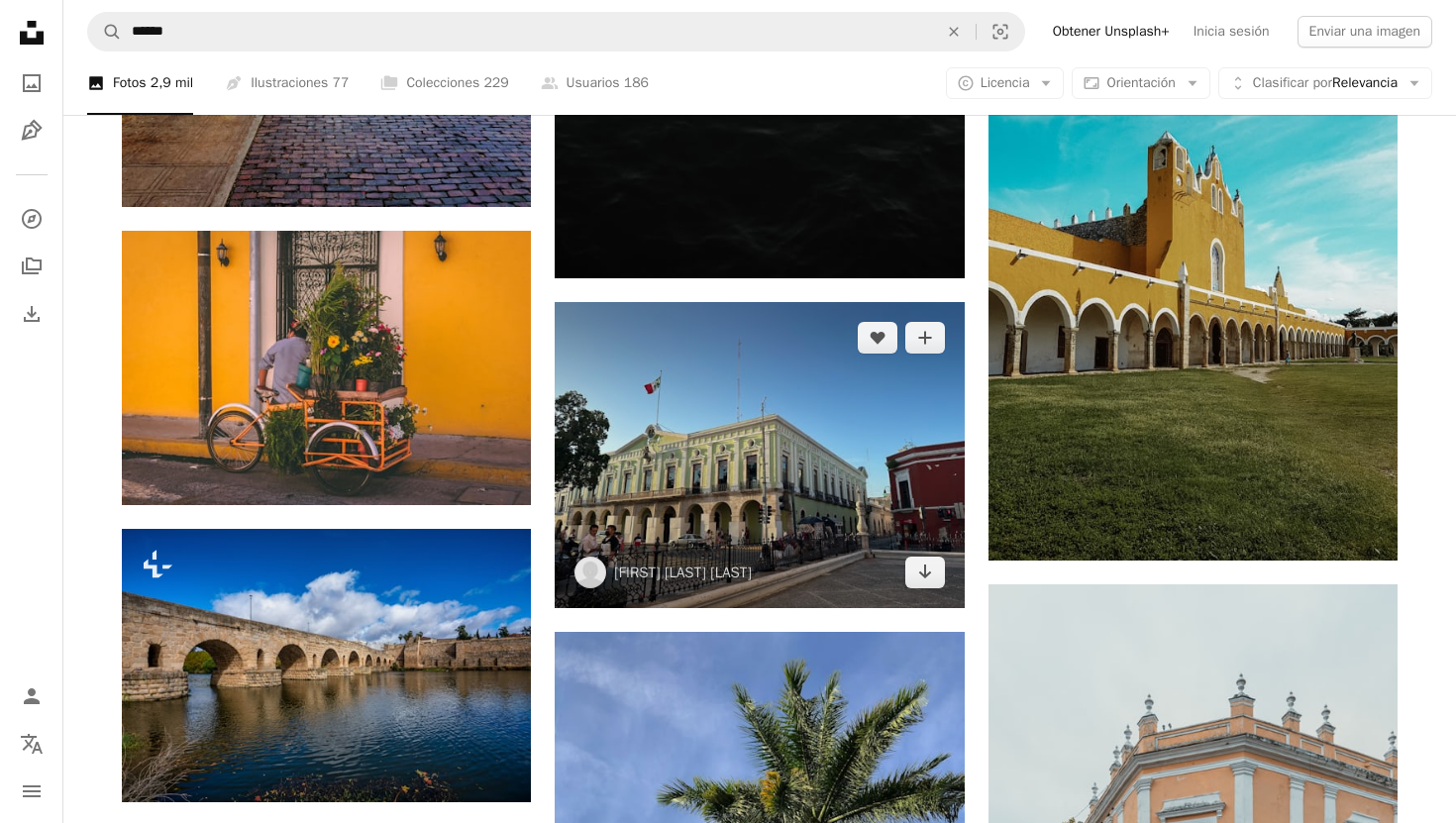 click at bounding box center [759, 456] 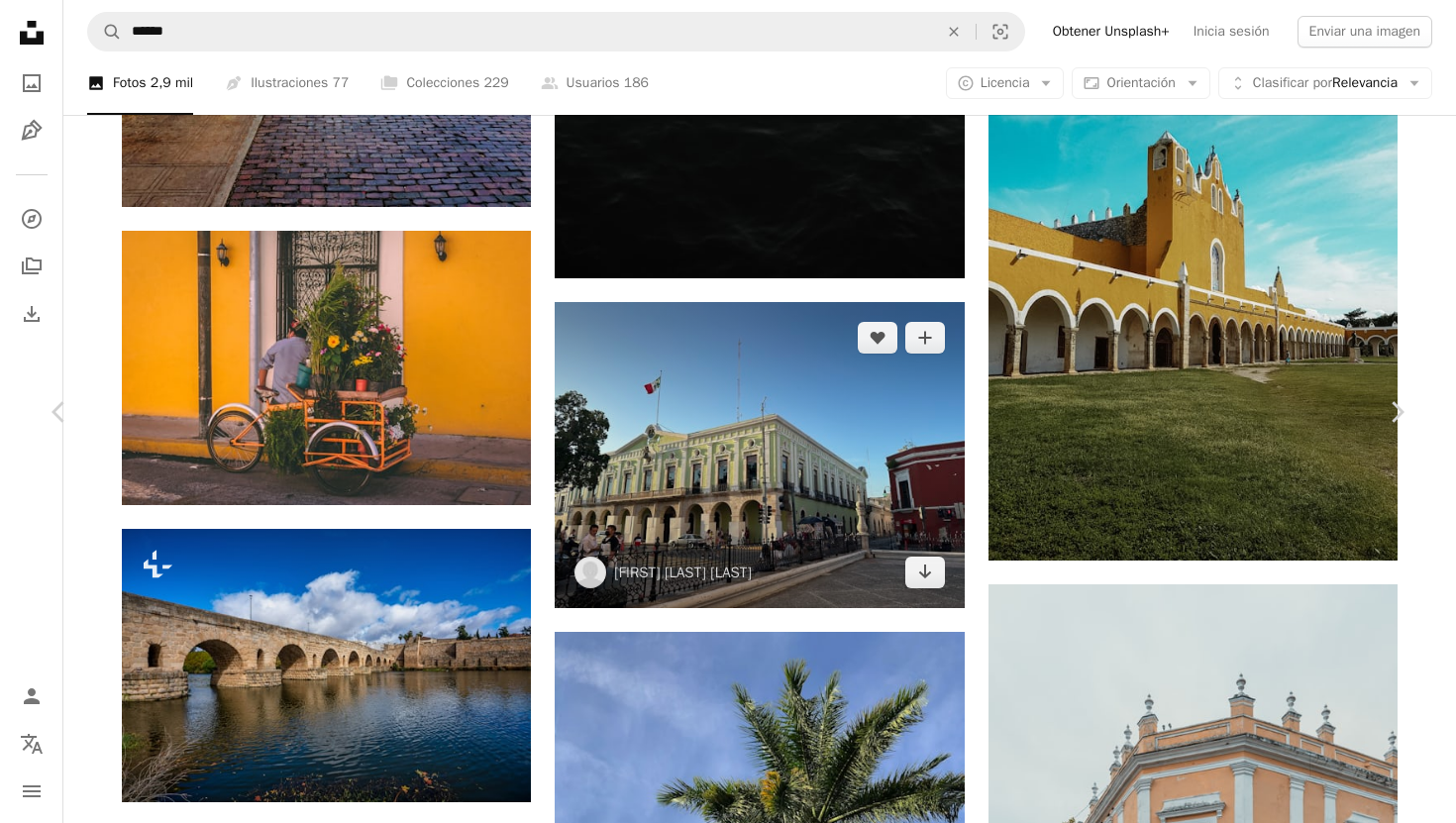 scroll, scrollTop: 0, scrollLeft: 0, axis: both 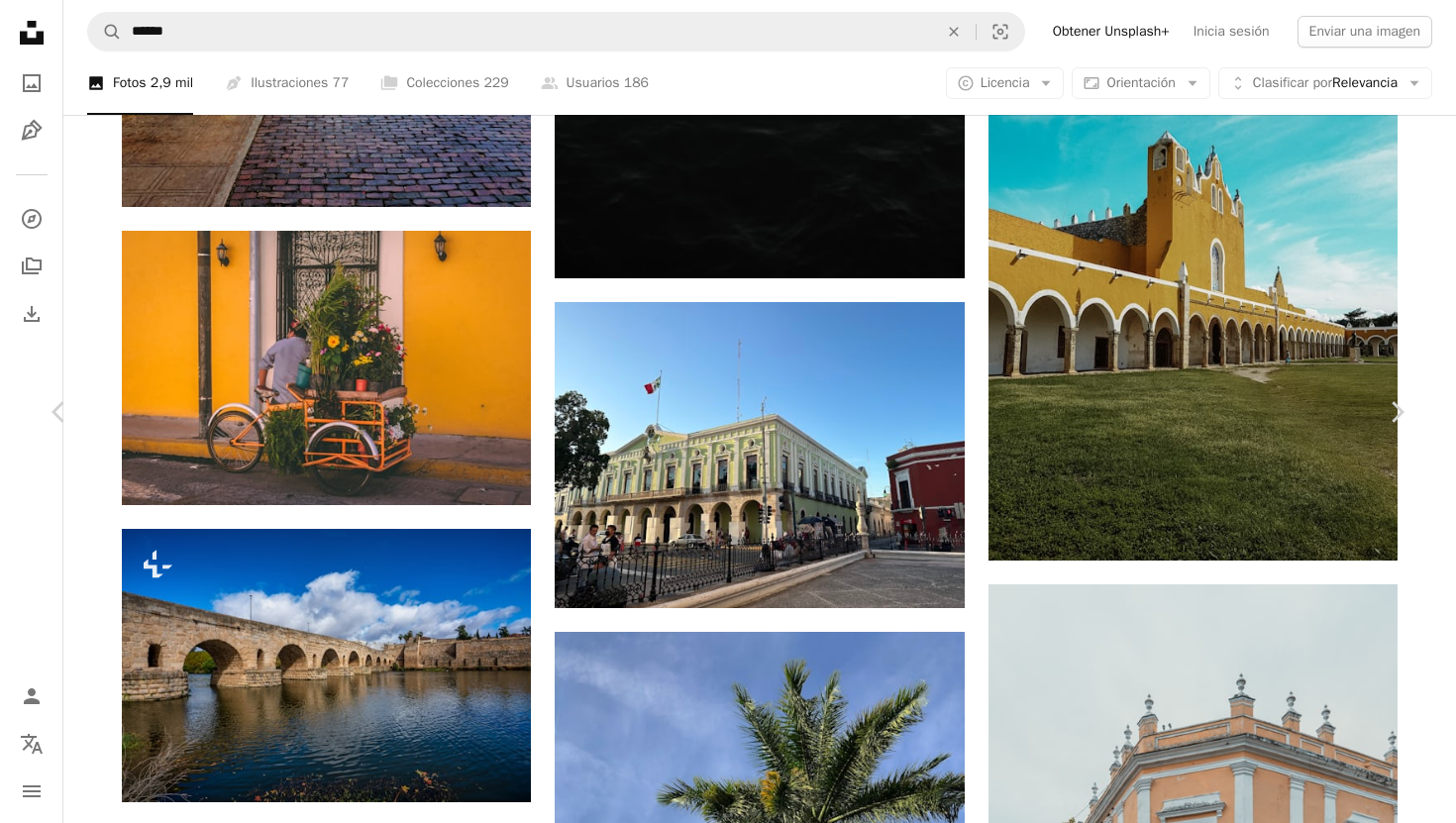 click on "Descargar gratis" at bounding box center (1202, 4056) 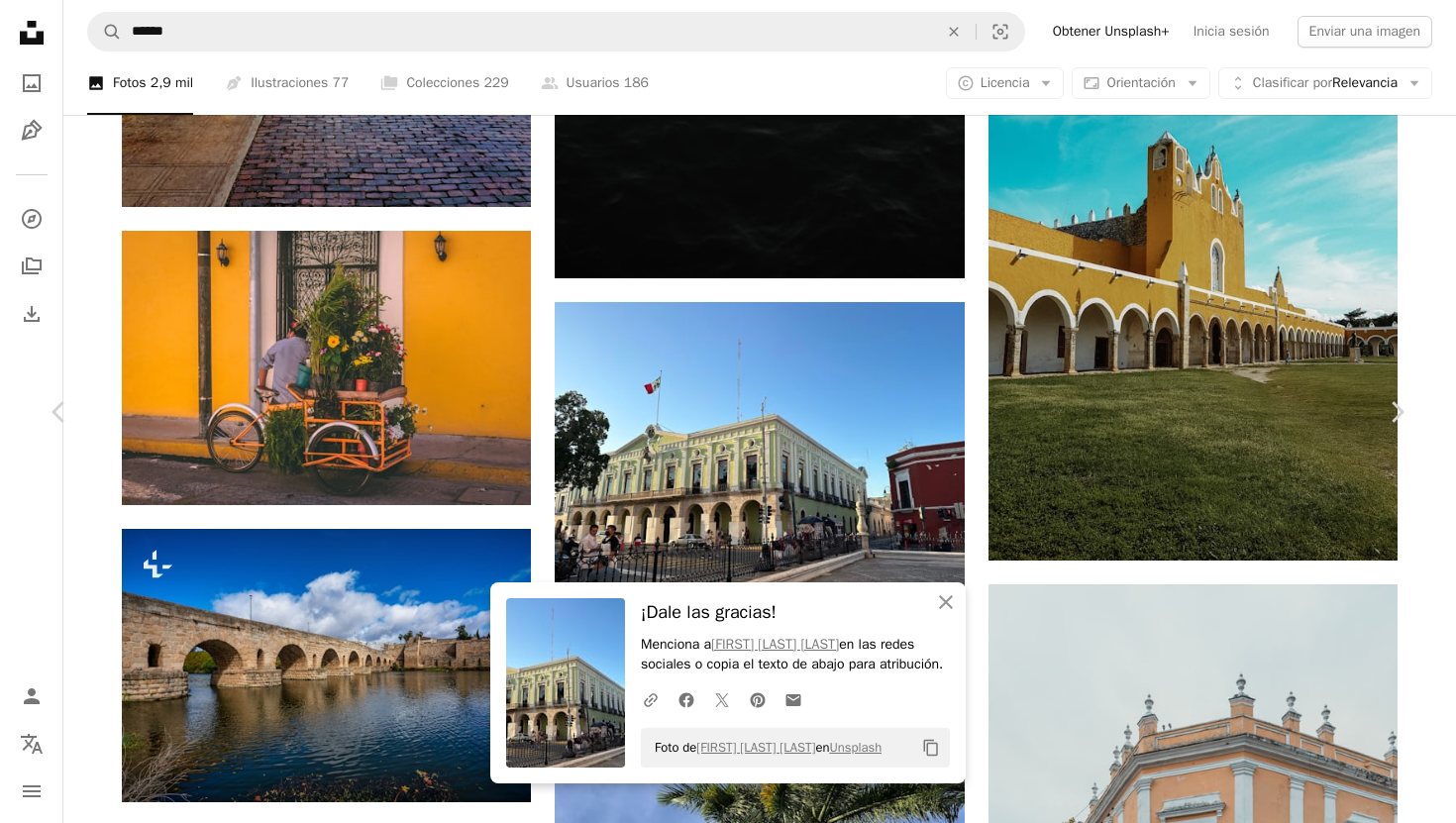 click on "An X shape Chevron left Chevron right An X shape Cerrar ¡Dale las gracias! Menciona a [PERSON] en las redes sociales o copia el texto de abajo para atribución. A URL sharing icon (chains) Facebook icon X (formerly Twitter) icon Pinterest icon An envelope Foto de [PERSON] en Unsplash Copy content [PERSON] lmp10 A heart A plus sign Editar imagen Plus sign for Unsplash+ Descargar gratis Chevron down Zoom in Visualizaciones 5397 Descargas 63 A forward-right arrow Compartir Info icon Información More Actions A map marker [CITY], [CITY], [COUNTRY] Calendar outlined Publicado el [DATE] Safety Uso gratuito bajo la Licencia Unsplash coche edificio ciudad Casa camino luz calle urbano vehículo vivienda Semáforo rueda Imágenes gratuitas Explora imágenes premium relacionadas en iStock | Ahorra un 20 % con el código UNSPLASH20 Ver más en iStock ↗ Imágenes relacionadas A heart A plus sign eloy godoy Arrow pointing down A heart A plus sign David Vives Para" at bounding box center (728, 4420) 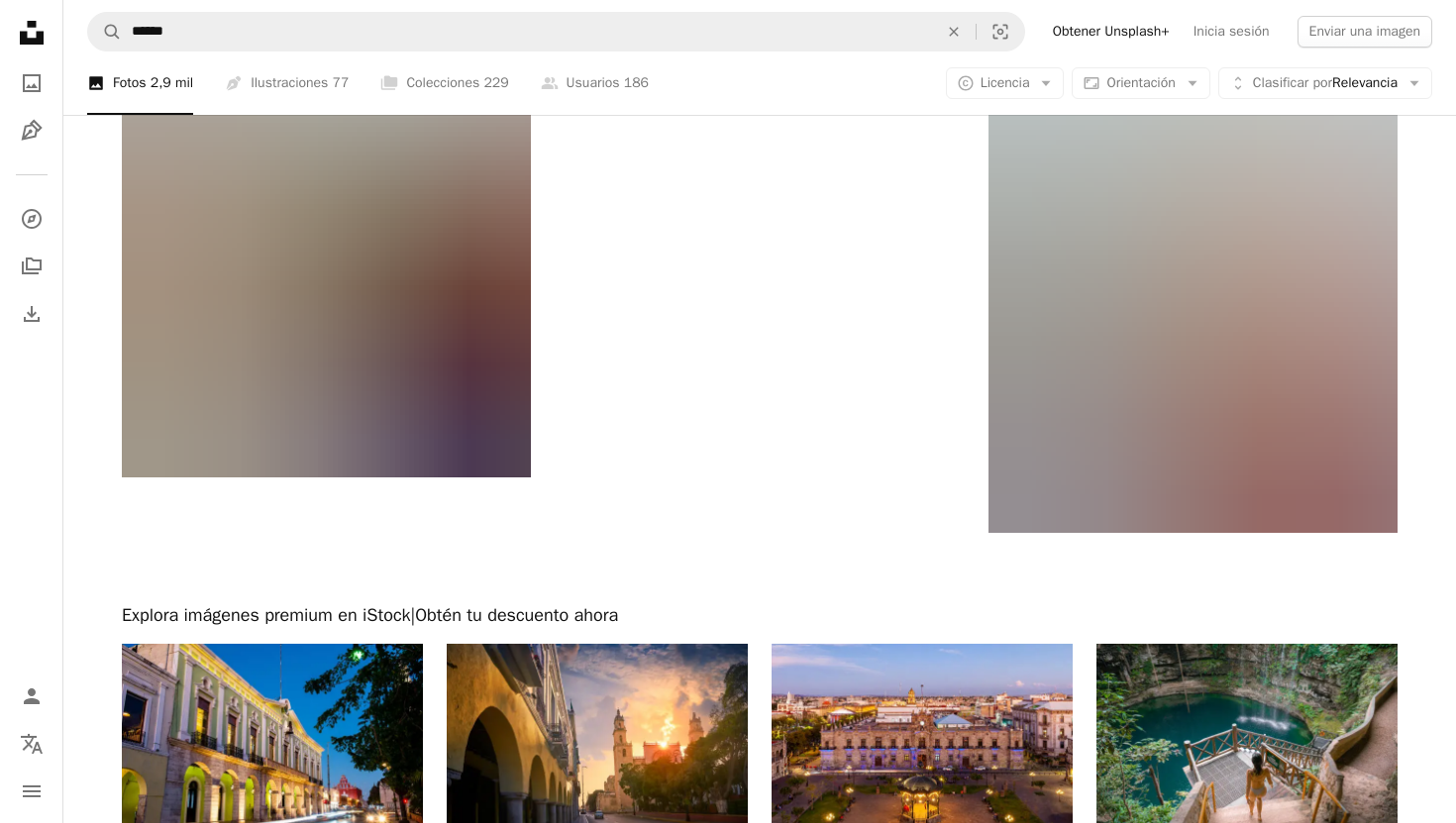 scroll, scrollTop: 6792, scrollLeft: 0, axis: vertical 